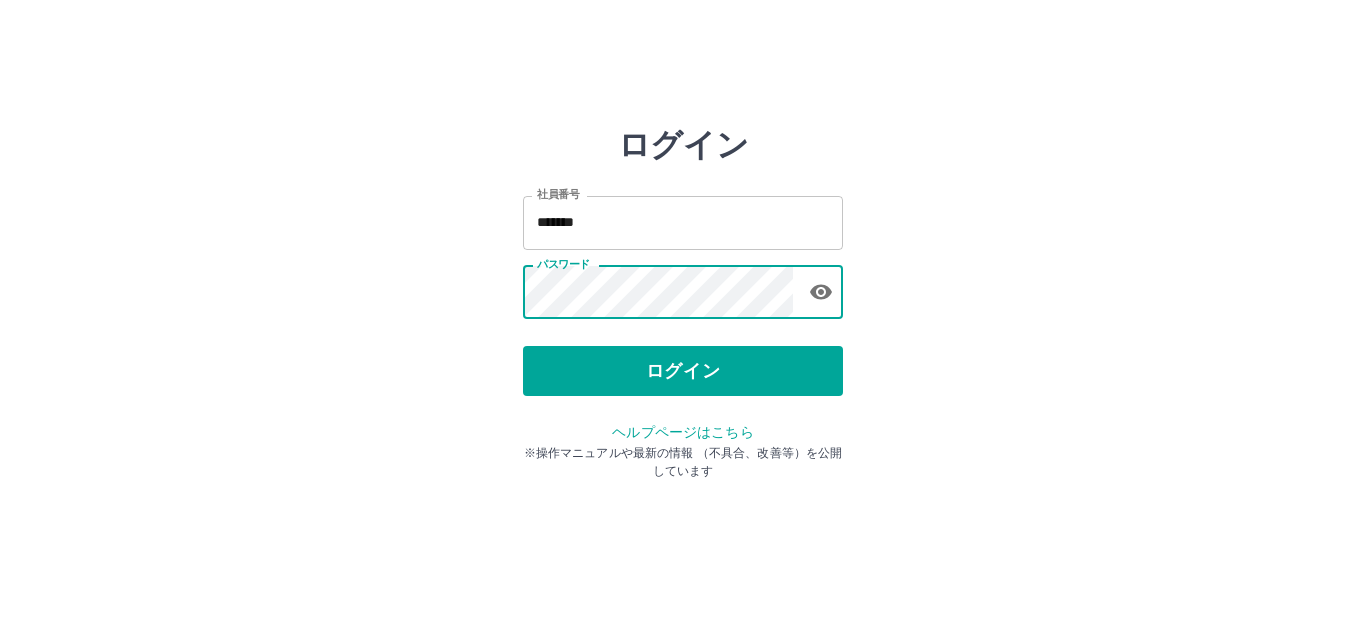 scroll, scrollTop: 0, scrollLeft: 0, axis: both 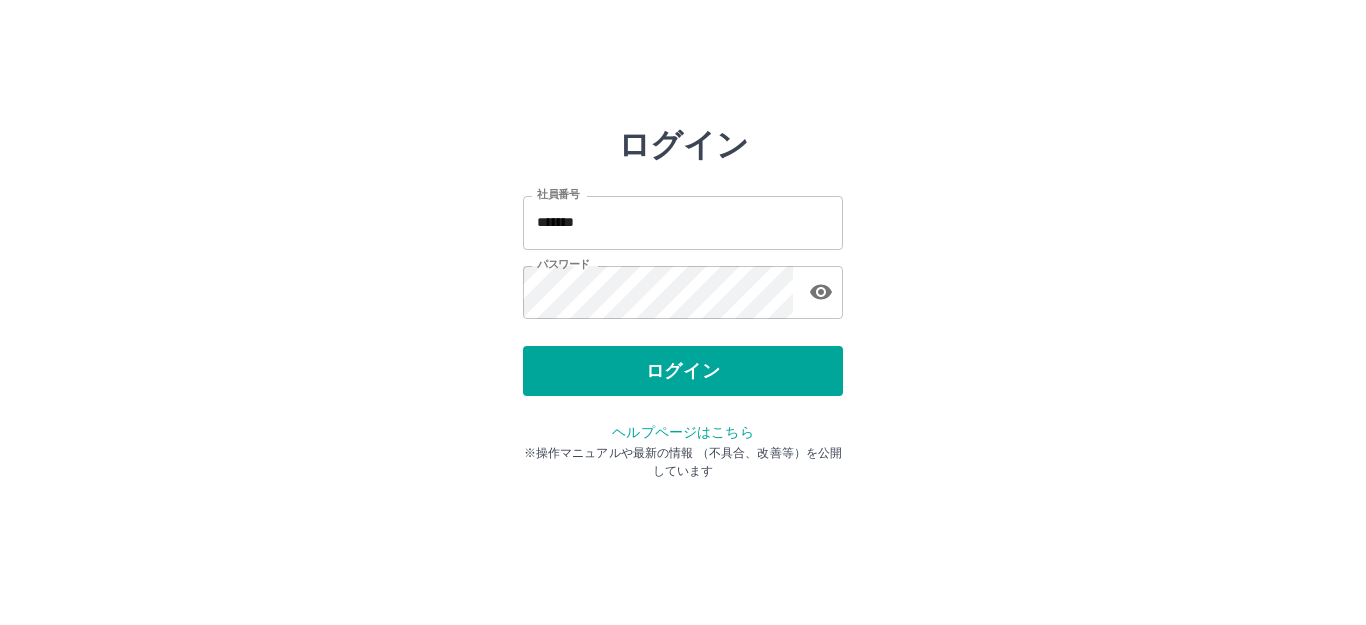 click on "社員番号 ******* 社員番号 パスワード パスワード" at bounding box center [683, 254] 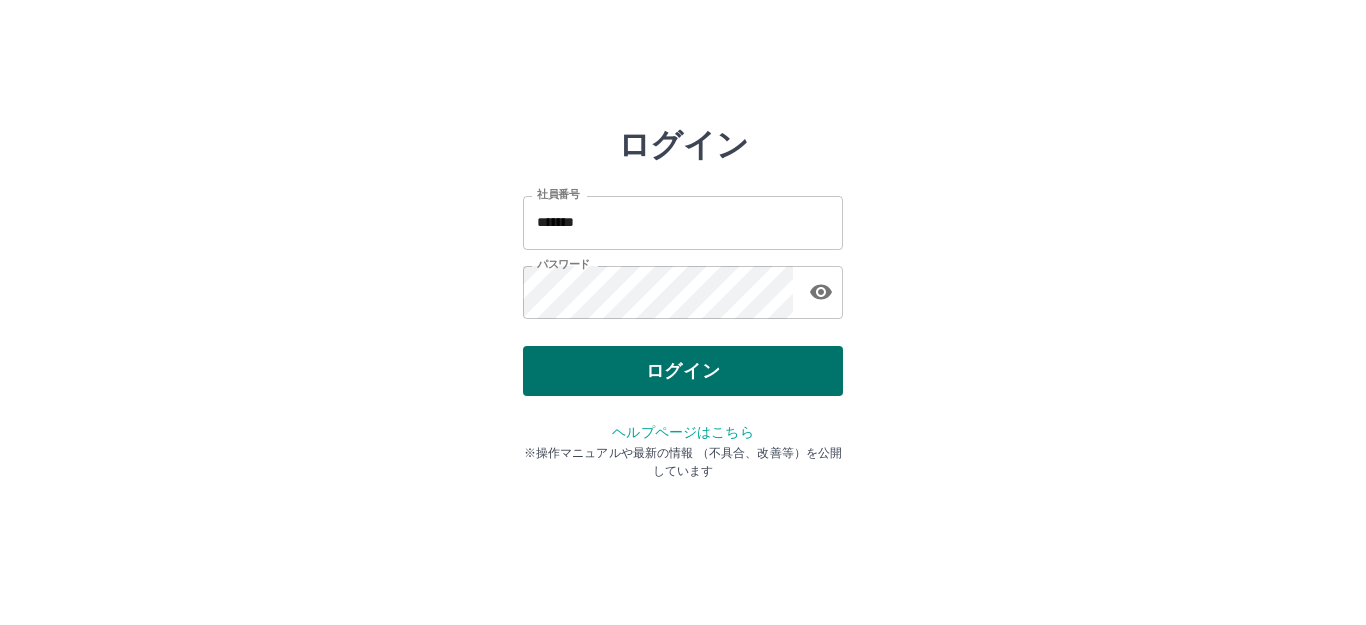 click on "ログイン" at bounding box center (683, 371) 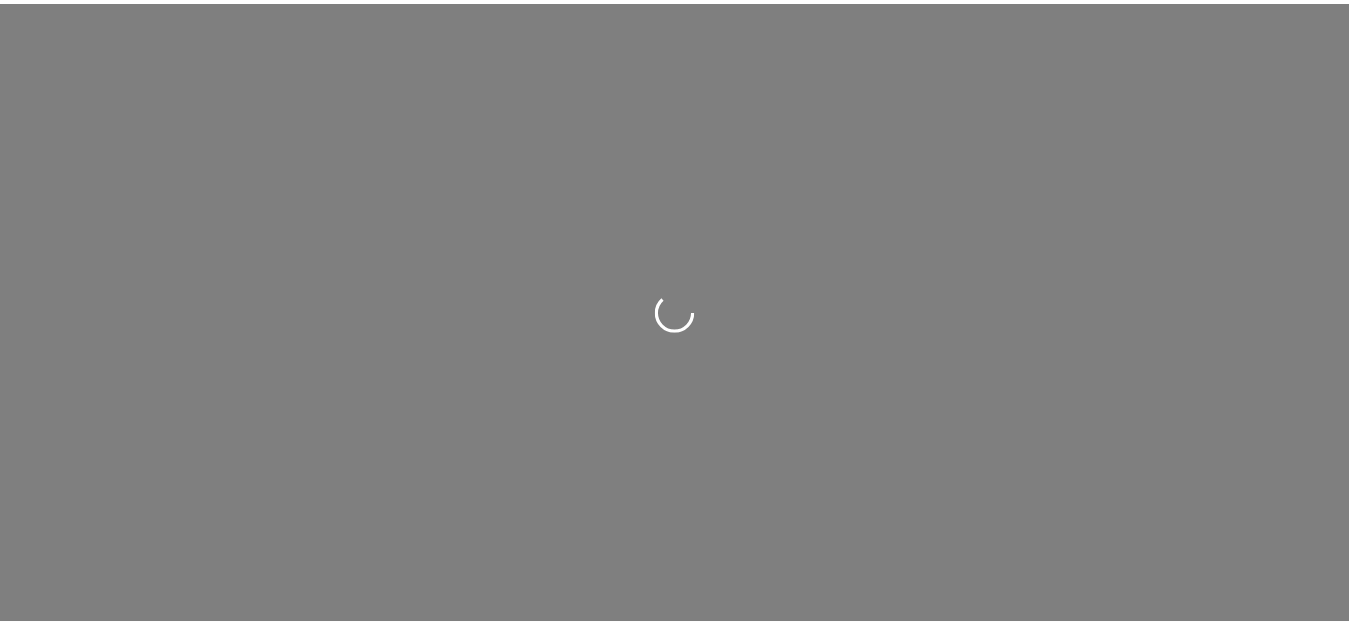 scroll, scrollTop: 0, scrollLeft: 0, axis: both 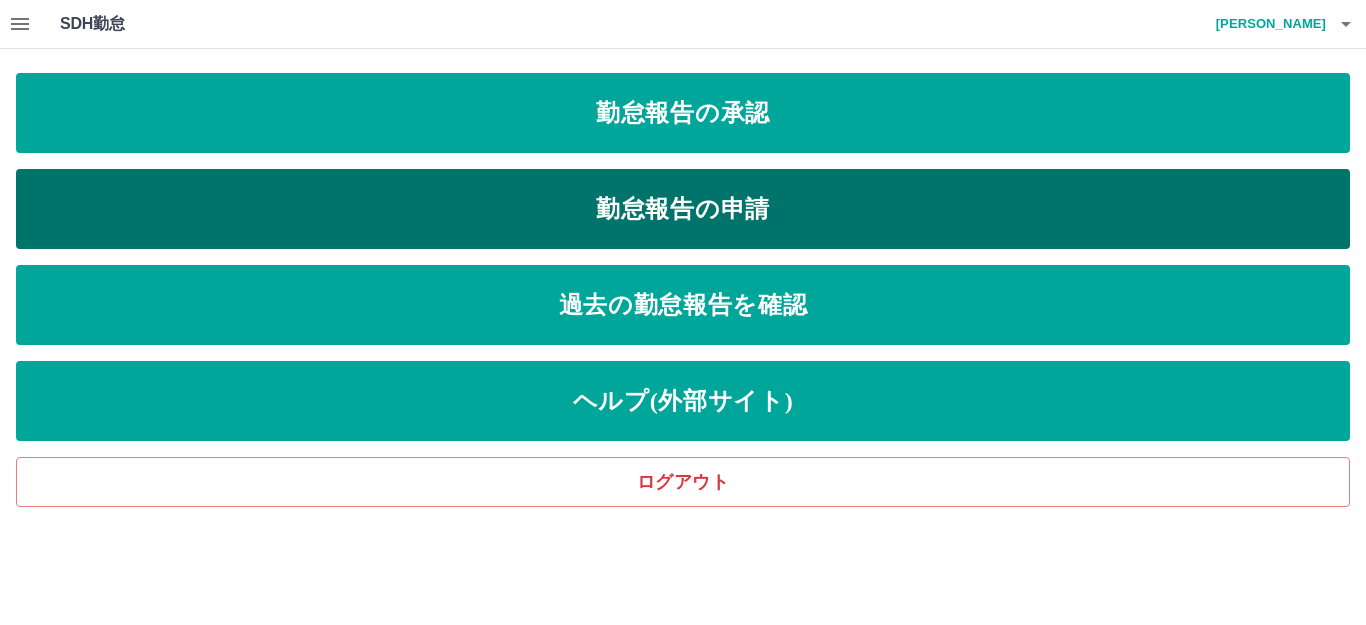 click on "勤怠報告の申請" at bounding box center (683, 209) 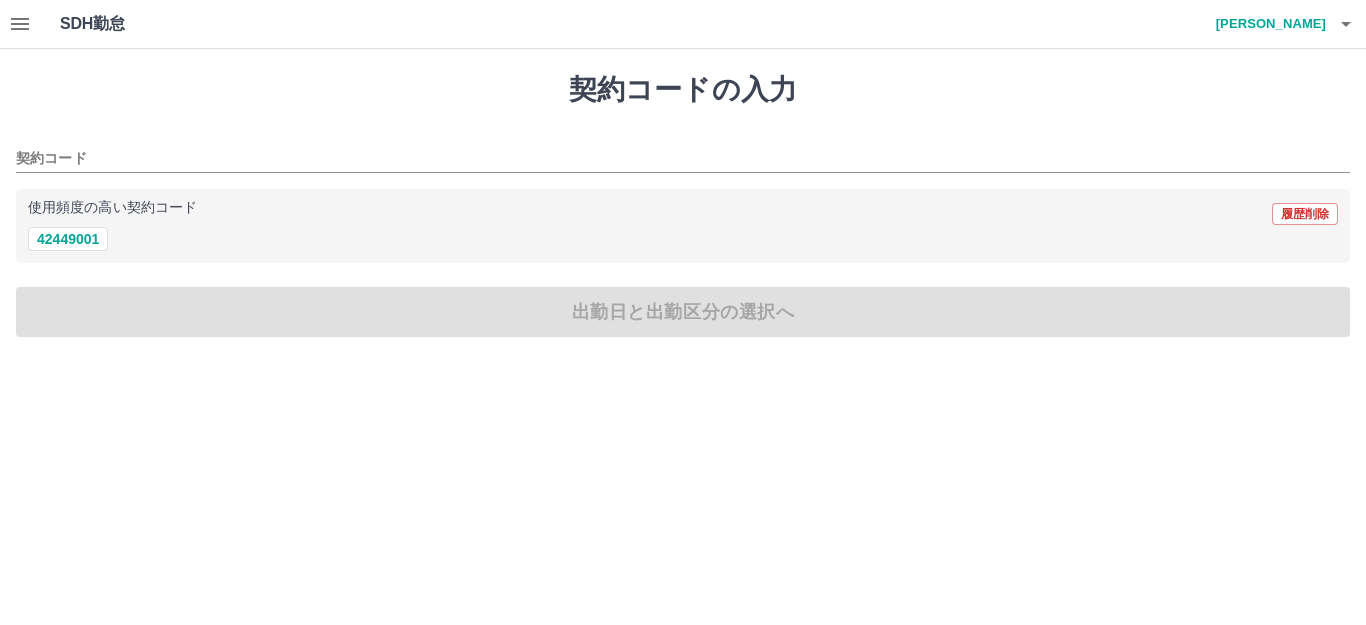 click on "使用頻度の高い契約コード 履歴削除 42449001" at bounding box center (683, 226) 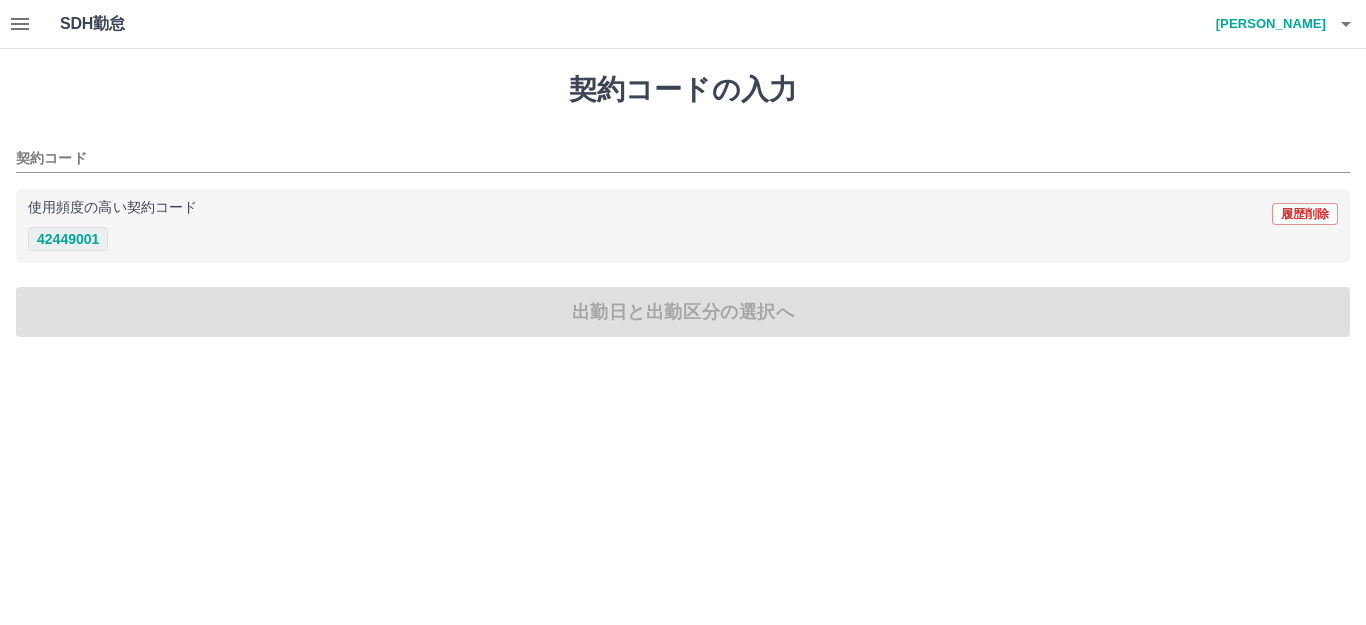 click on "42449001" at bounding box center (68, 239) 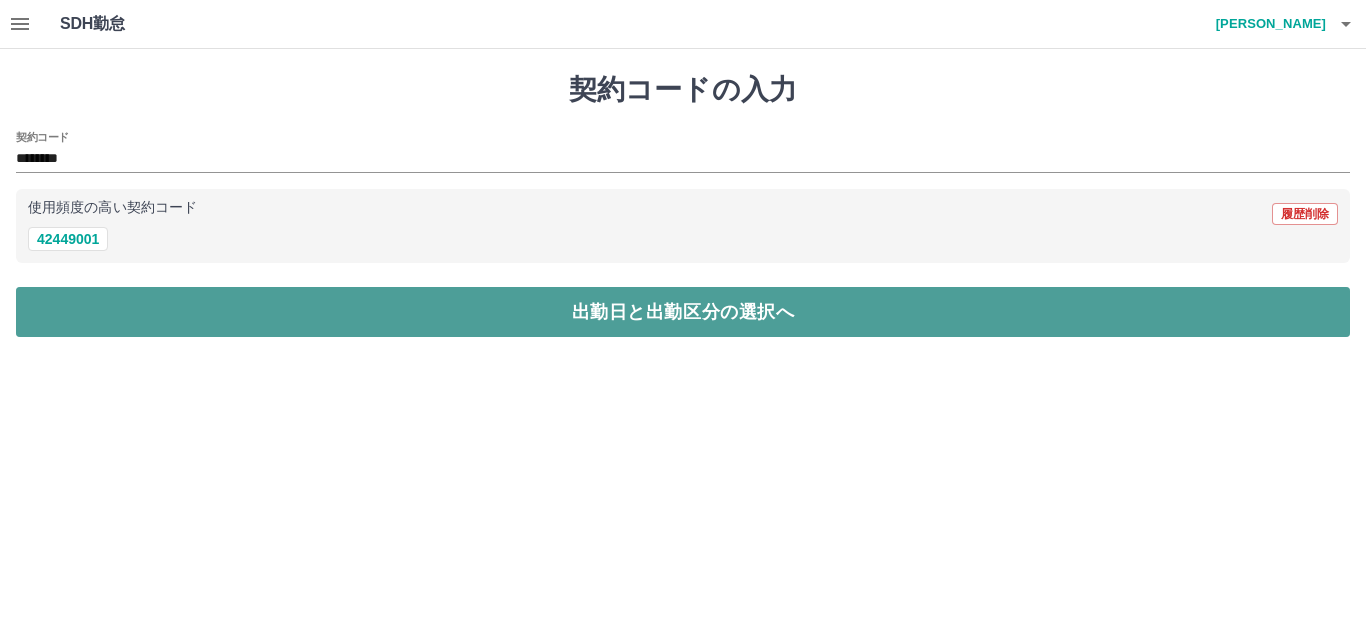 click on "出勤日と出勤区分の選択へ" at bounding box center (683, 312) 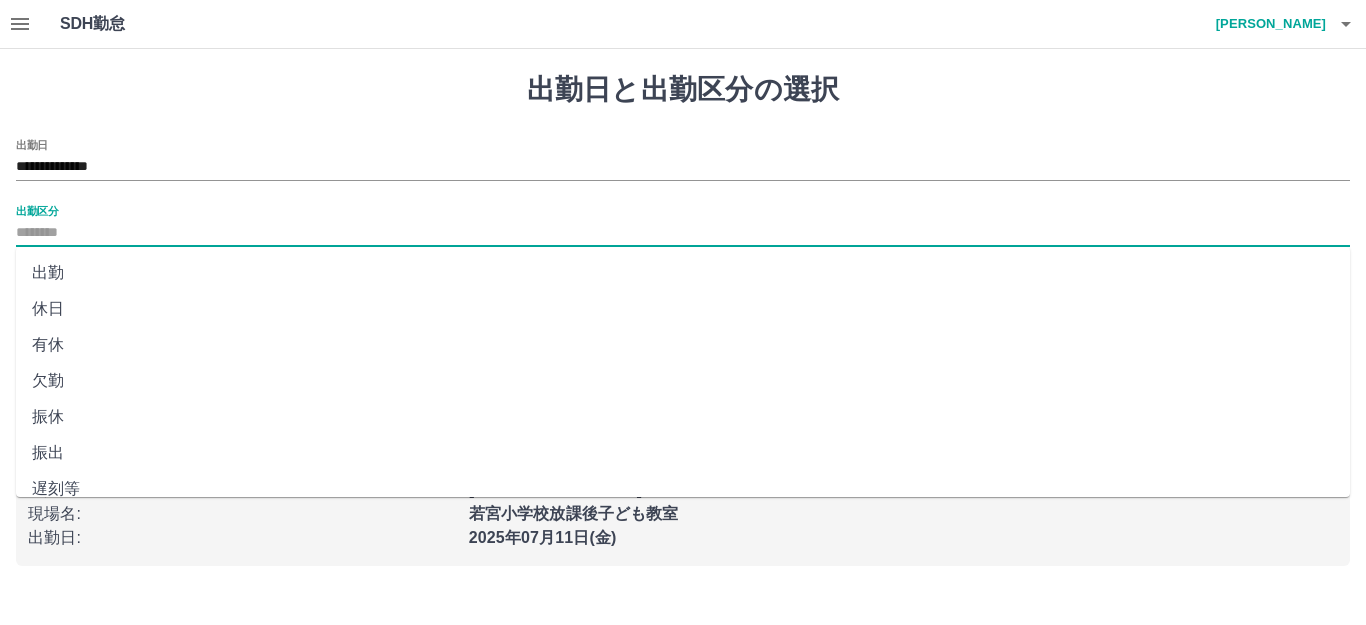 click on "出勤区分" at bounding box center (683, 233) 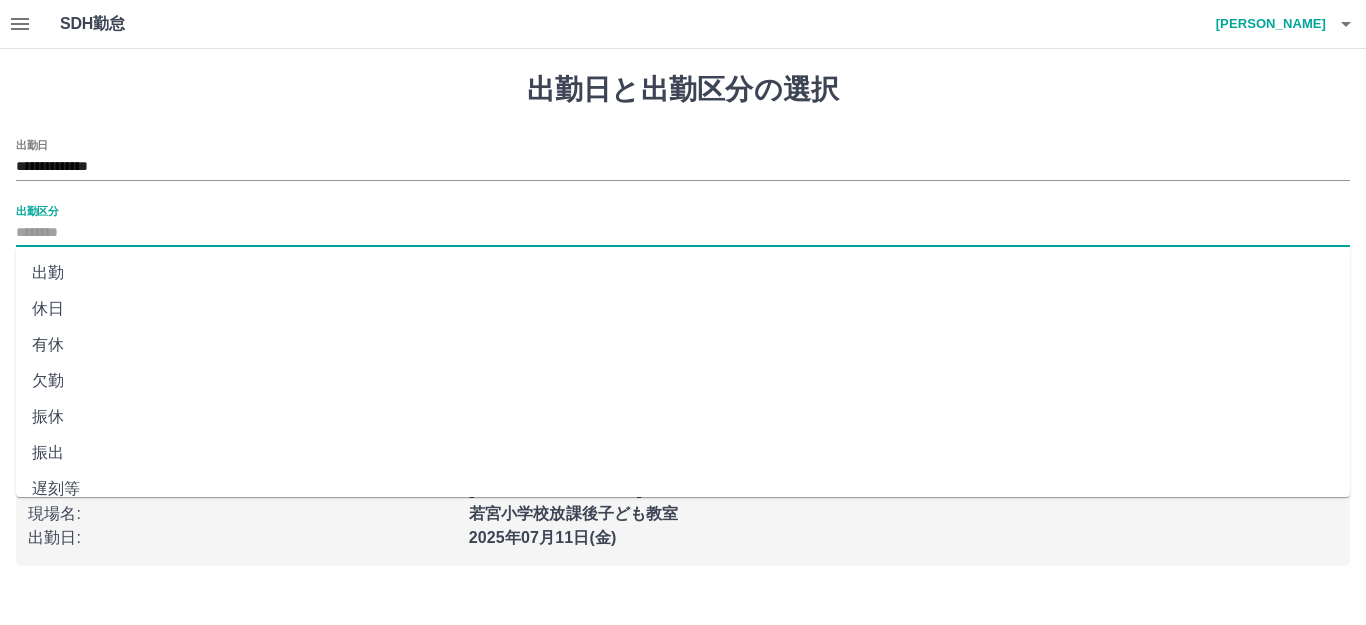 click on "出勤" at bounding box center (683, 273) 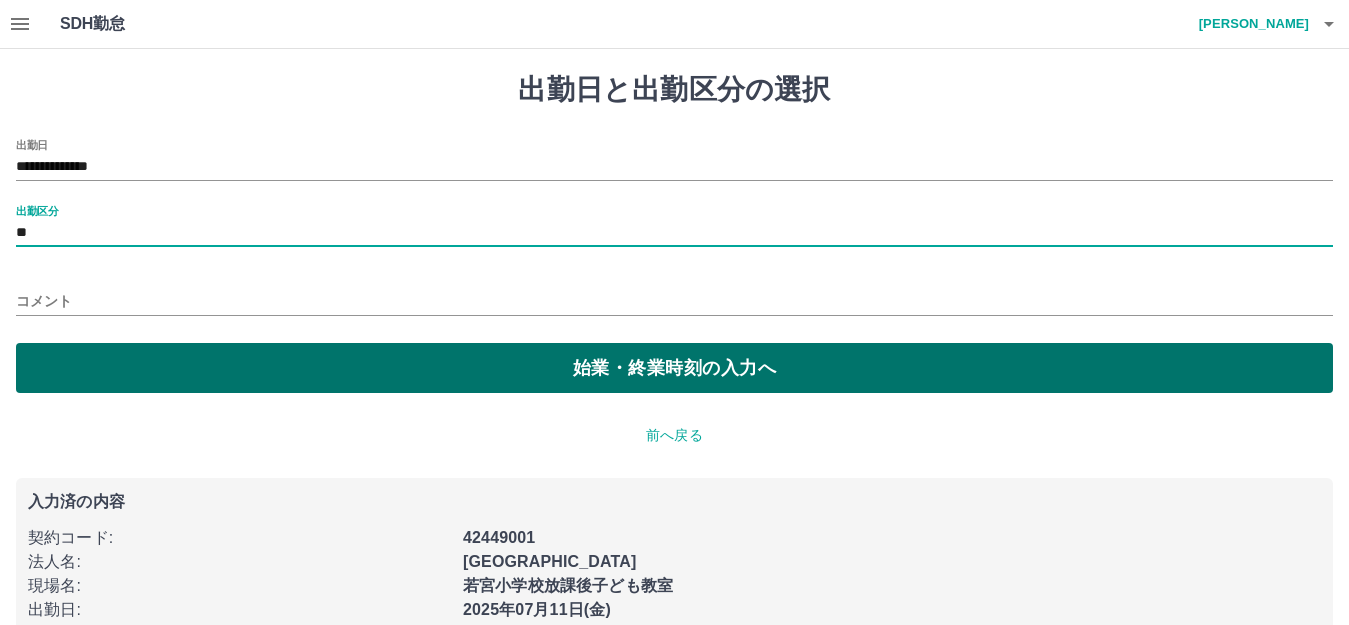click on "始業・終業時刻の入力へ" at bounding box center [674, 368] 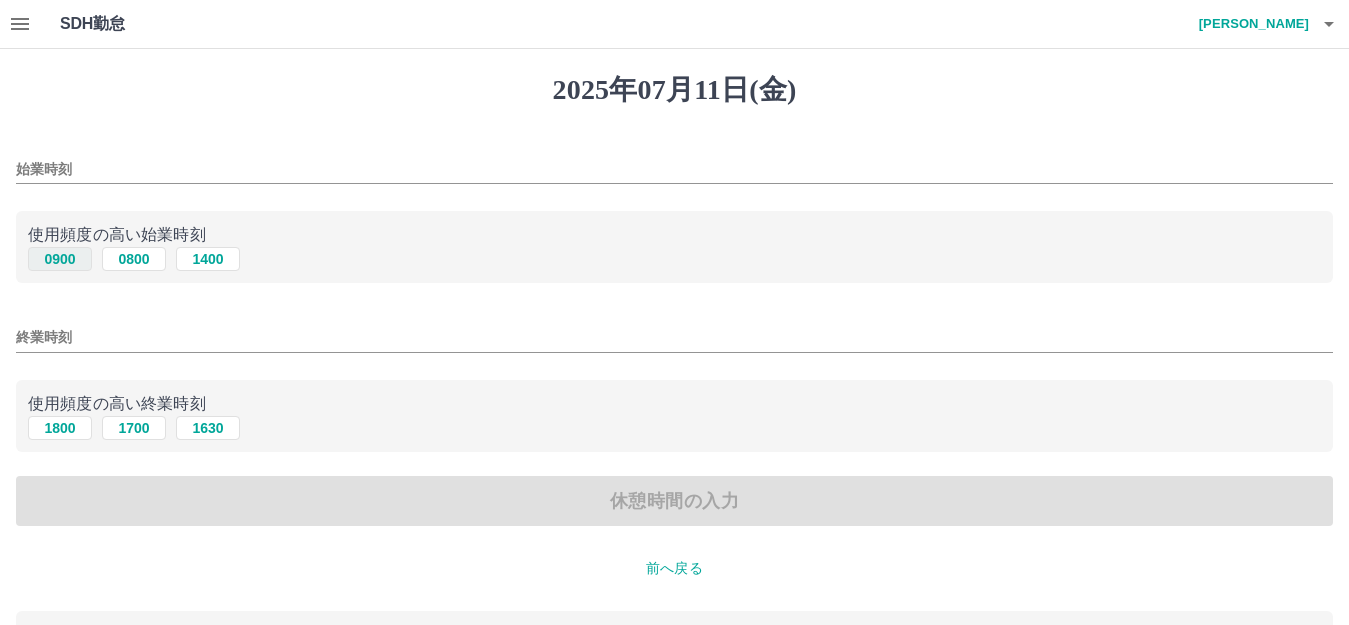 click on "0900" at bounding box center (60, 259) 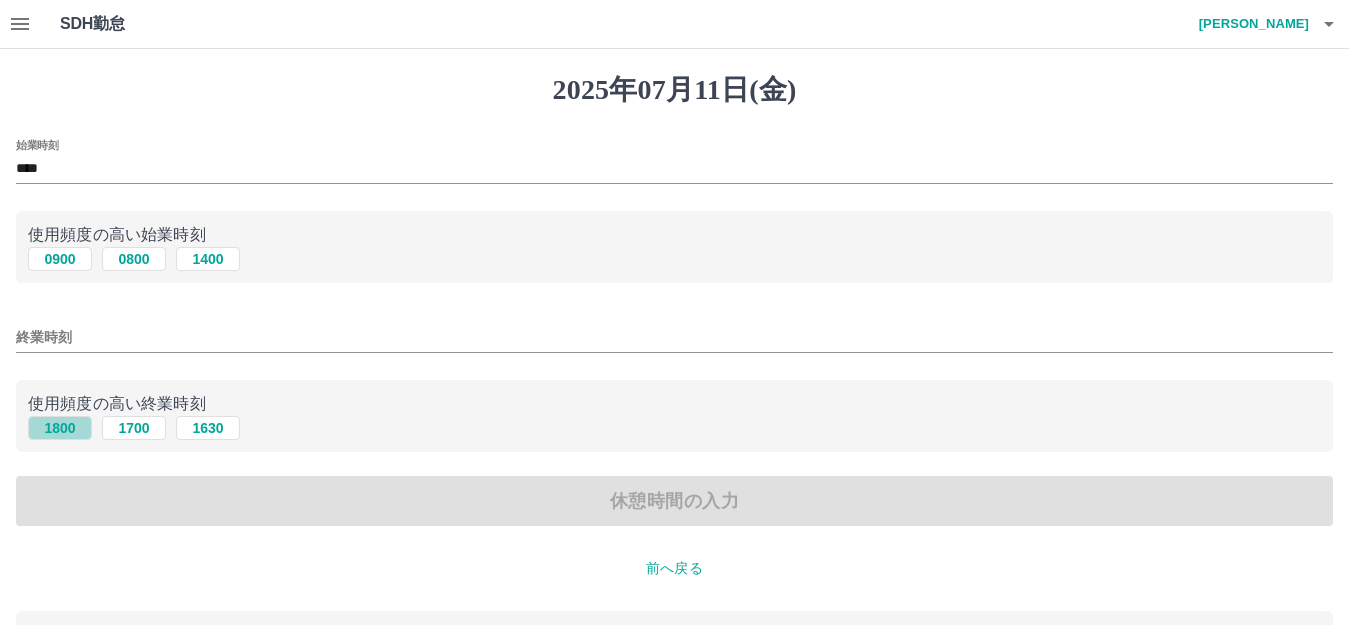 click on "1800" at bounding box center (60, 428) 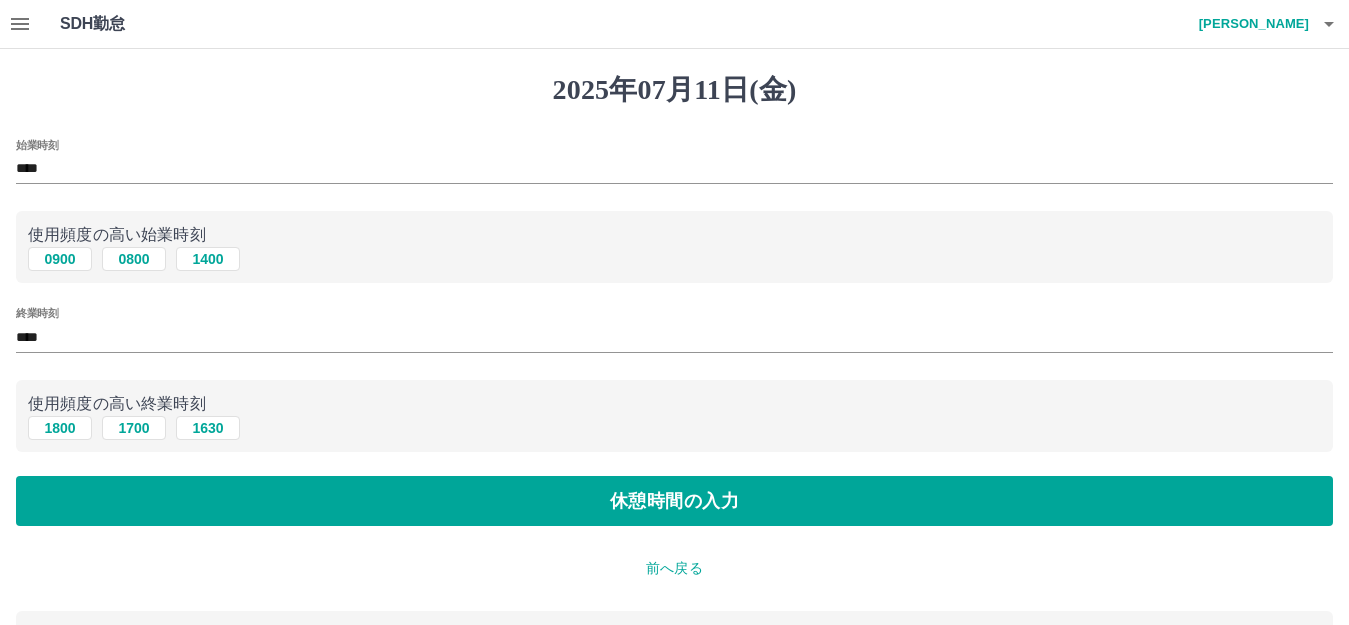click on "始業時刻 **** 使用頻度の高い始業時刻 0900 0800 1400 終業時刻 **** 使用頻度の高い終業時刻 1800 1700 1630 休憩時間の入力" at bounding box center (674, 333) 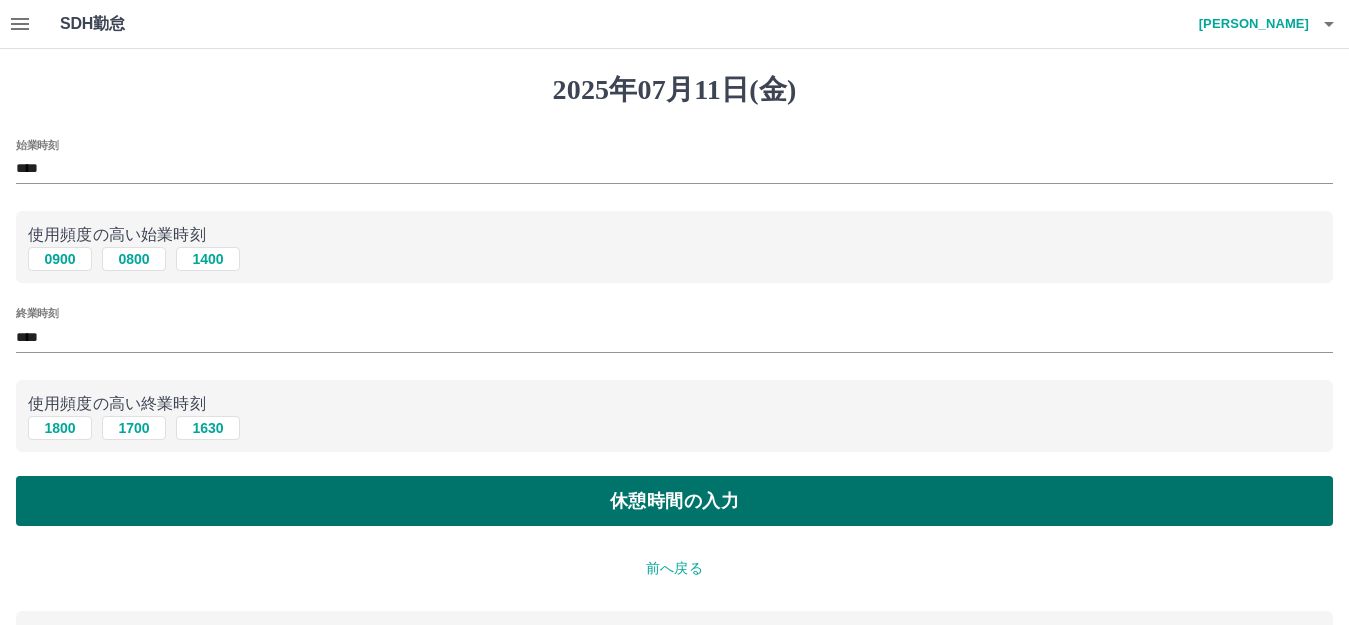 click on "休憩時間の入力" at bounding box center (674, 501) 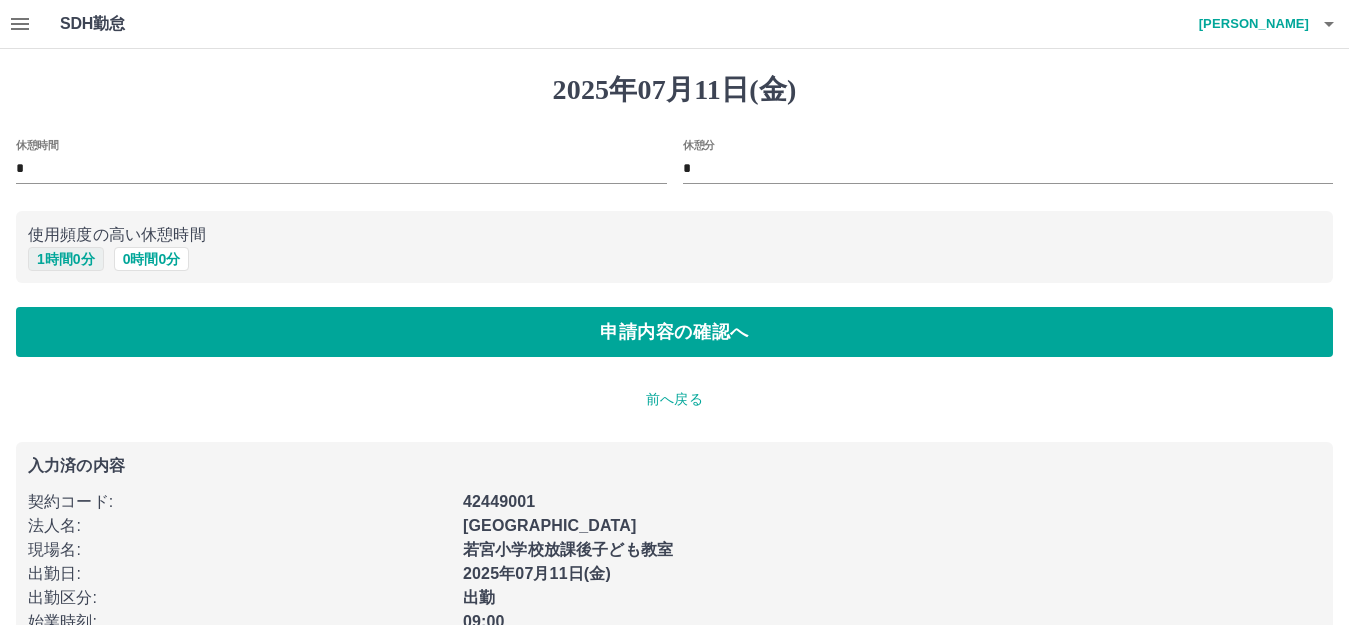 drag, startPoint x: 70, startPoint y: 248, endPoint x: 74, endPoint y: 263, distance: 15.524175 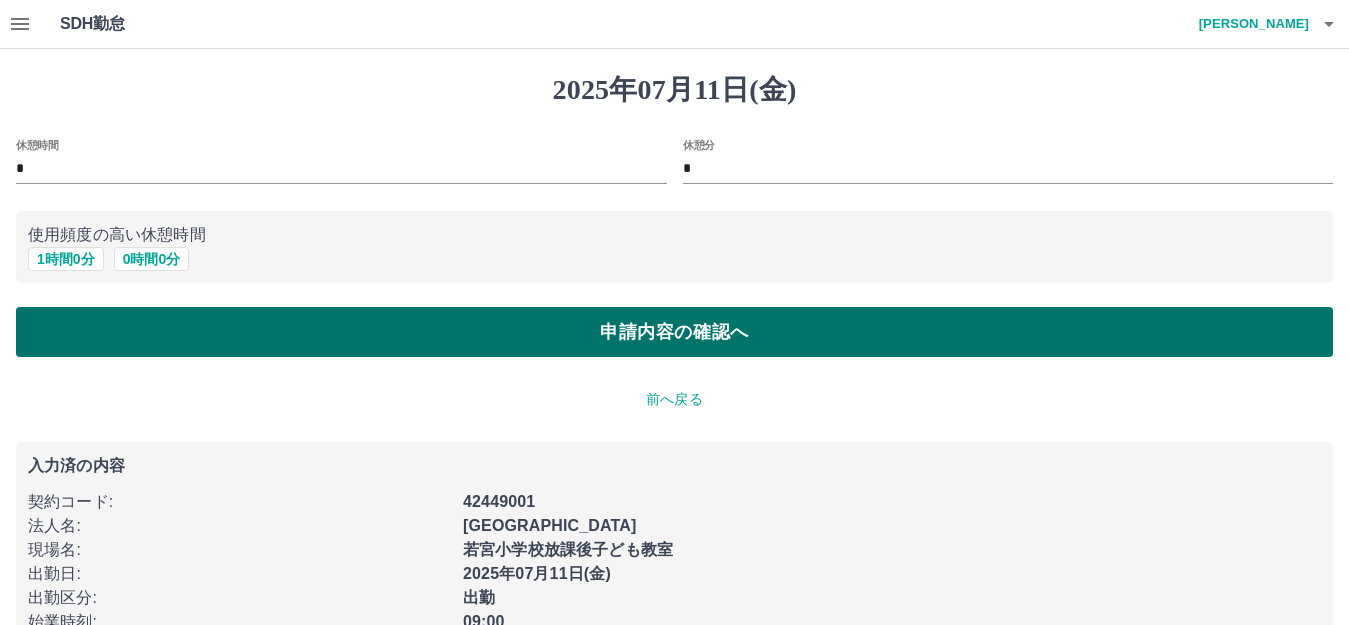 click on "申請内容の確認へ" at bounding box center (674, 332) 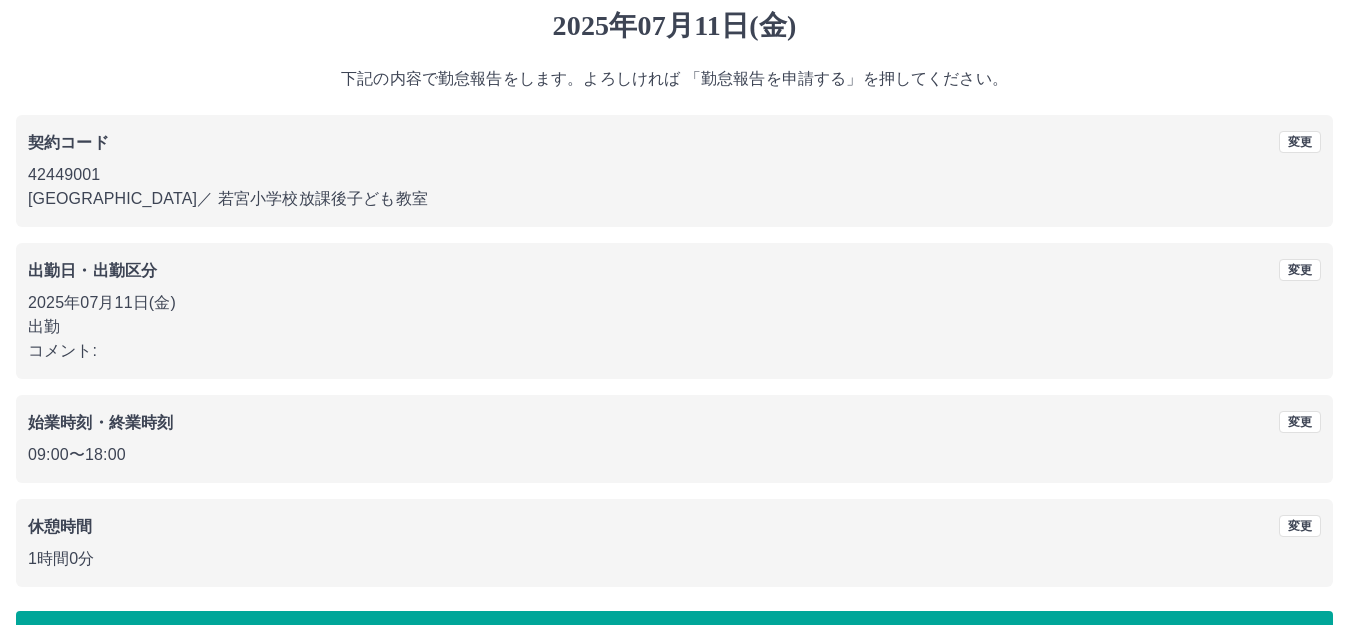 scroll, scrollTop: 124, scrollLeft: 0, axis: vertical 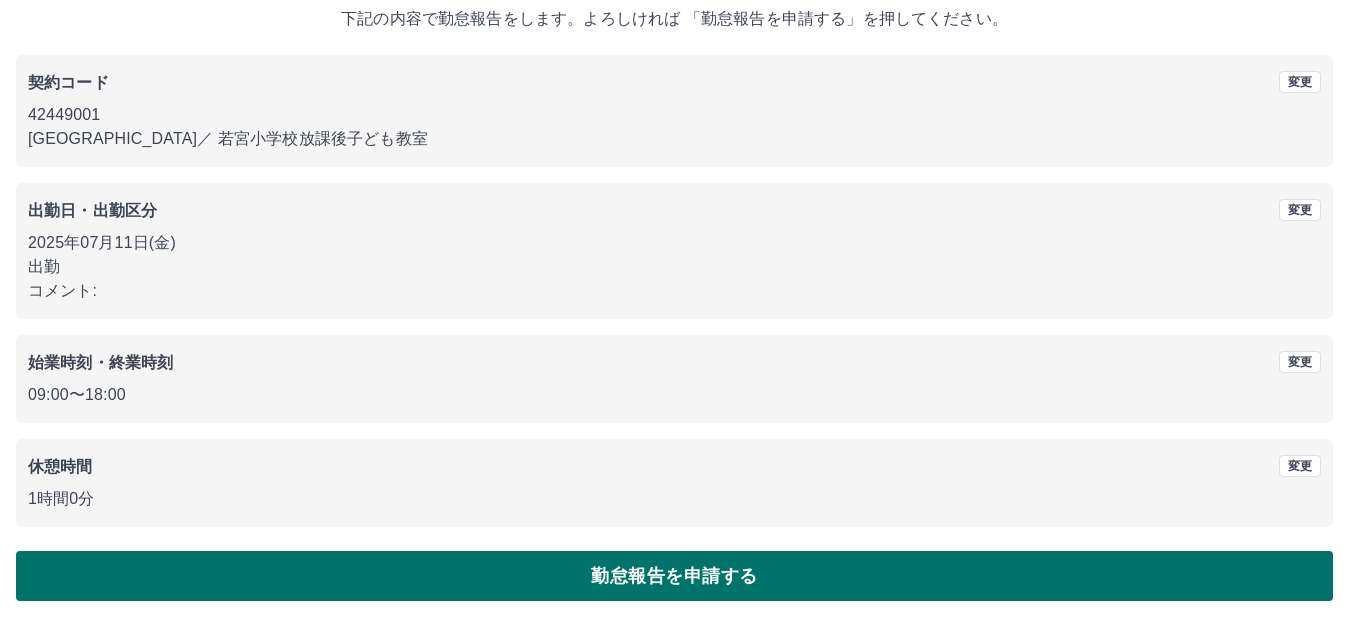 click on "勤怠報告を申請する" at bounding box center (674, 576) 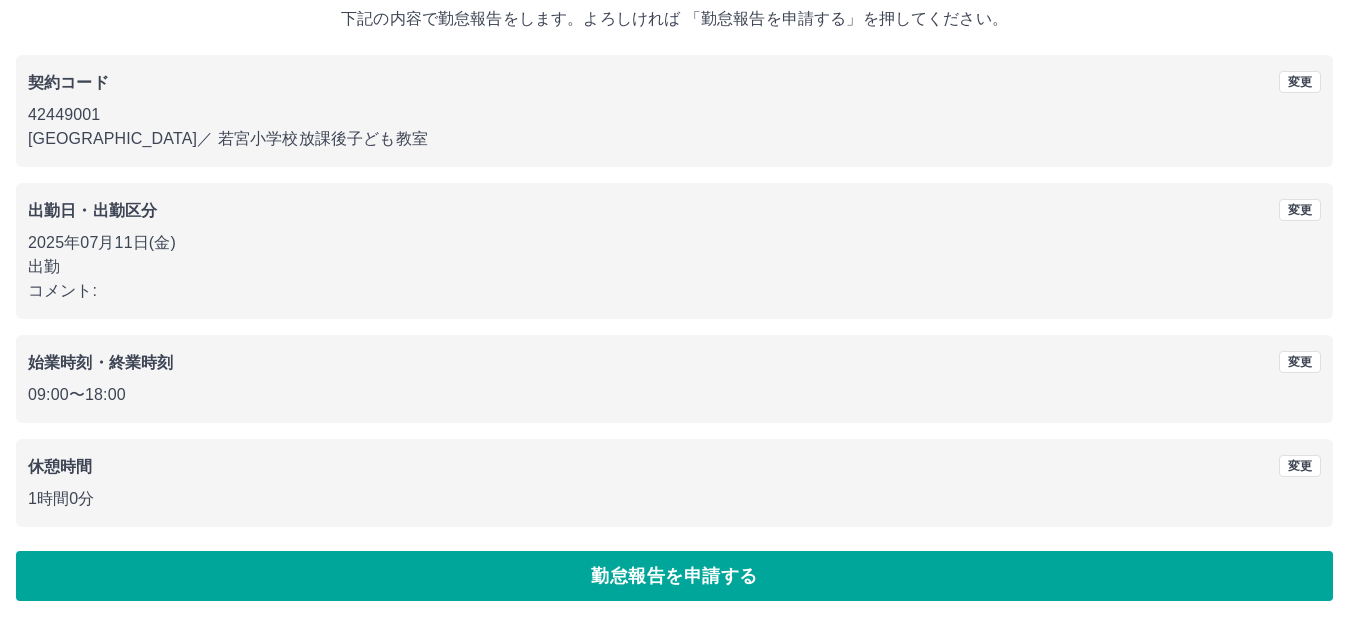 scroll, scrollTop: 0, scrollLeft: 0, axis: both 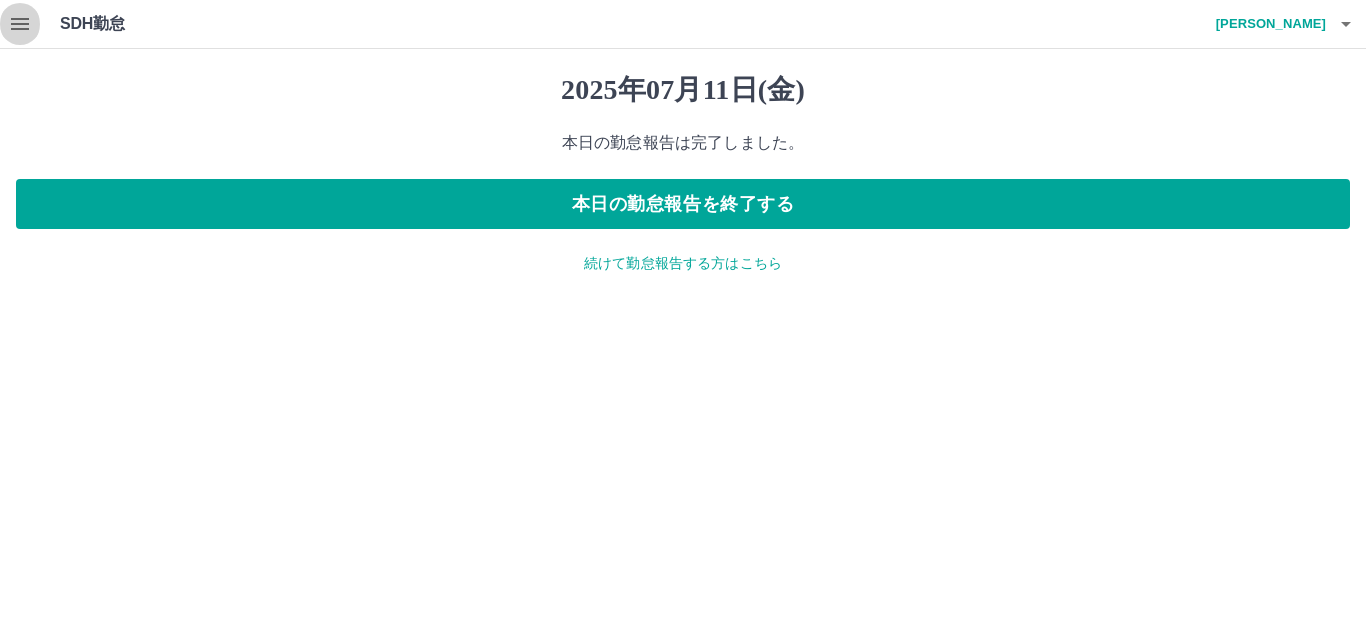 click at bounding box center (20, 24) 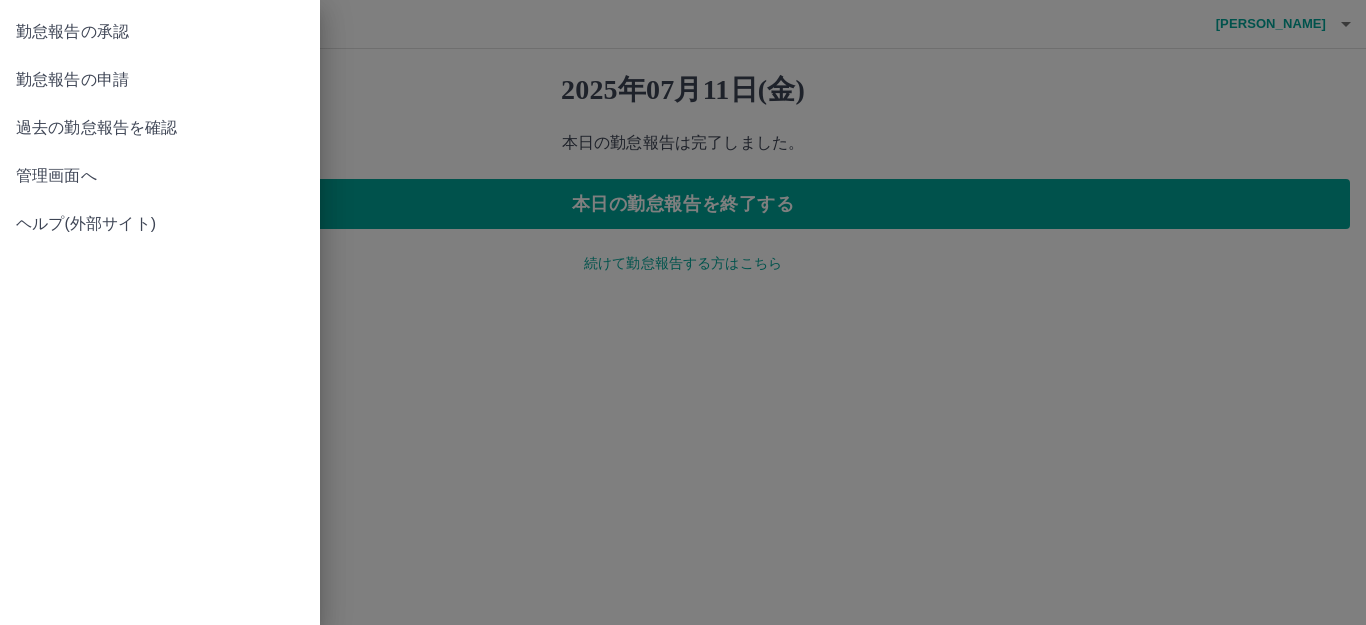 click at bounding box center [683, 312] 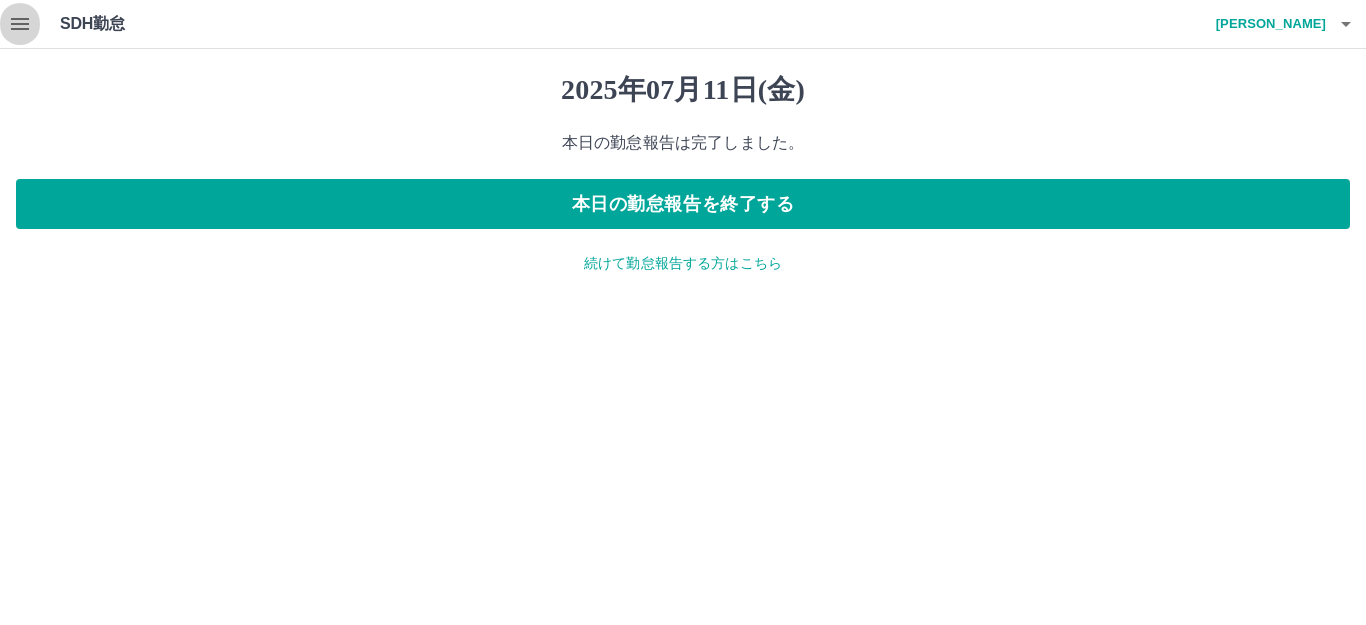 click at bounding box center (20, 24) 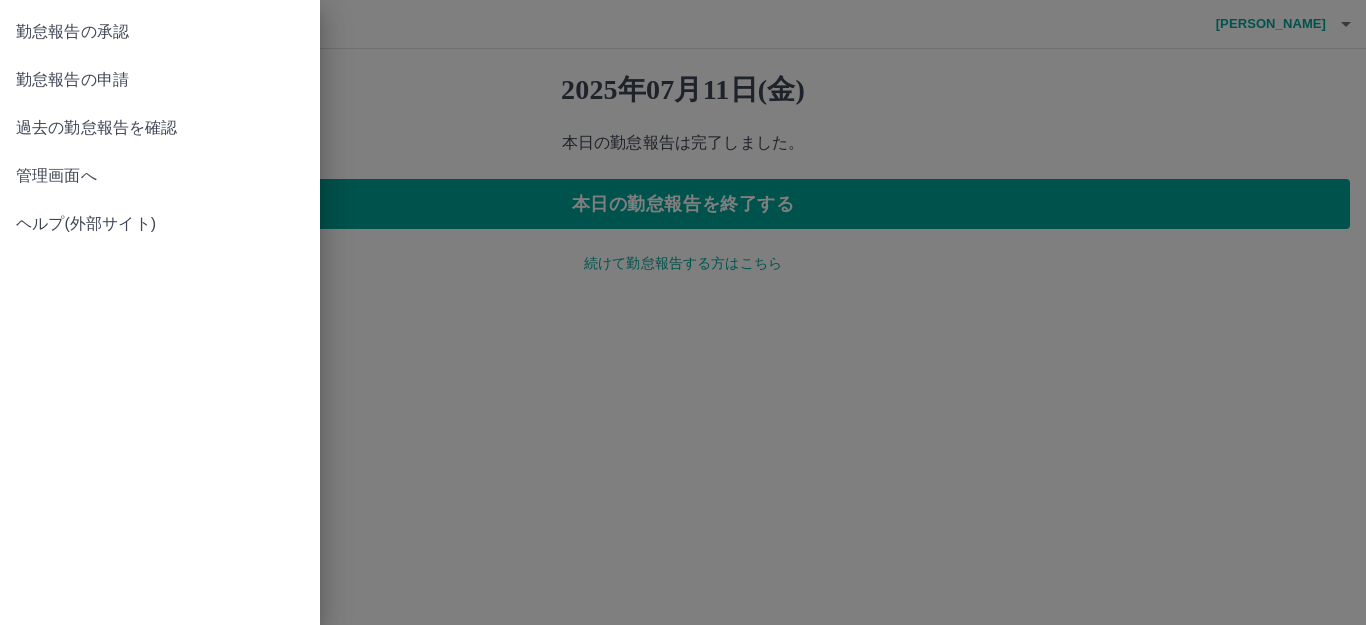 click on "過去の勤怠報告を確認" at bounding box center (160, 128) 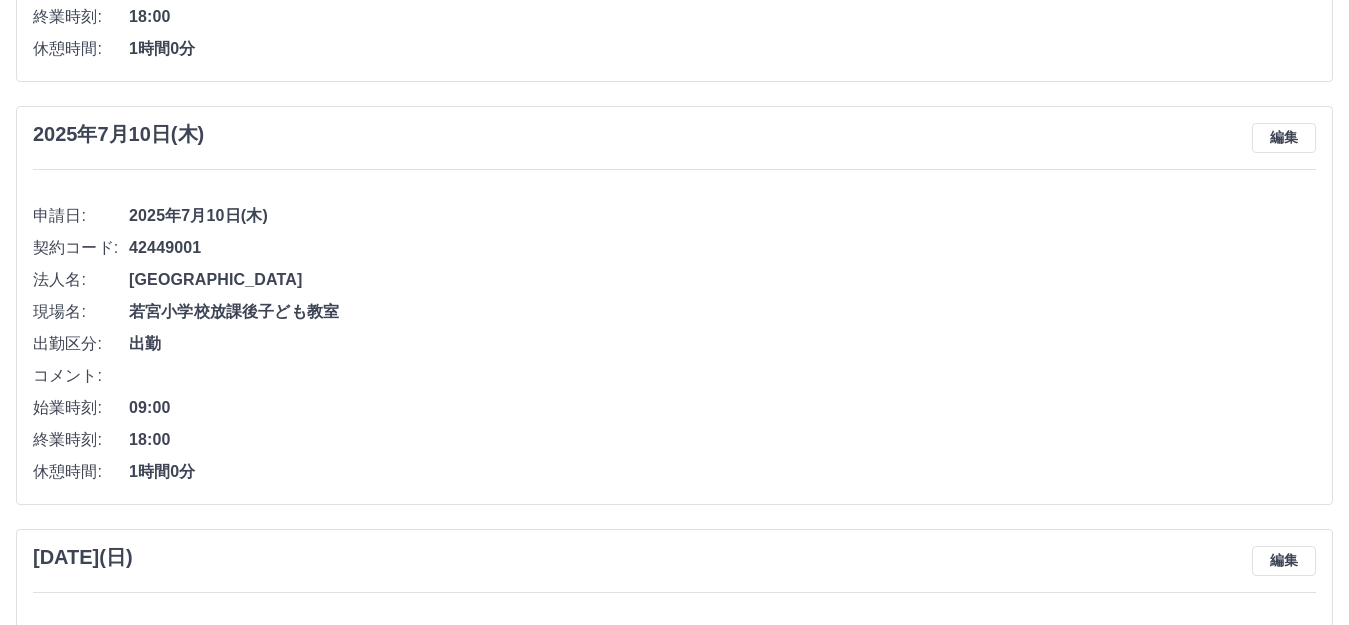 scroll, scrollTop: 0, scrollLeft: 0, axis: both 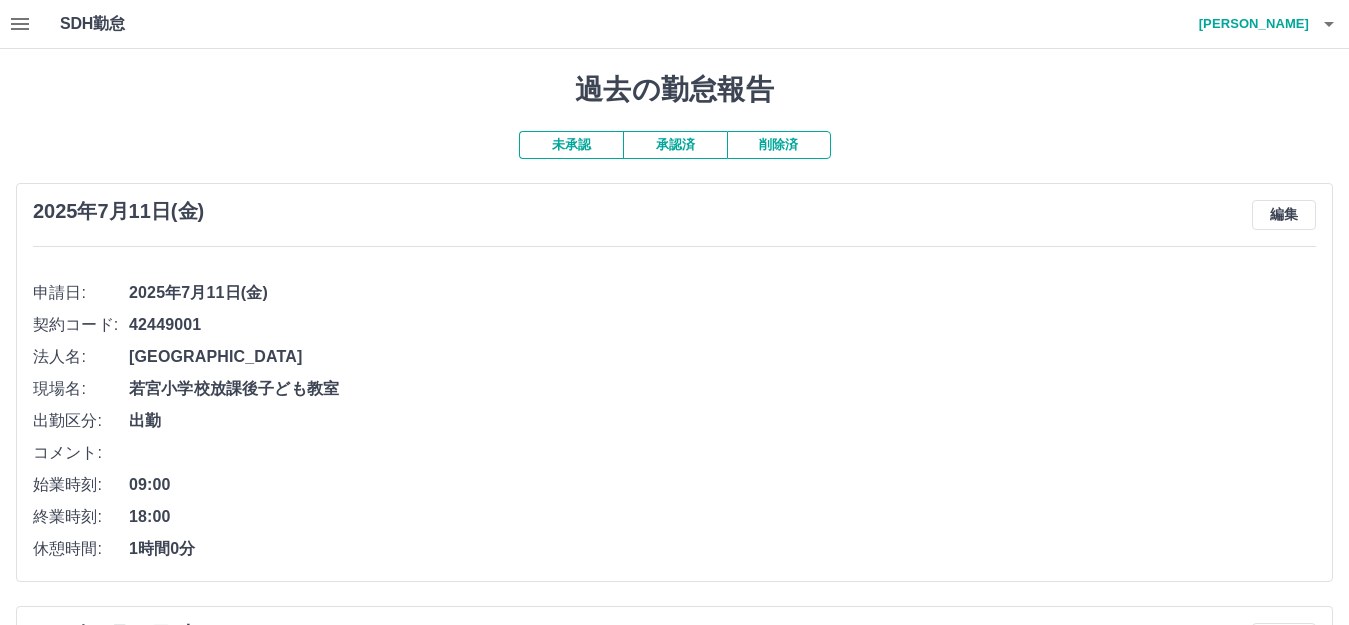 click 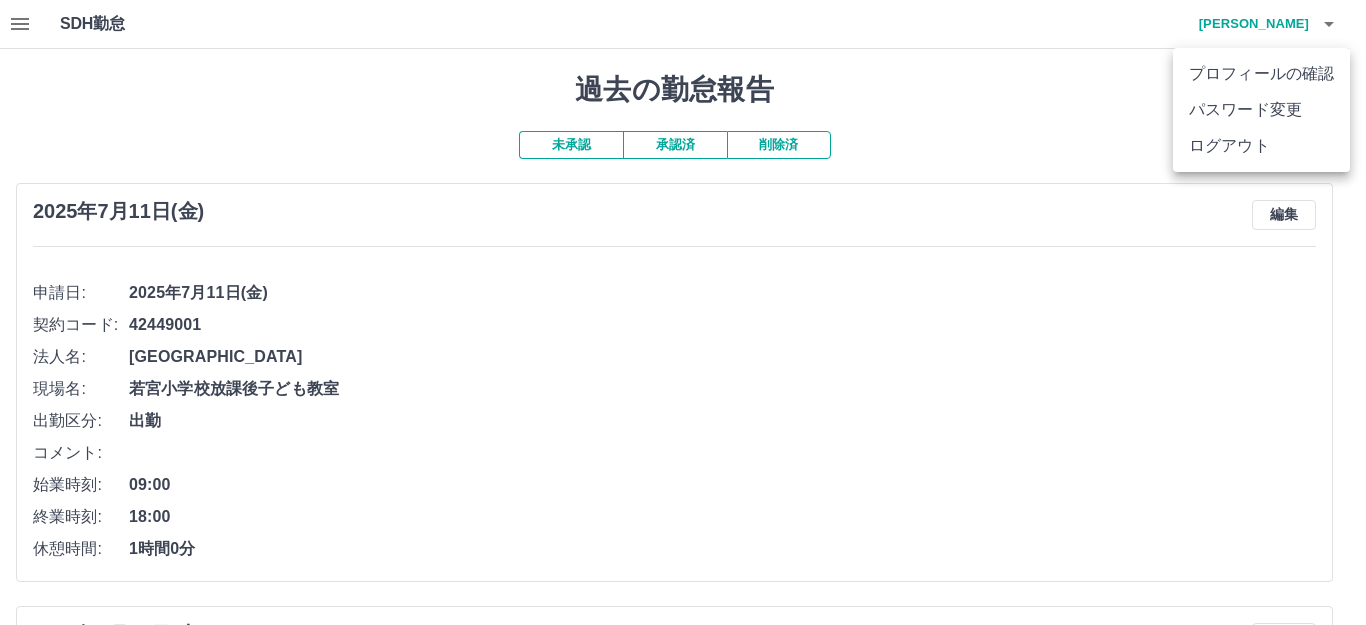 click at bounding box center [683, 312] 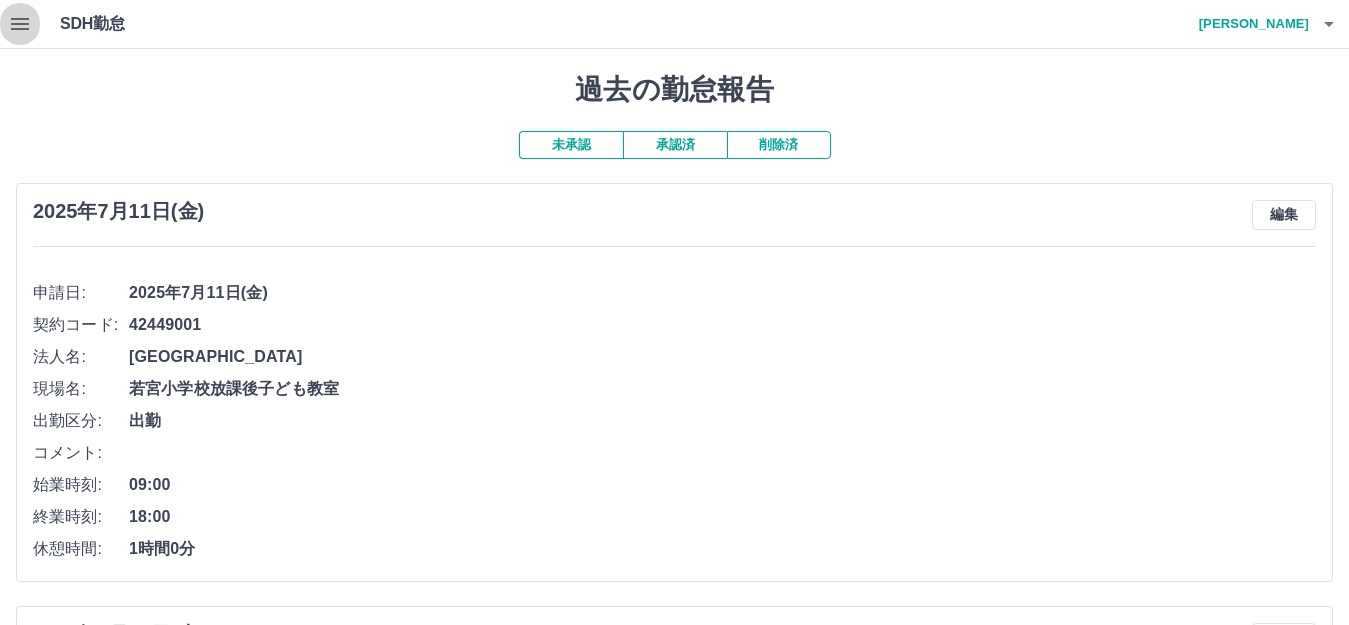 click 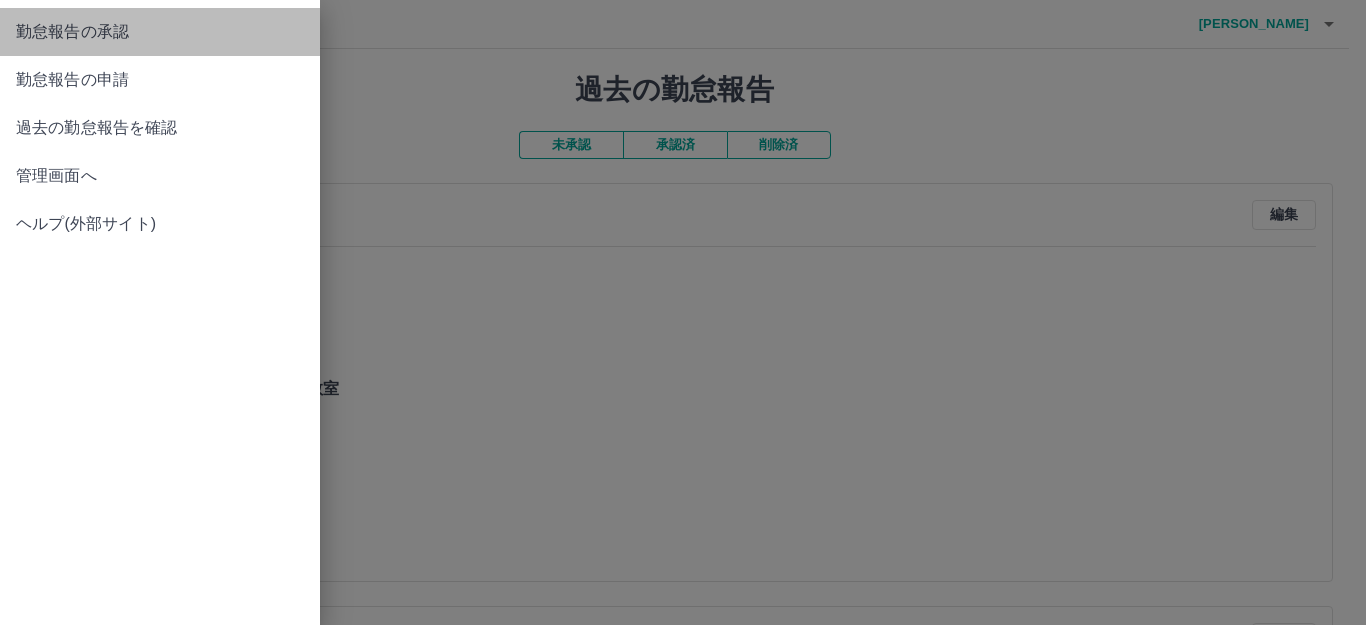 click on "勤怠報告の承認" at bounding box center (160, 32) 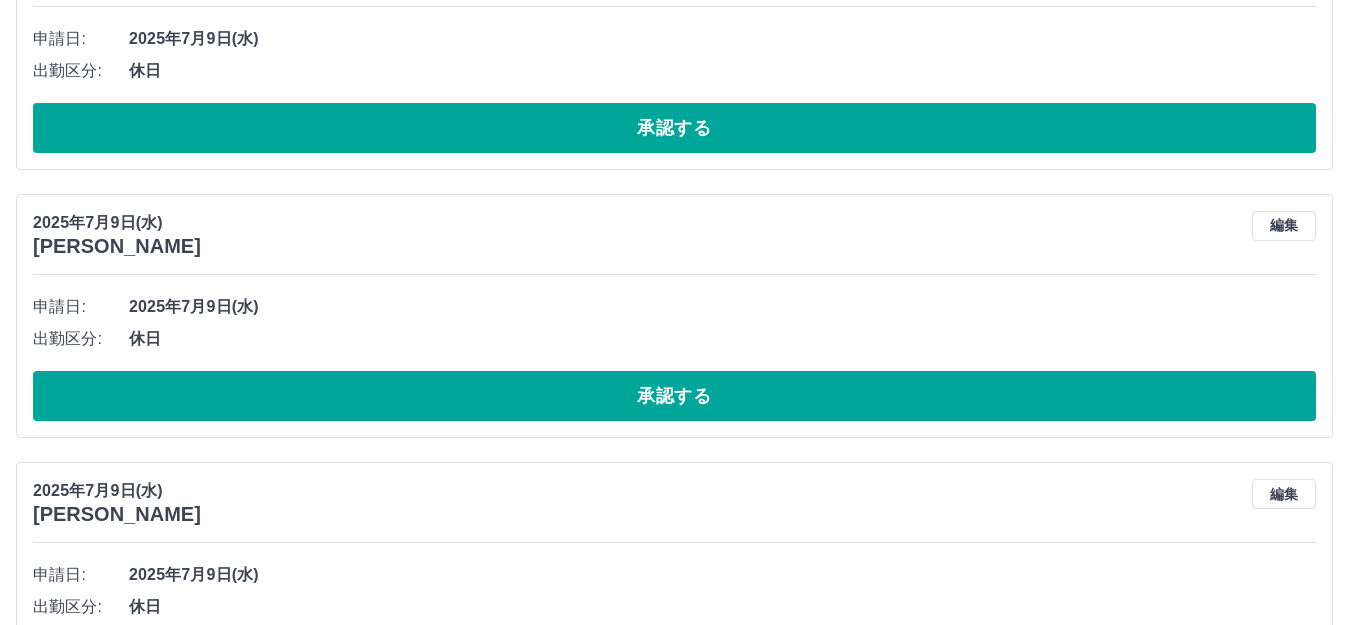 scroll, scrollTop: 6267, scrollLeft: 0, axis: vertical 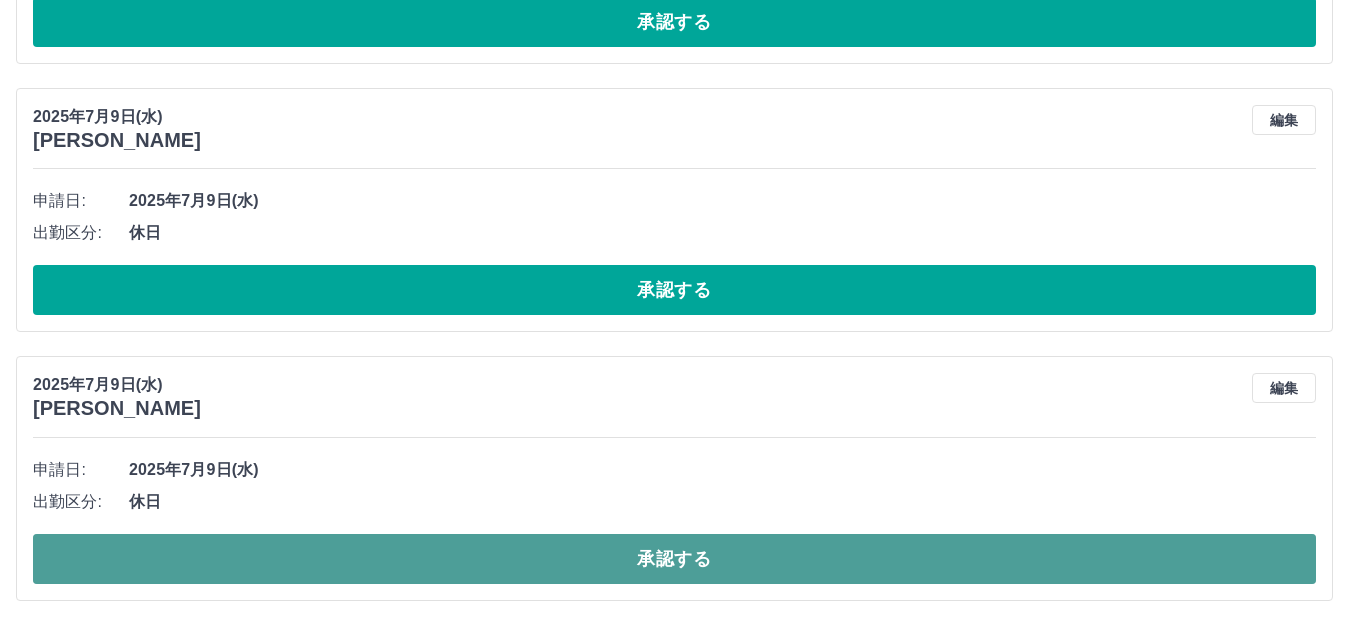 click on "承認する" at bounding box center [674, 559] 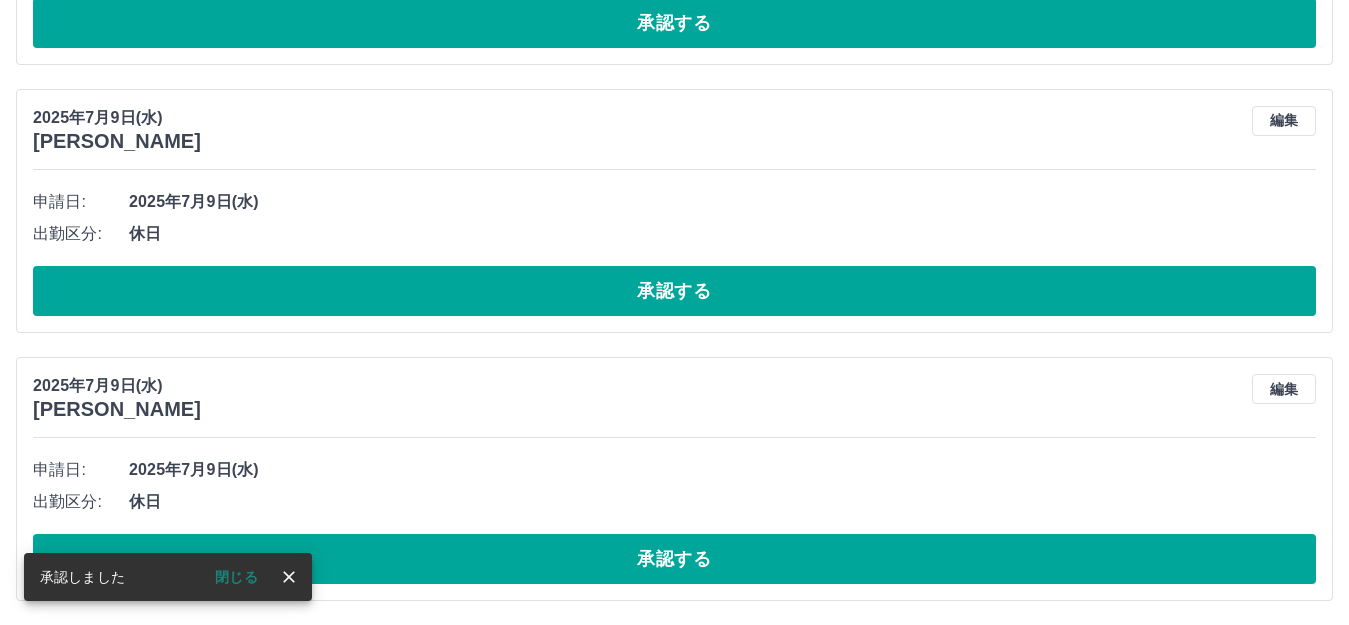 scroll, scrollTop: 5998, scrollLeft: 0, axis: vertical 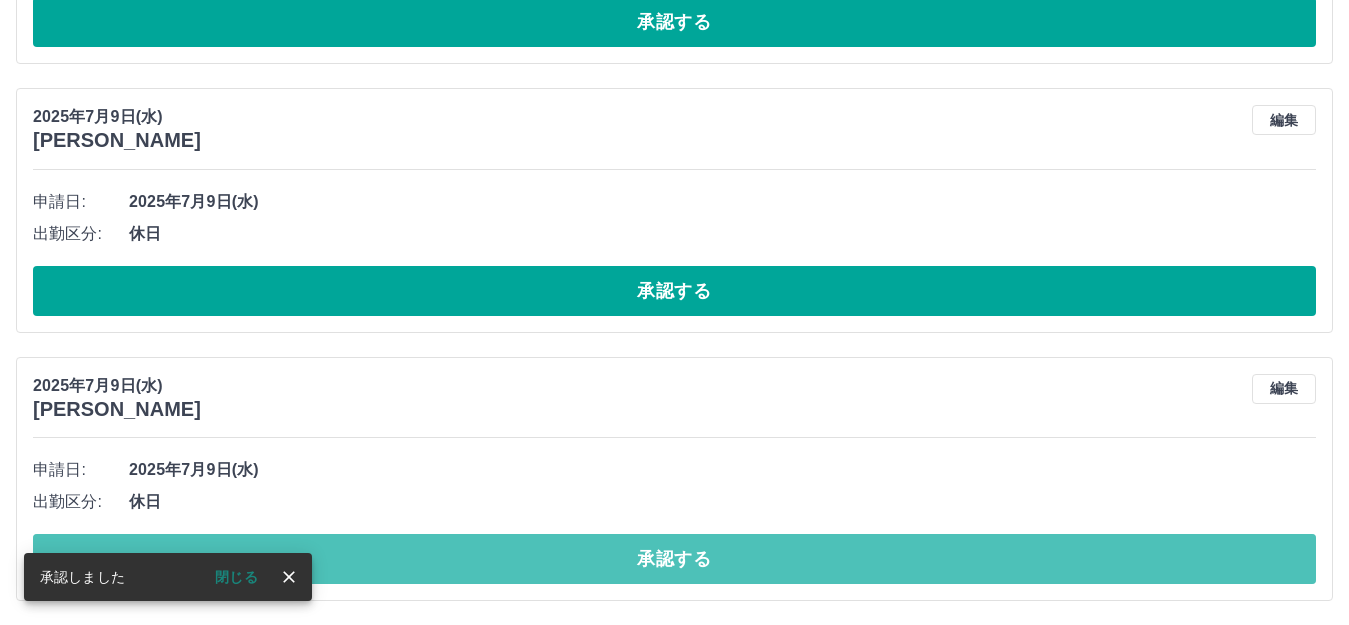 click on "承認する" at bounding box center (674, 559) 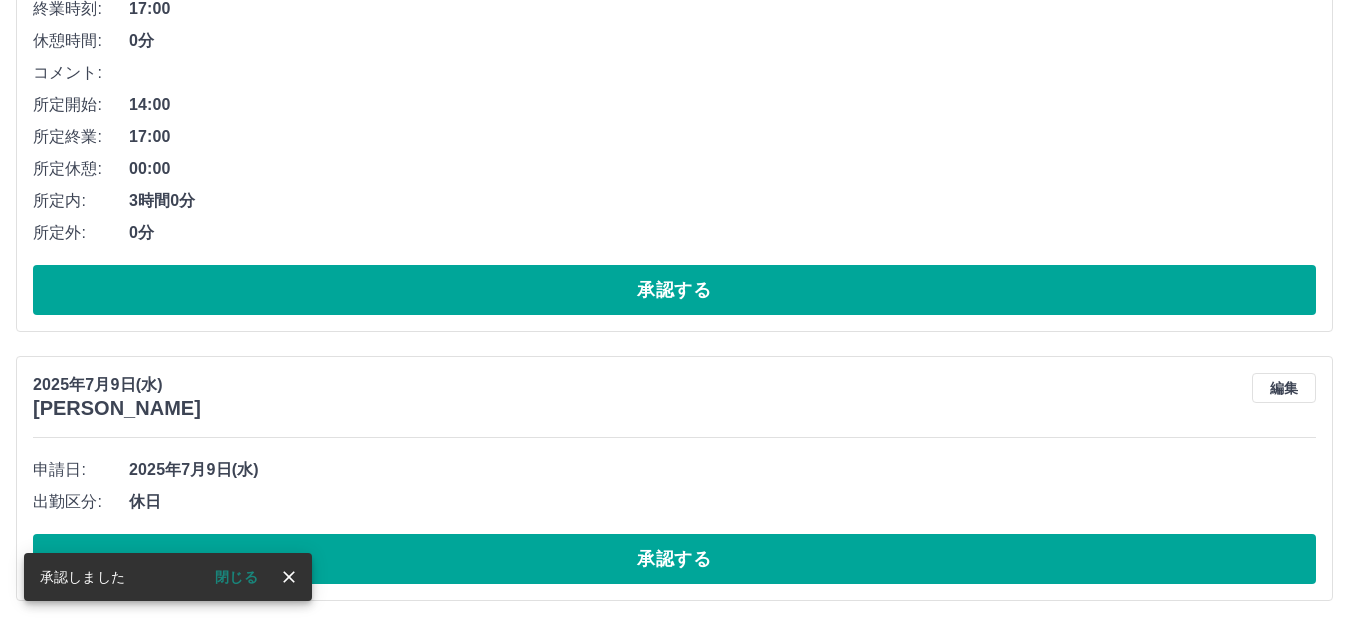 scroll, scrollTop: 5462, scrollLeft: 0, axis: vertical 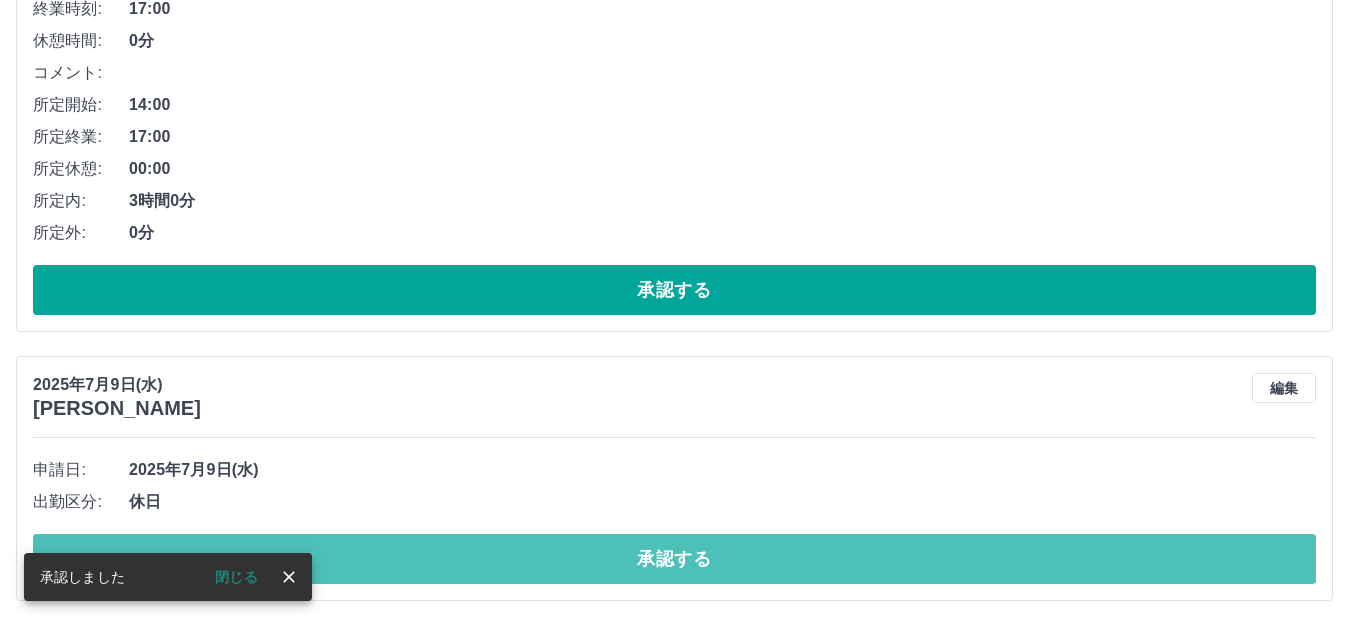 click on "承認する" at bounding box center (674, 559) 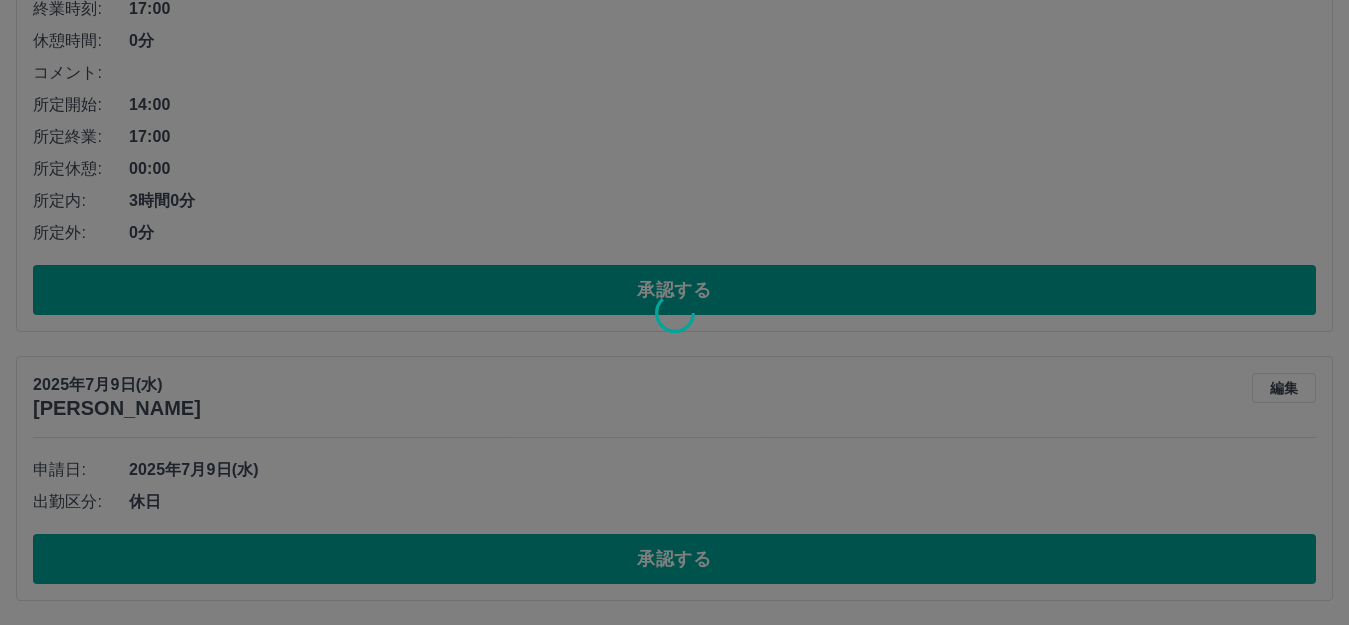 scroll, scrollTop: 5193, scrollLeft: 0, axis: vertical 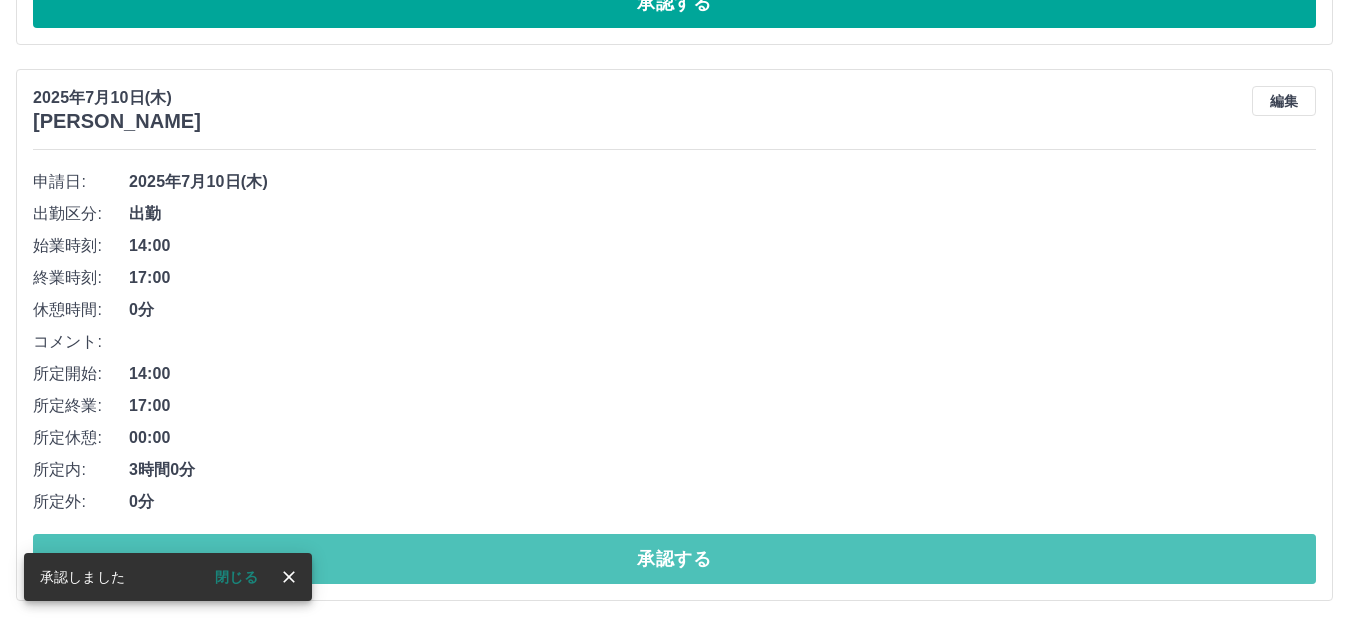 click on "承認する" at bounding box center (674, 559) 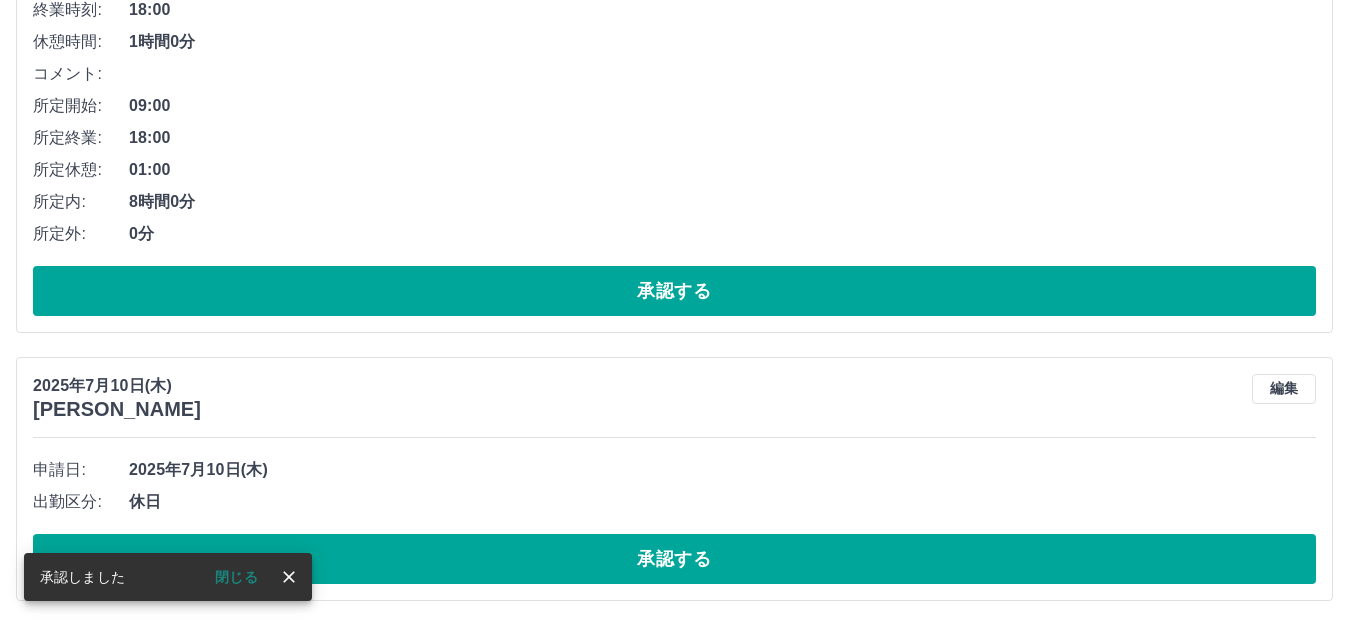 scroll, scrollTop: 4637, scrollLeft: 0, axis: vertical 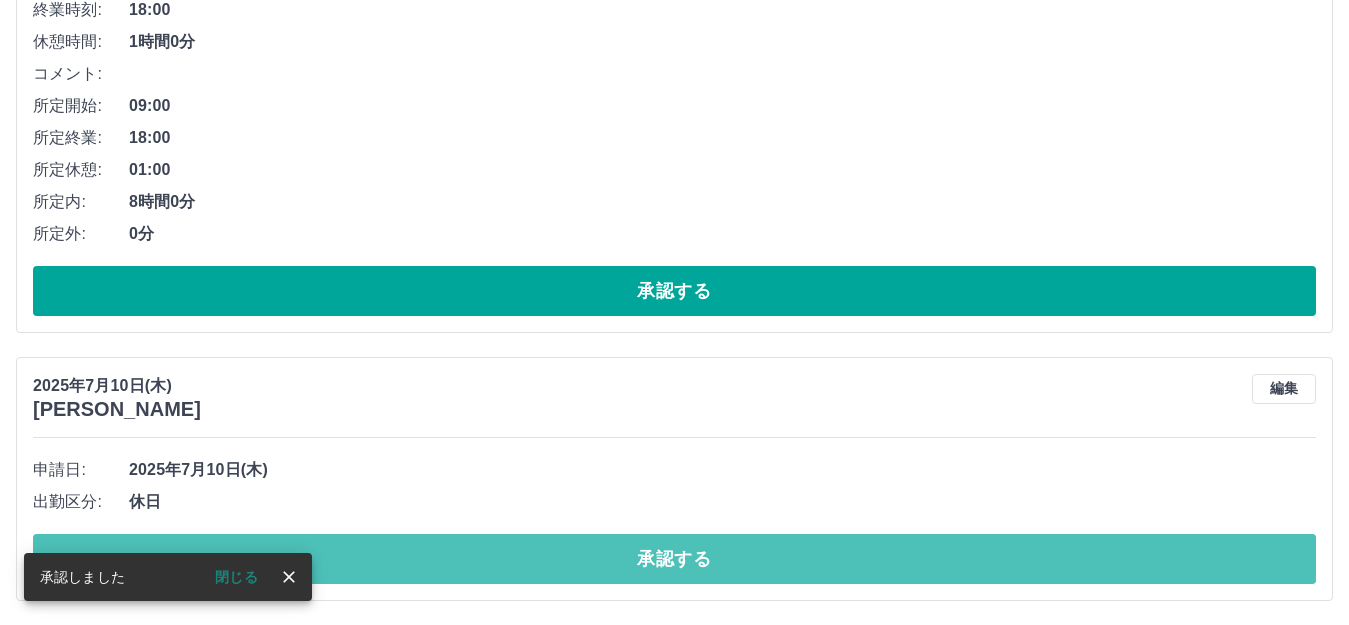 click on "承認する" at bounding box center (674, 559) 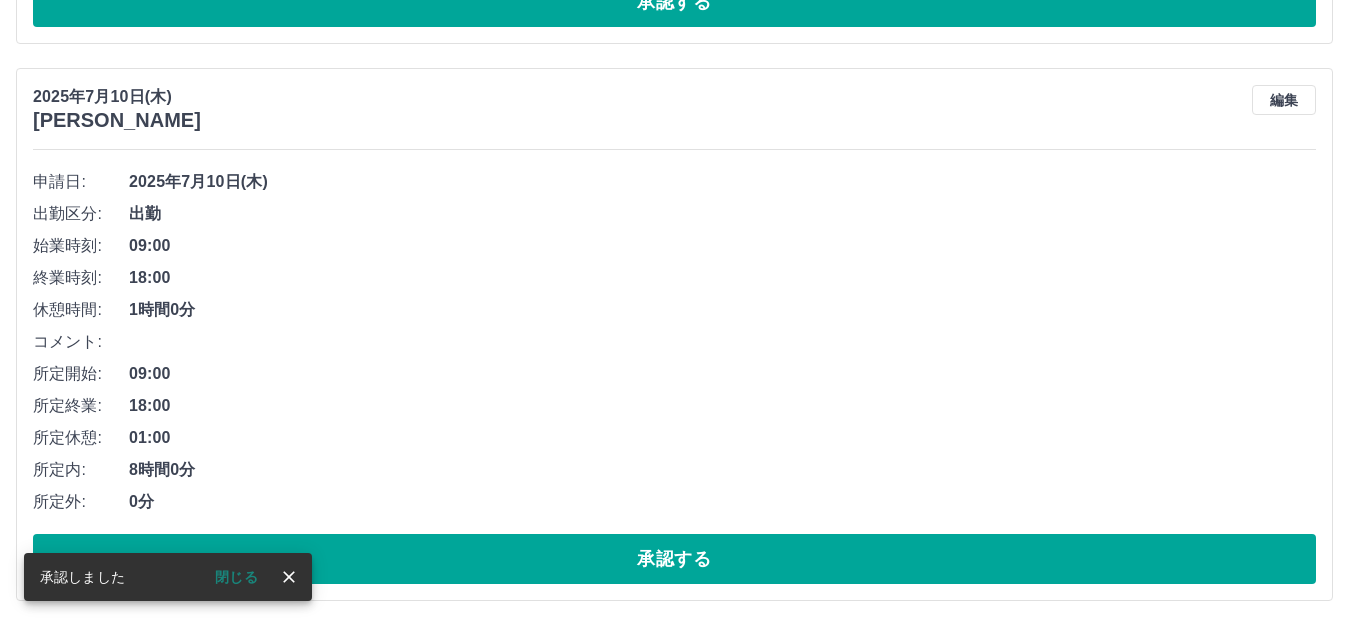 scroll, scrollTop: 4369, scrollLeft: 0, axis: vertical 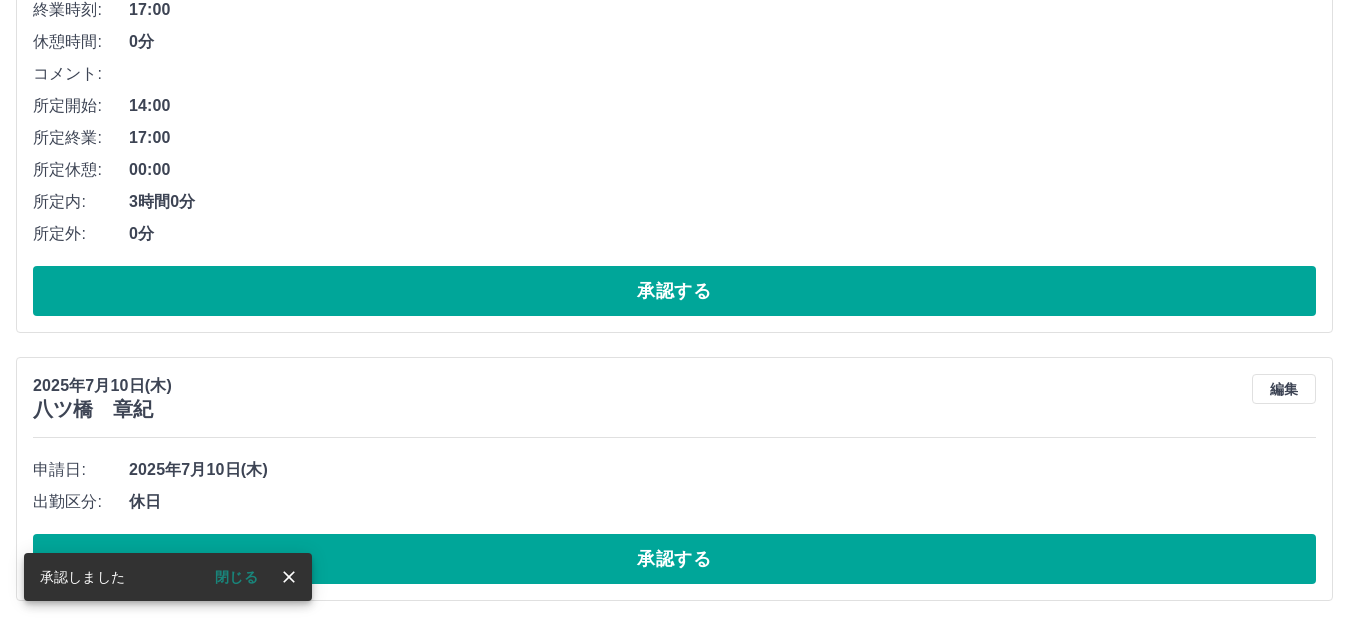 click on "承認する" at bounding box center (674, 559) 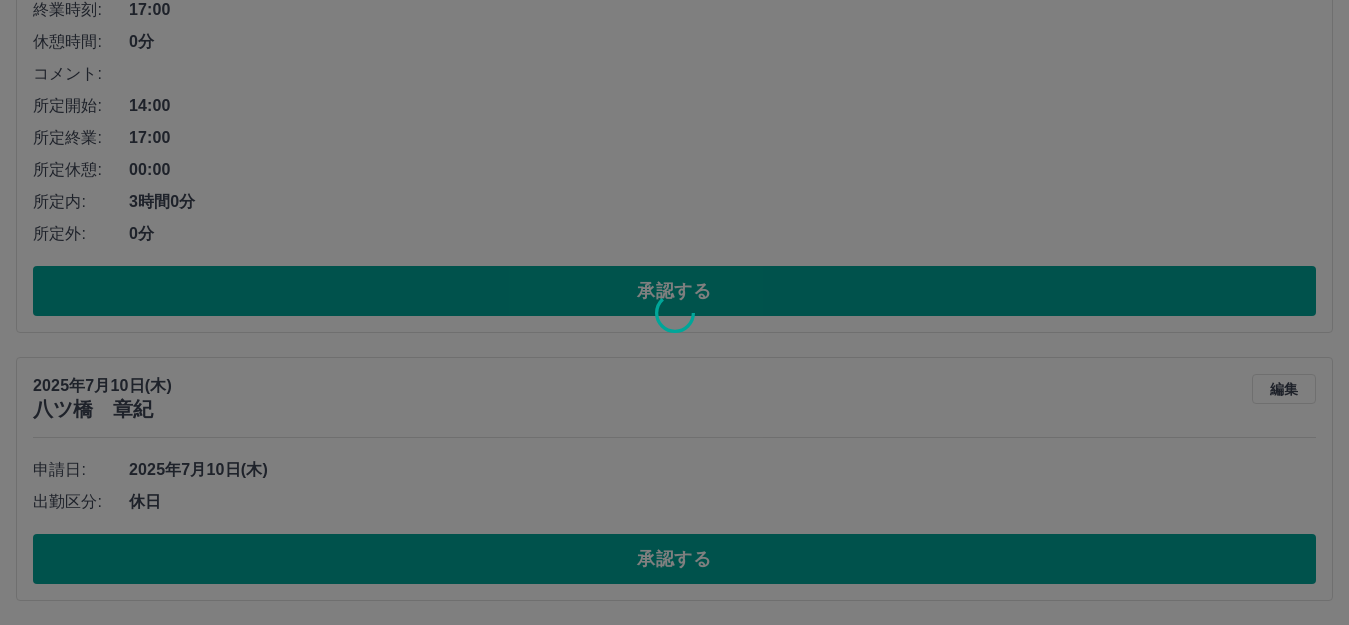 scroll, scrollTop: 3544, scrollLeft: 0, axis: vertical 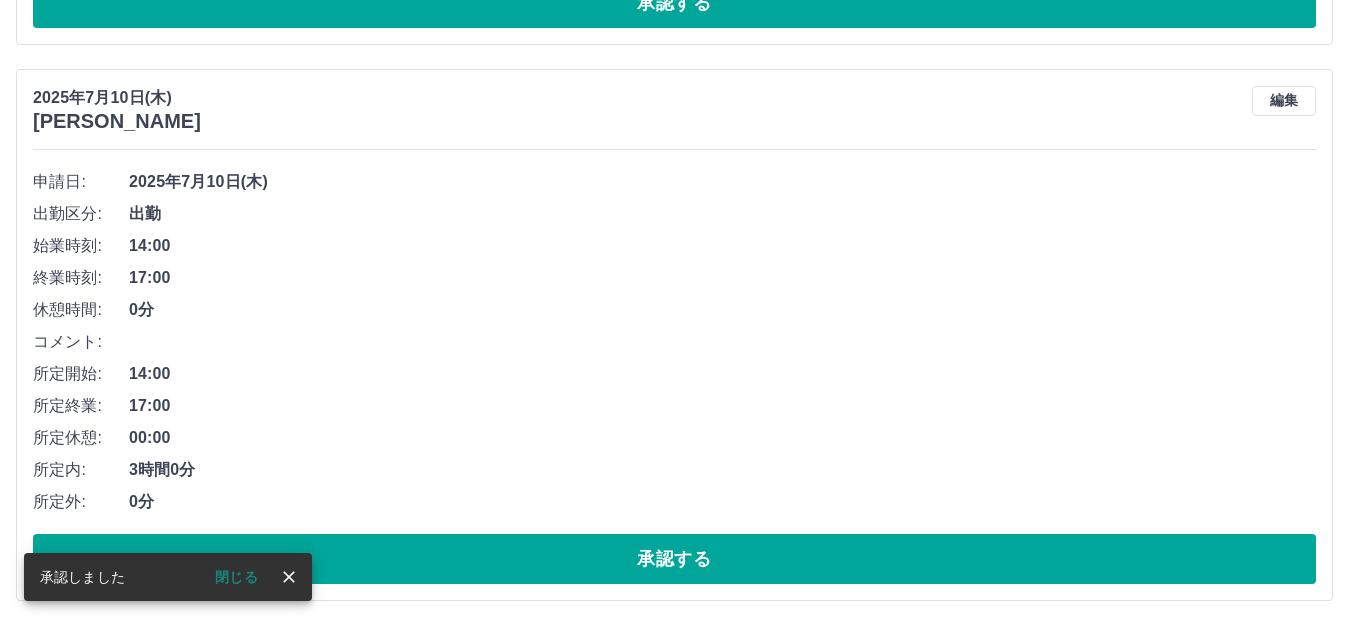 click on "承認する" at bounding box center [674, 559] 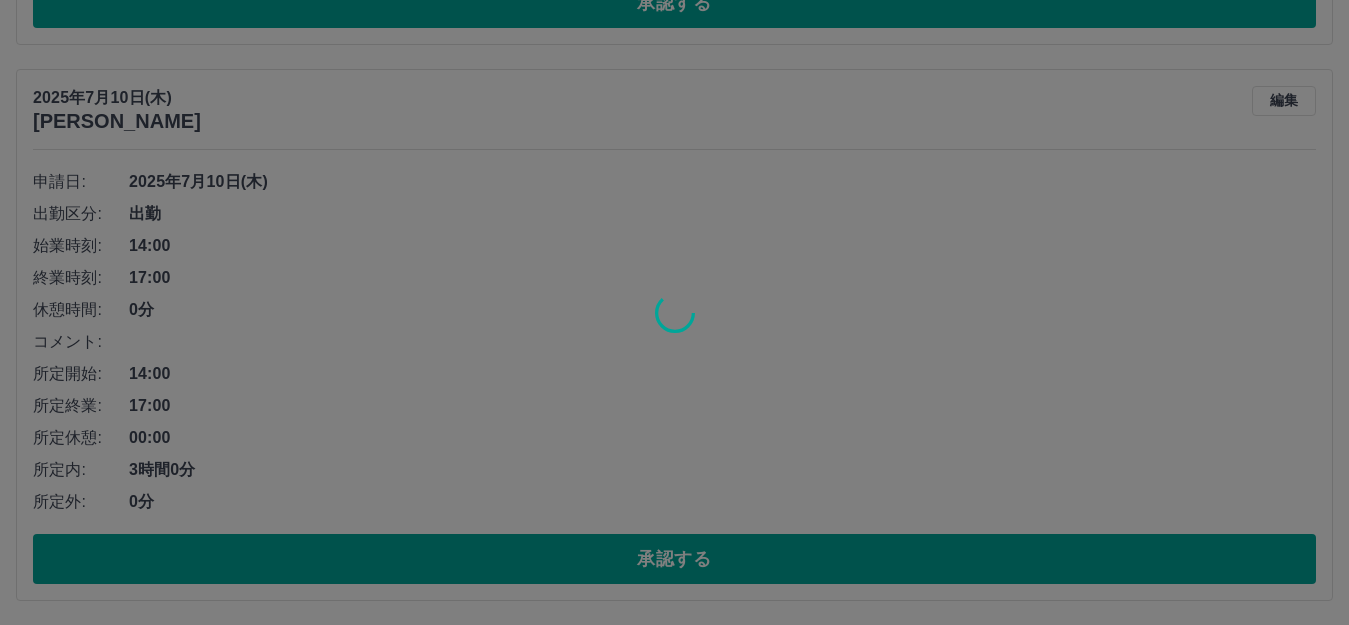 scroll, scrollTop: 2988, scrollLeft: 0, axis: vertical 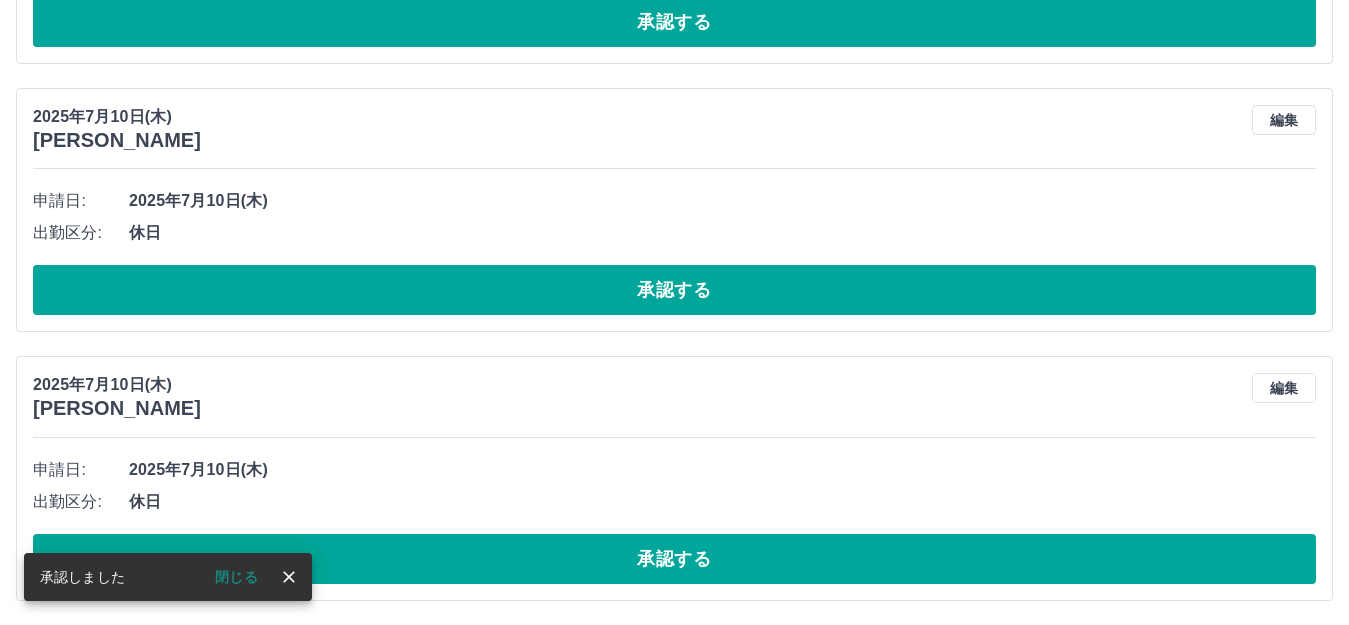 click on "承認する" at bounding box center [674, 559] 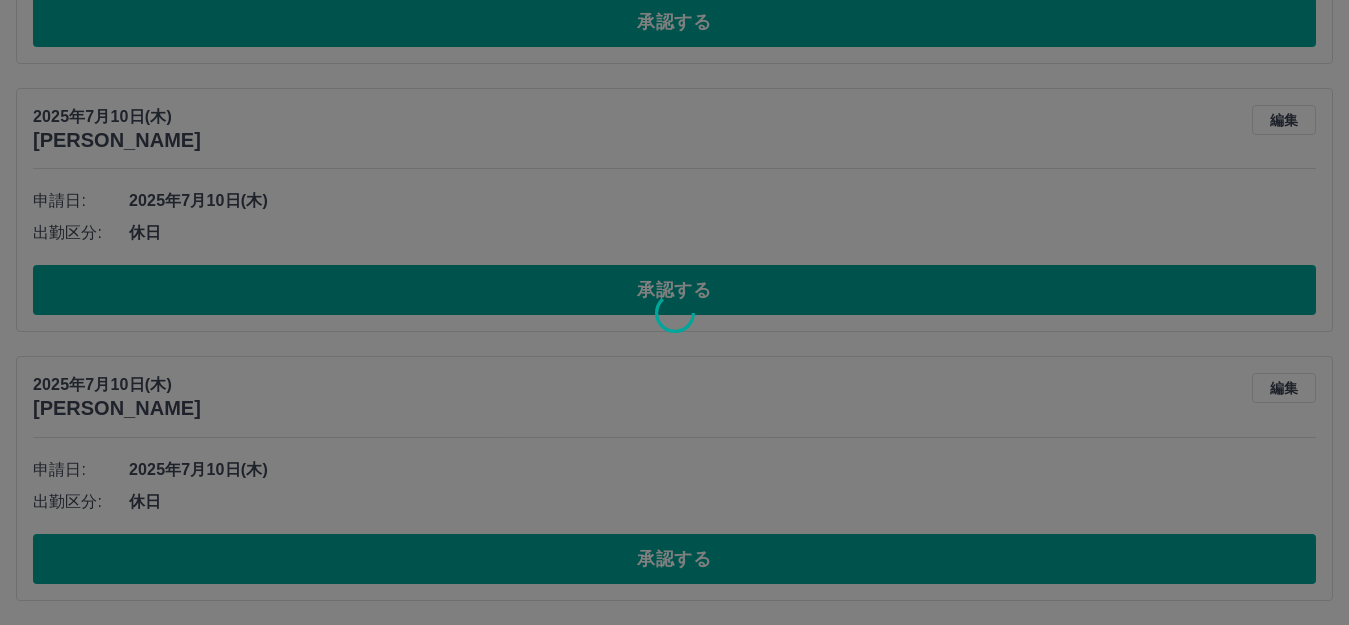 scroll, scrollTop: 2719, scrollLeft: 0, axis: vertical 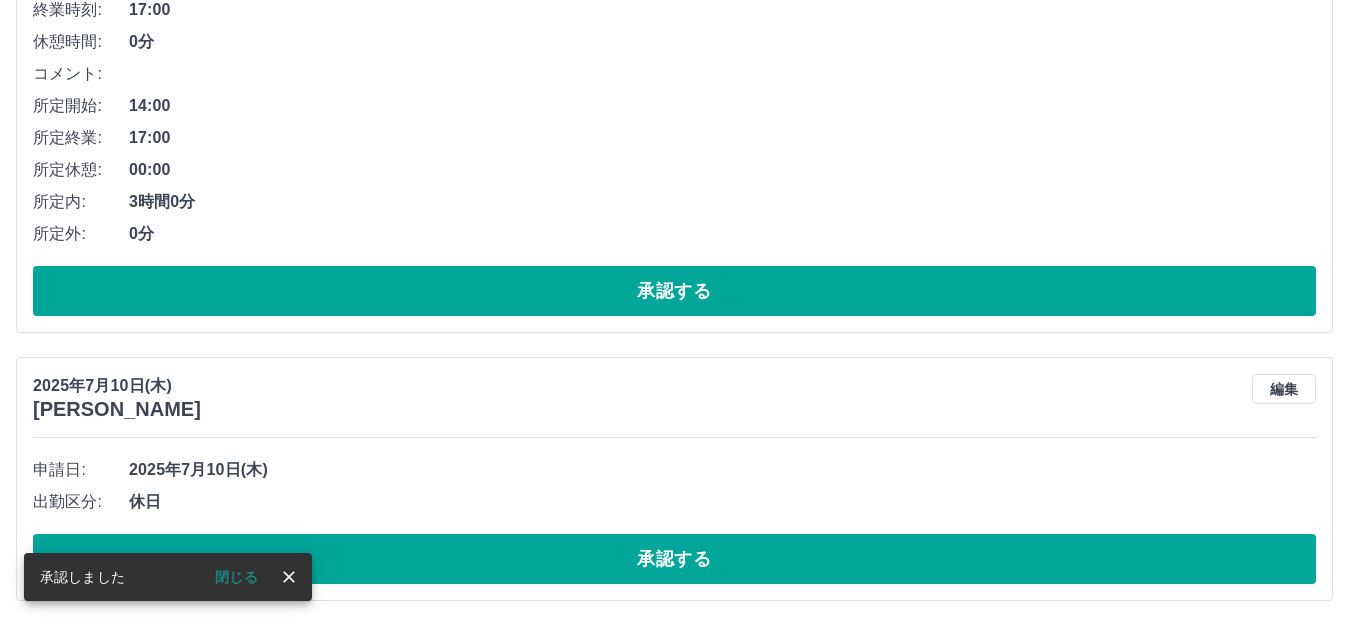 click on "承認する" at bounding box center (674, 559) 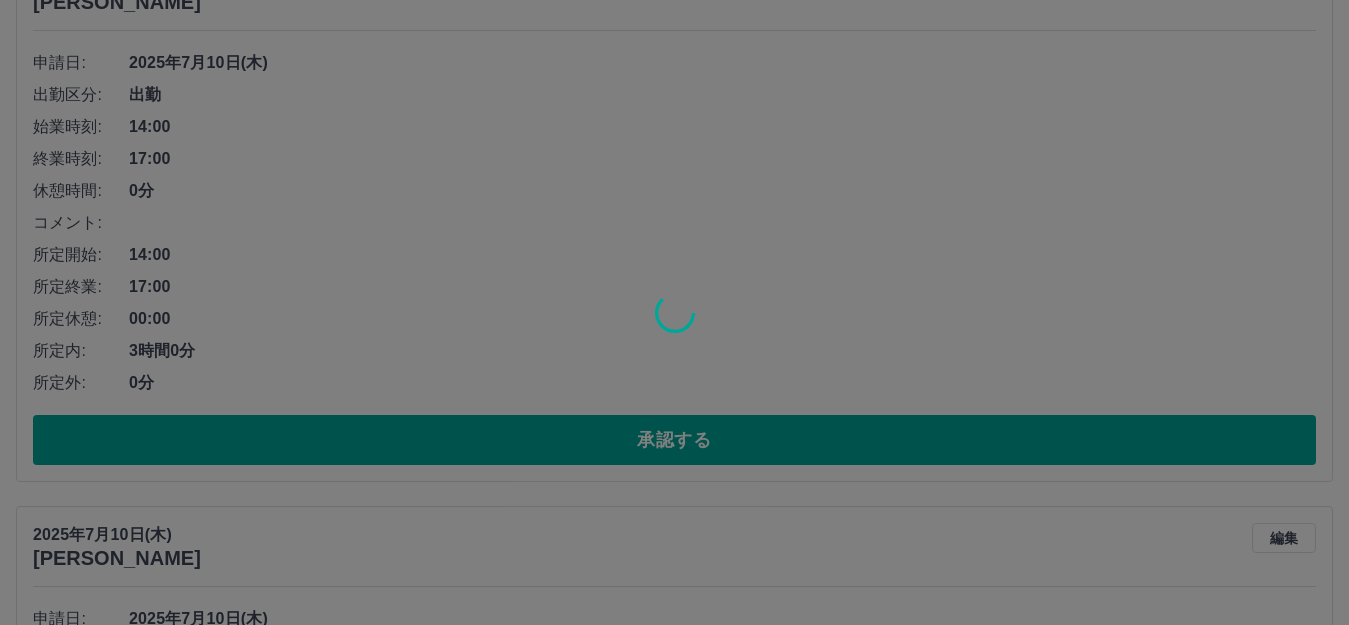 scroll, scrollTop: 2719, scrollLeft: 0, axis: vertical 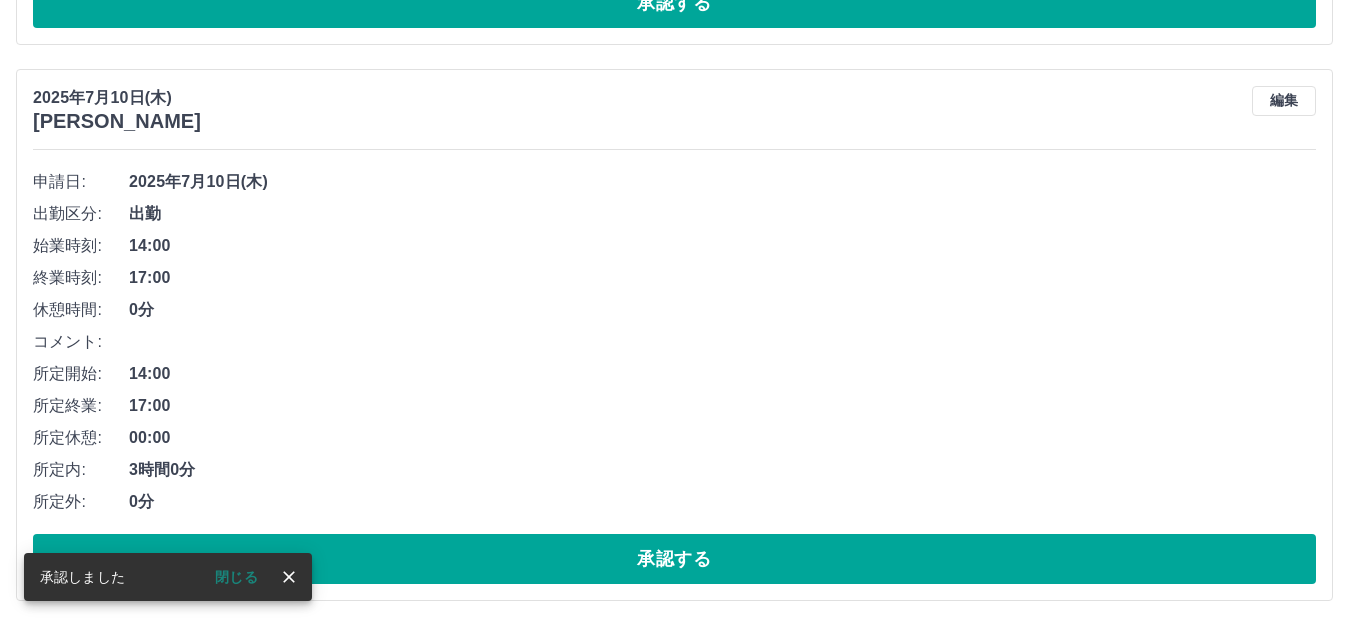 click on "承認する" at bounding box center [674, 559] 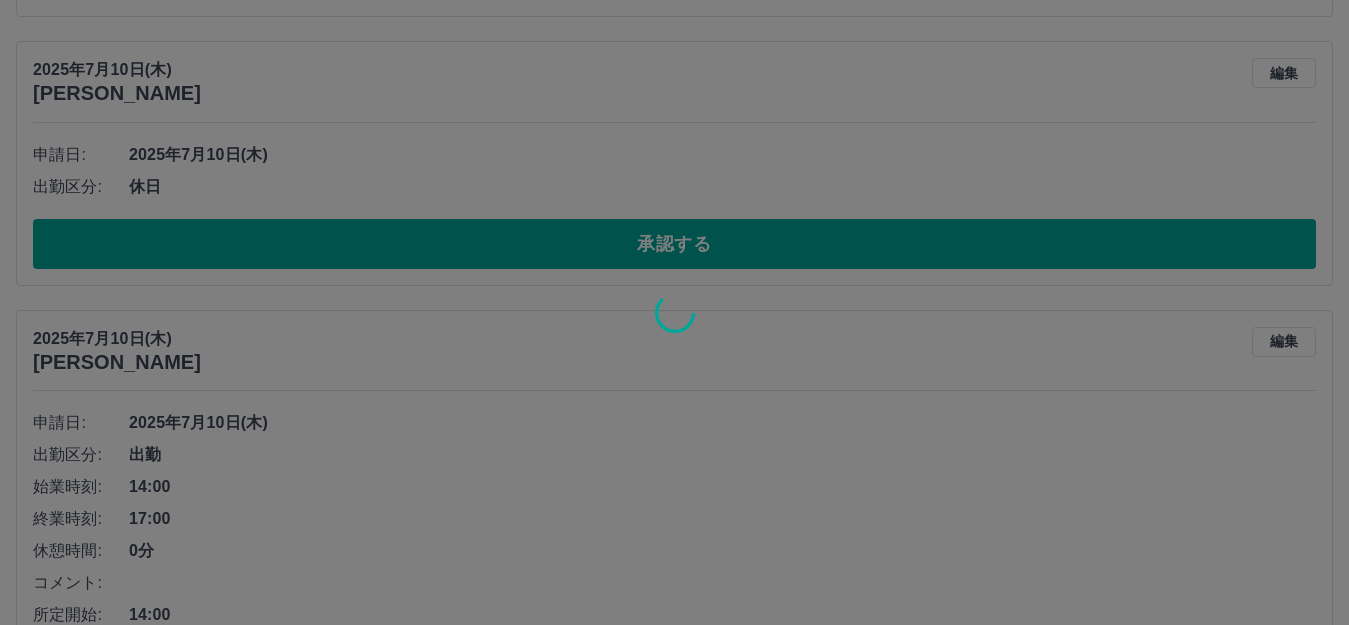 scroll, scrollTop: 2451, scrollLeft: 0, axis: vertical 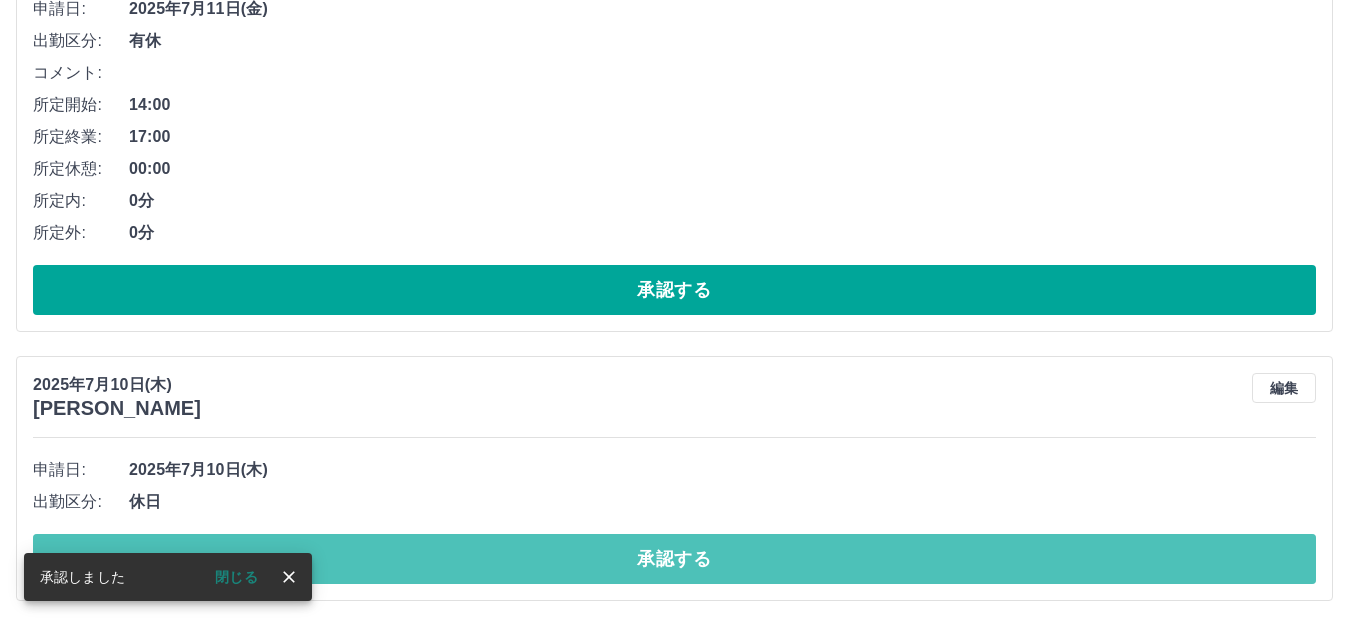 click on "承認する" at bounding box center (674, 559) 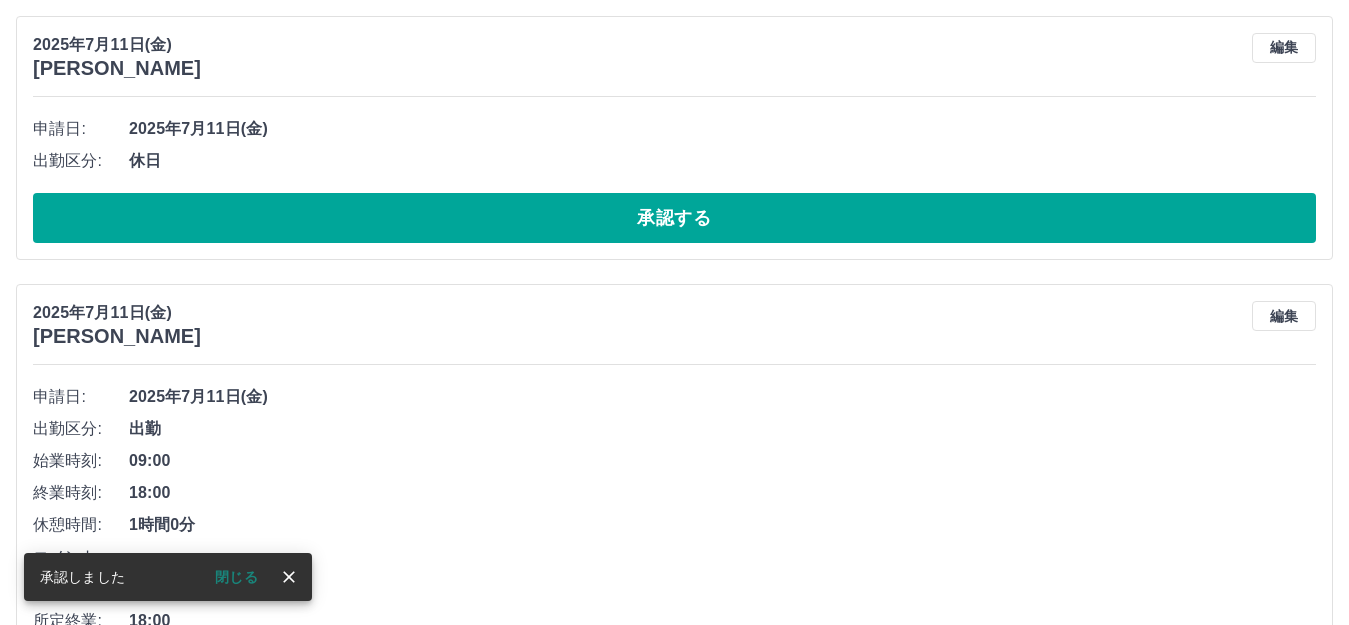 scroll, scrollTop: 0, scrollLeft: 0, axis: both 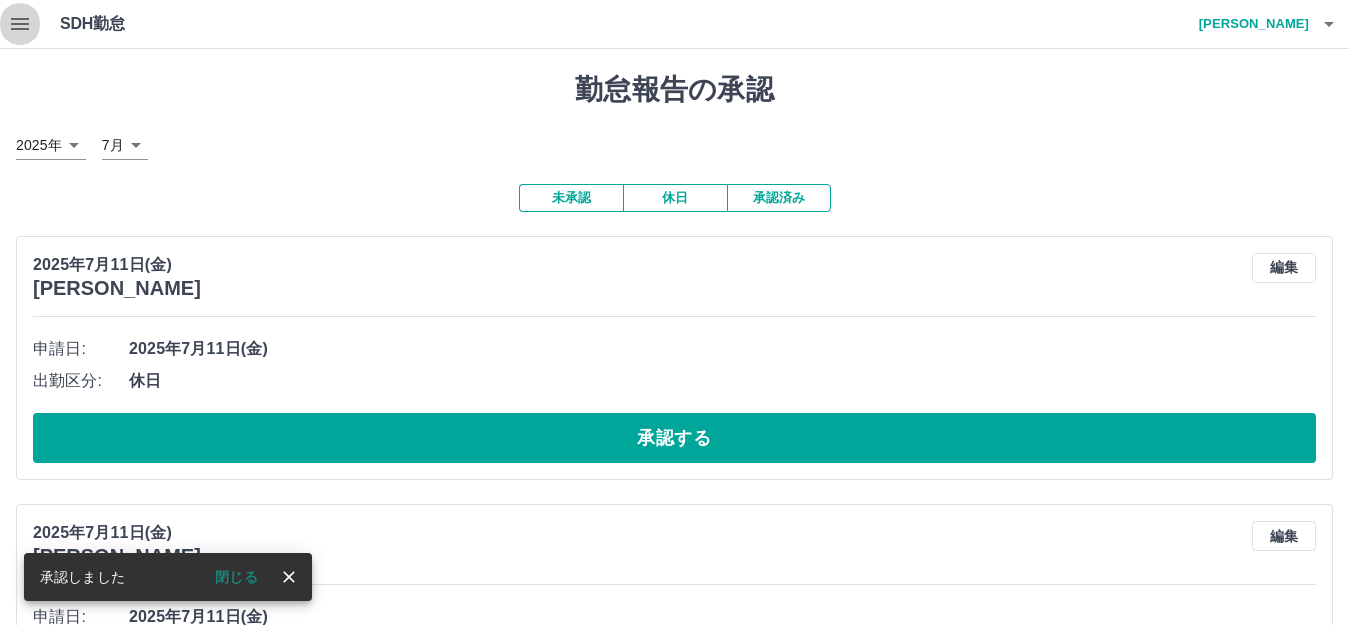 click 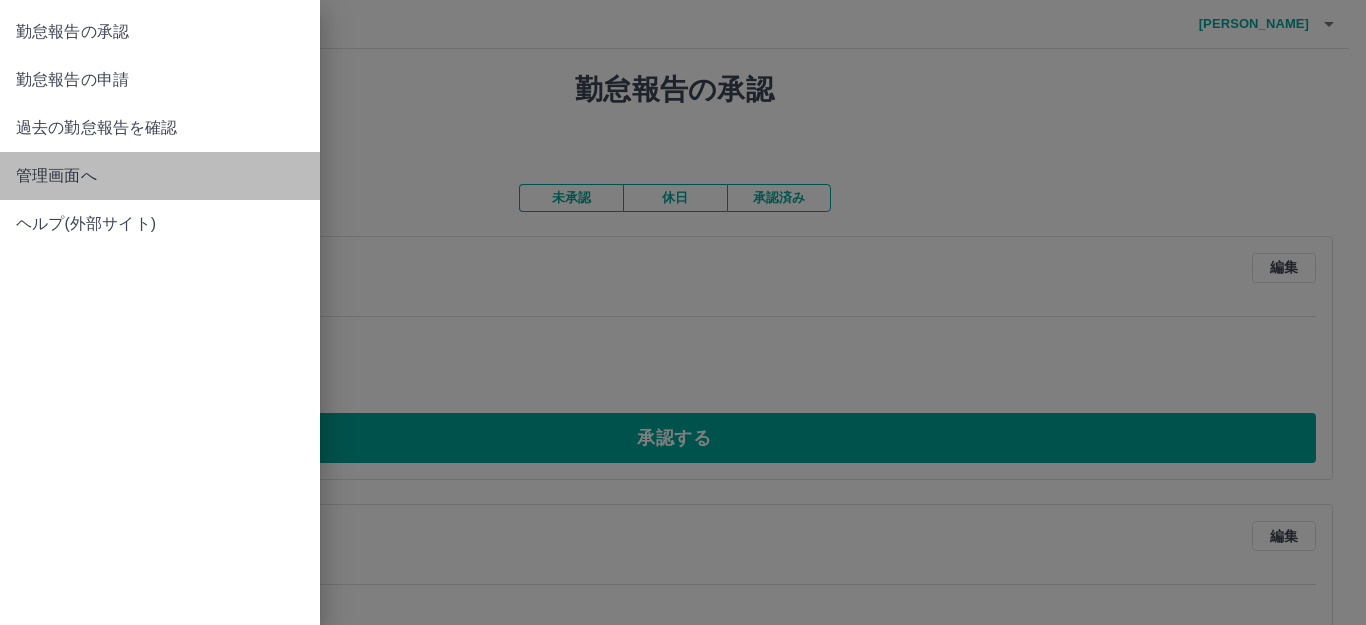 click on "管理画面へ" at bounding box center [160, 176] 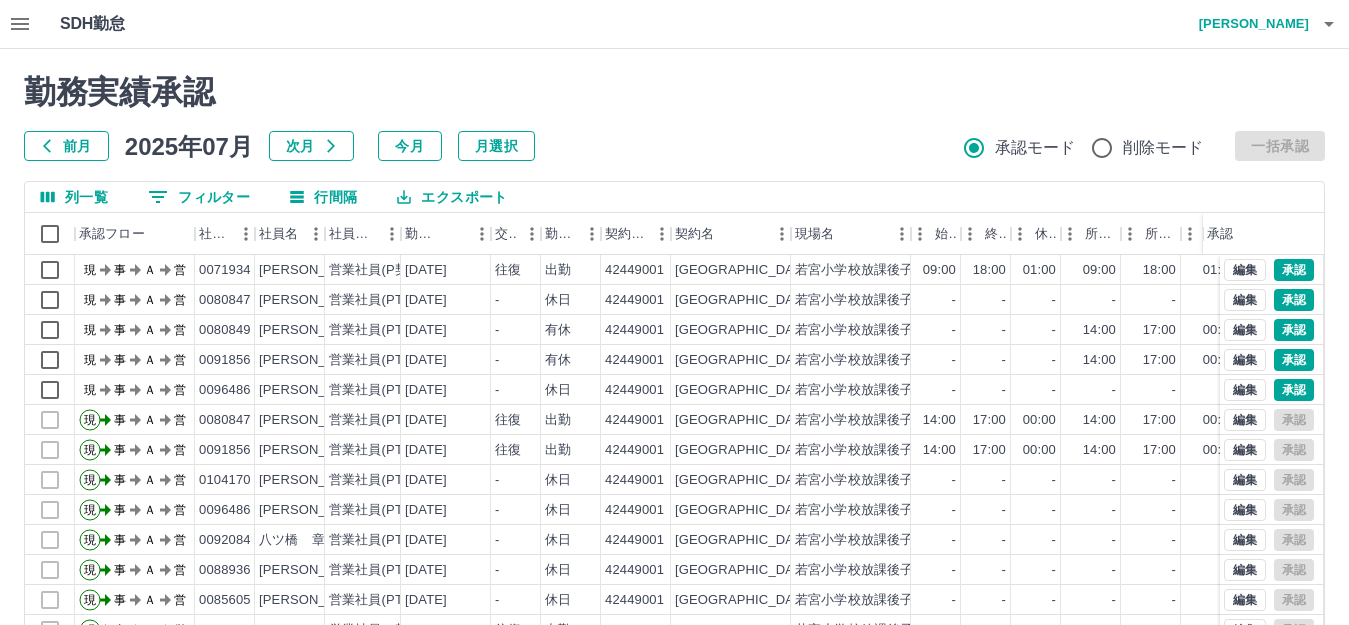 scroll, scrollTop: 104, scrollLeft: 0, axis: vertical 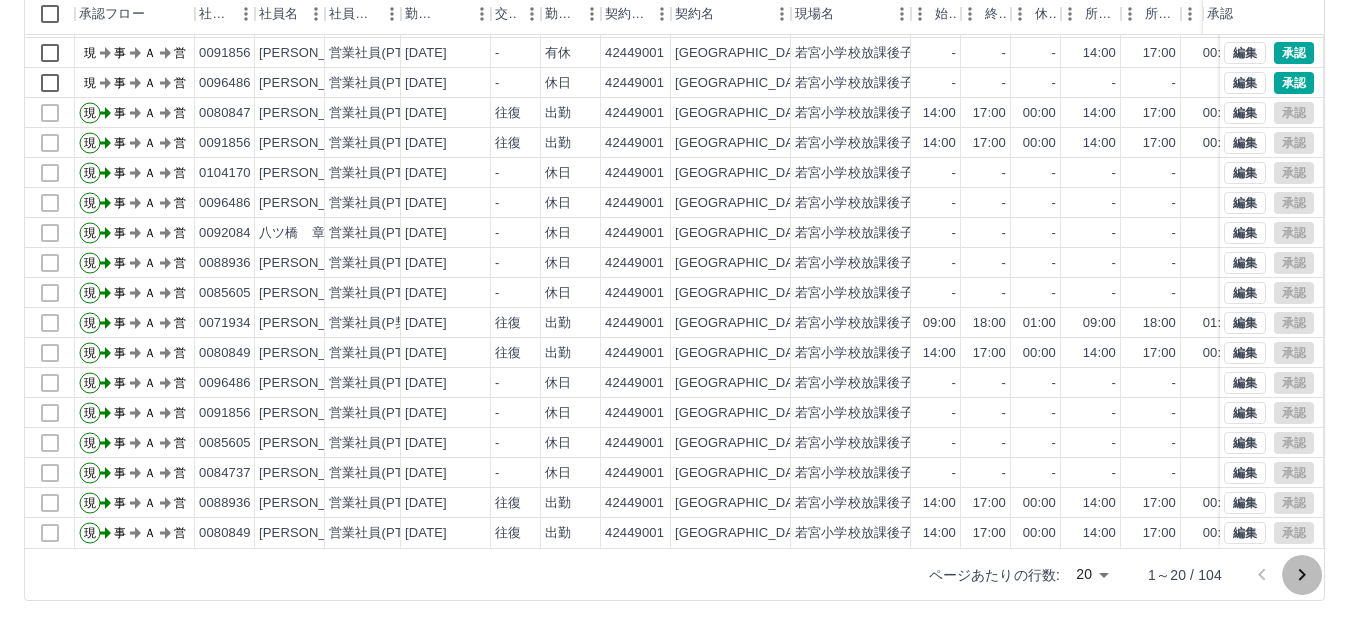 click 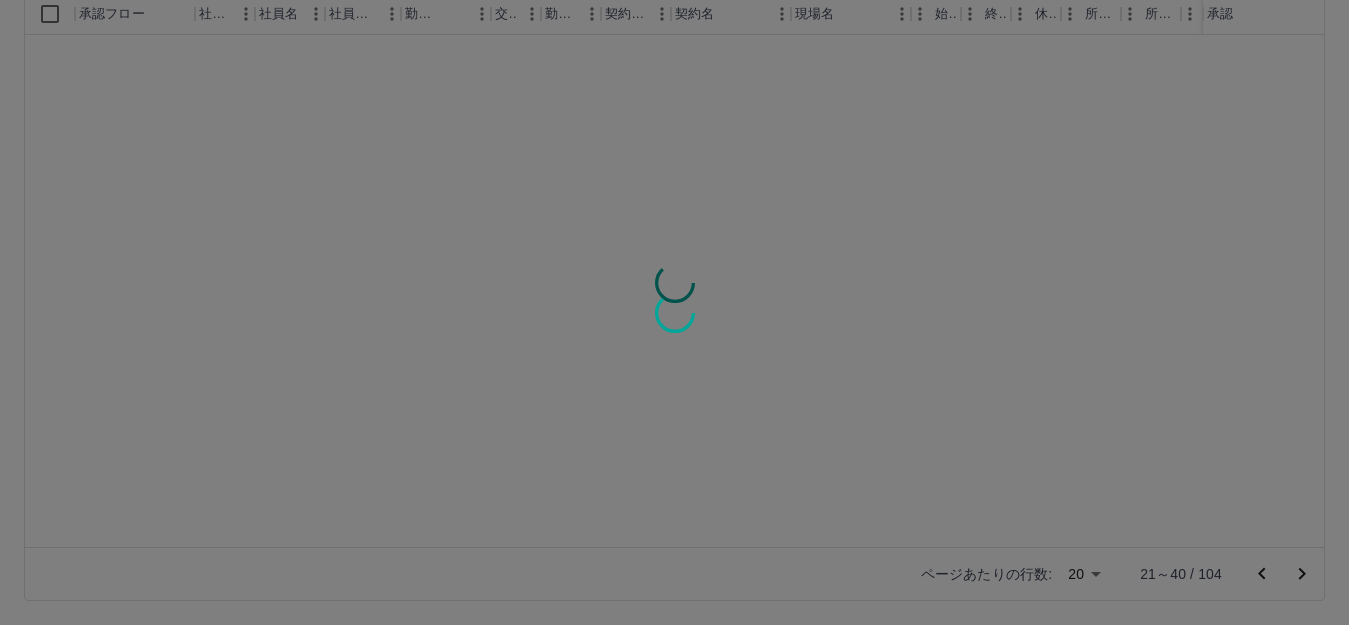 scroll, scrollTop: 0, scrollLeft: 0, axis: both 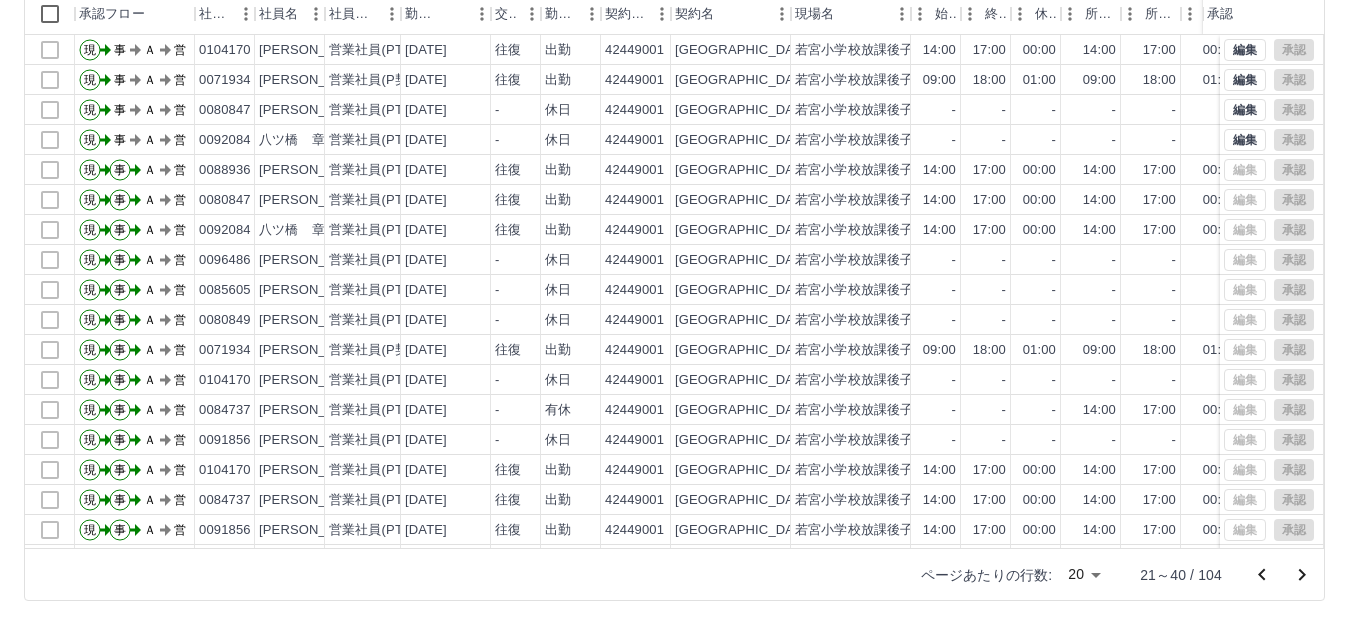click 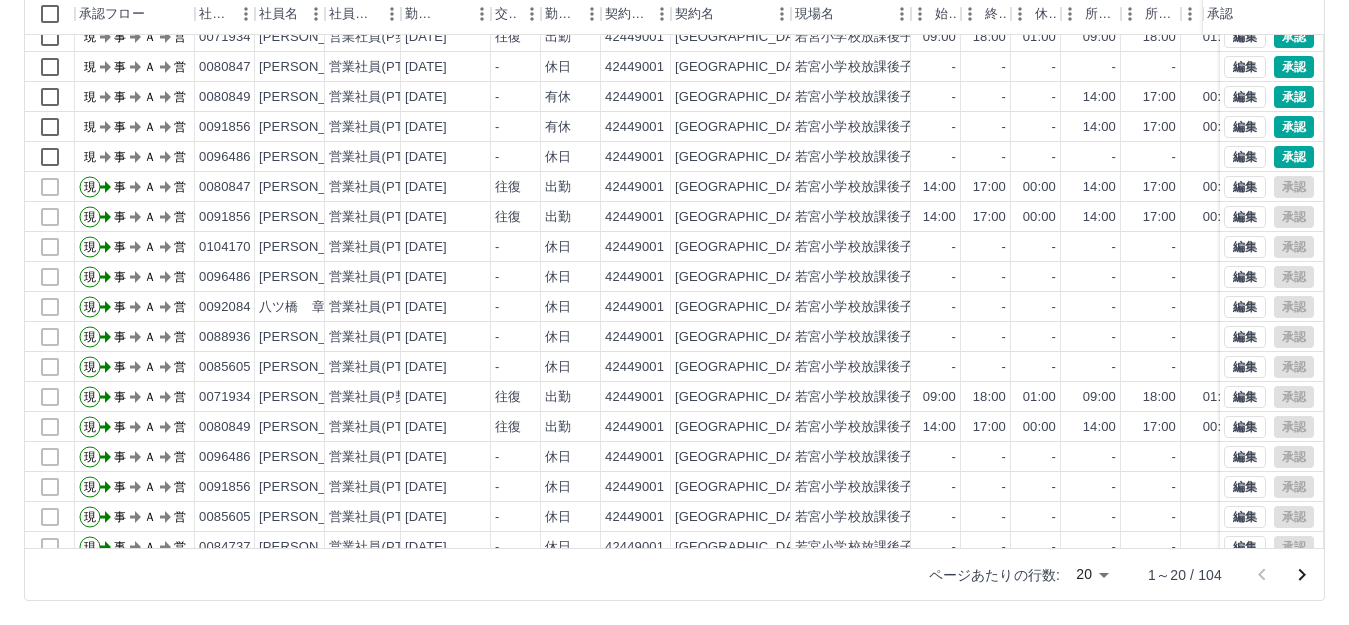 scroll, scrollTop: 0, scrollLeft: 0, axis: both 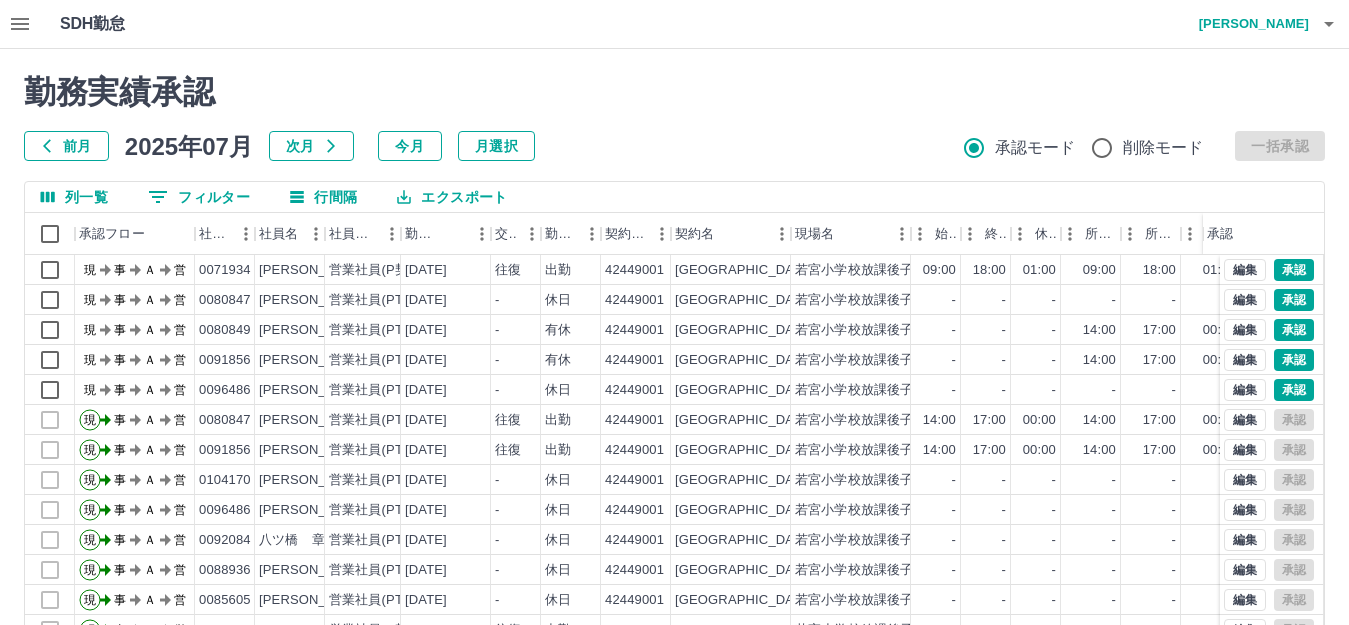 click on "西﨑　莉子" at bounding box center [1249, 24] 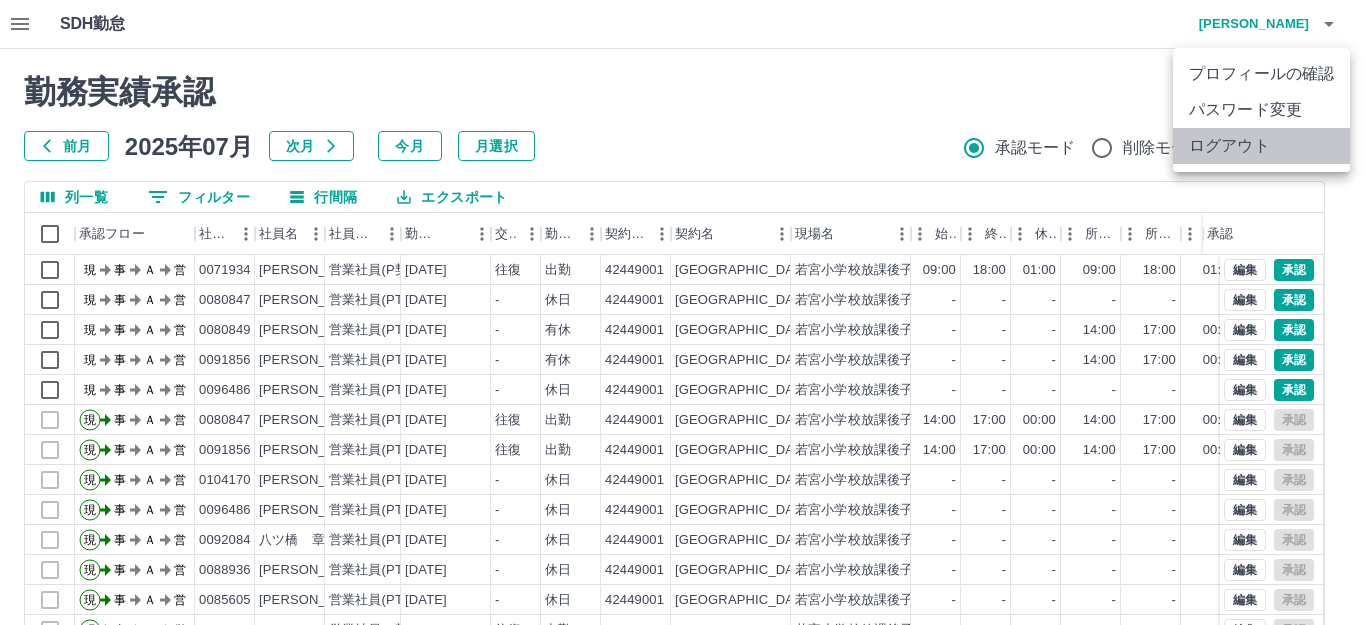 click on "ログアウト" at bounding box center (1261, 146) 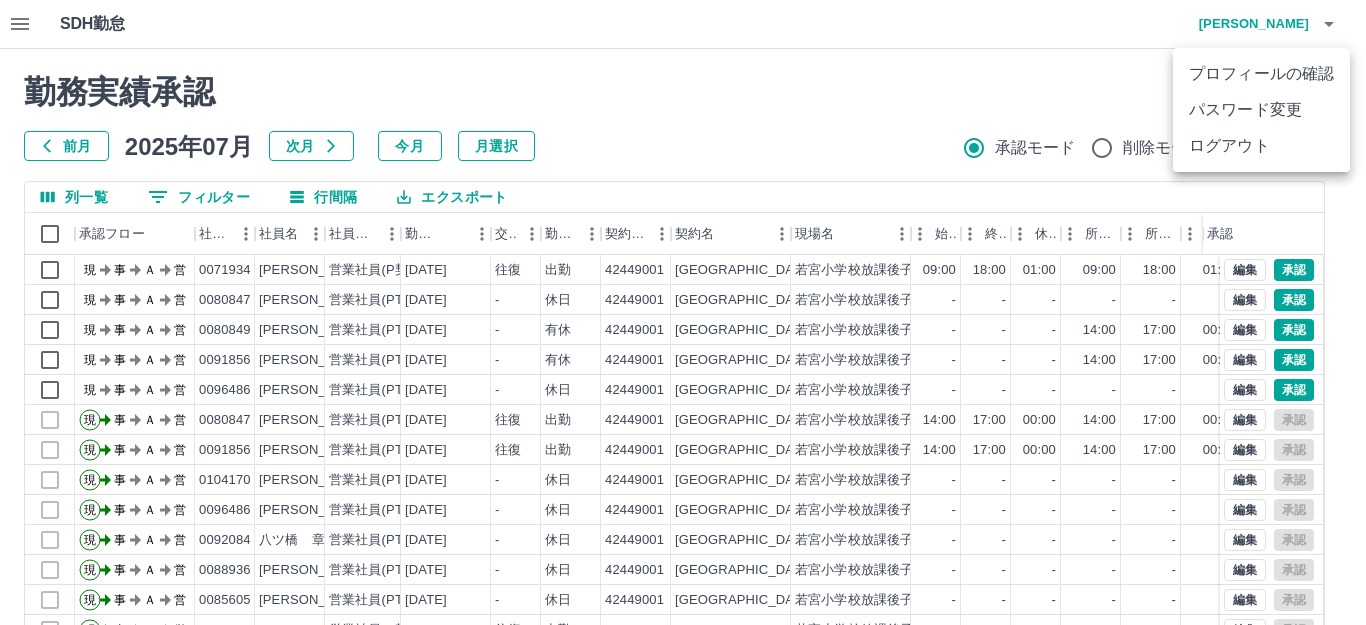 click on "ログアウト" at bounding box center [1261, 146] 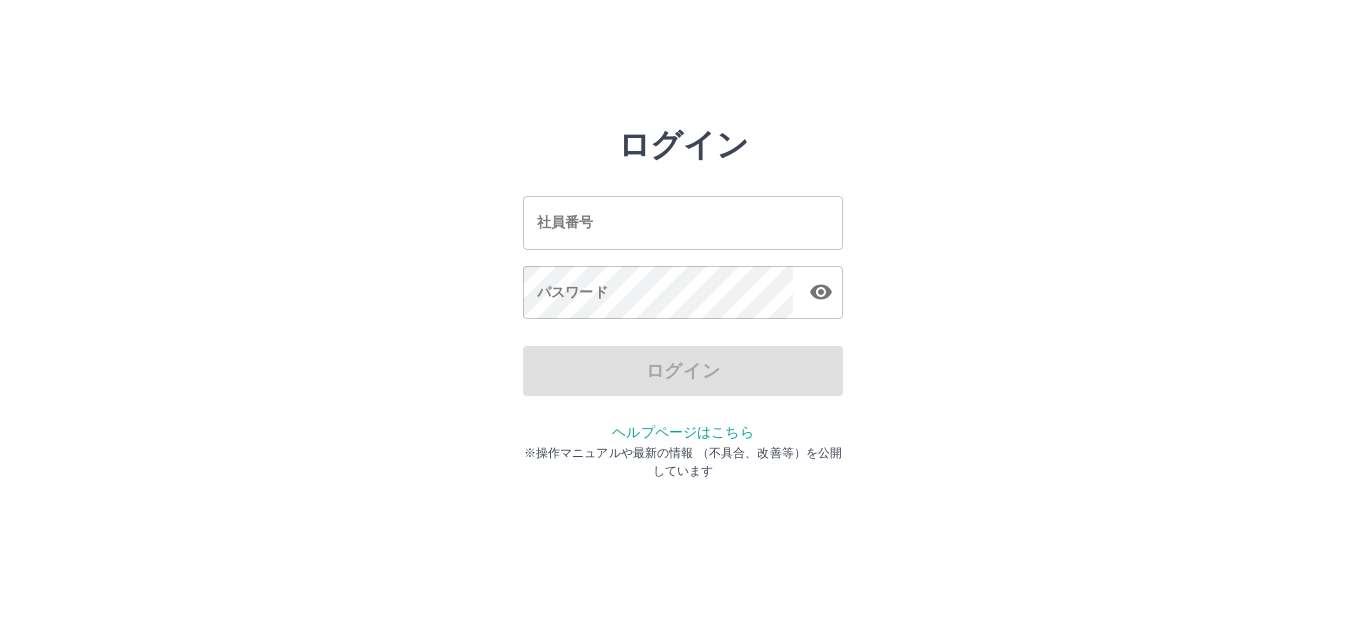 scroll, scrollTop: 0, scrollLeft: 0, axis: both 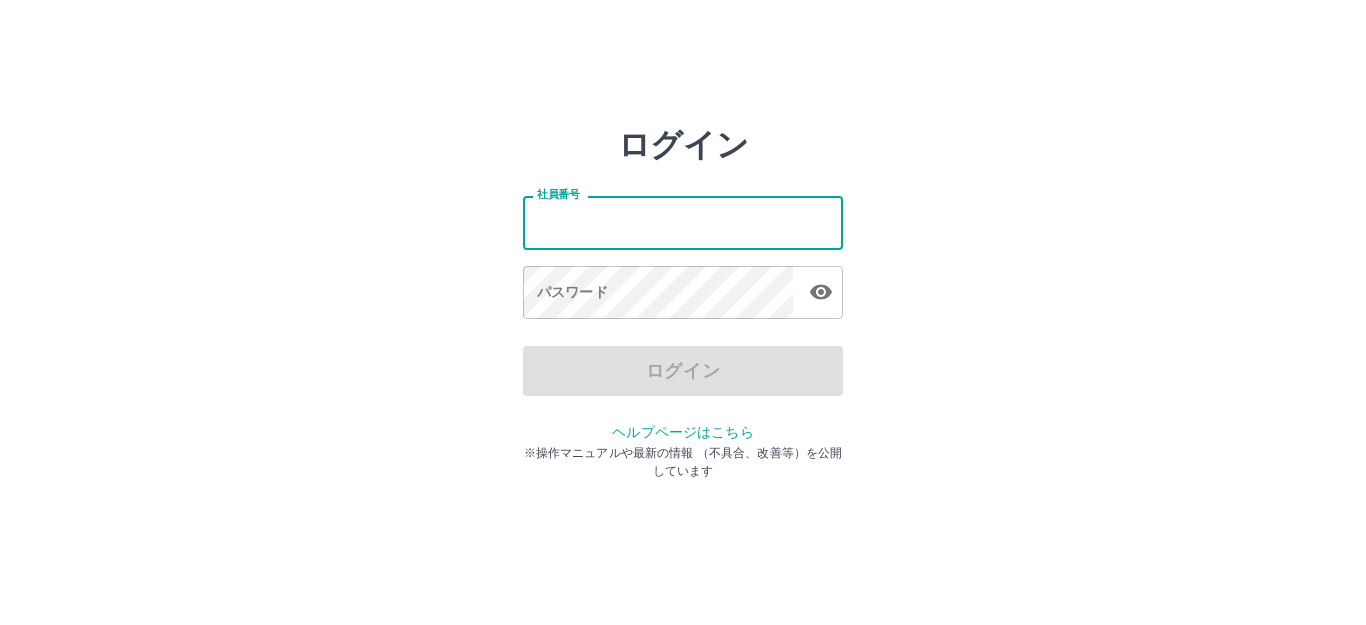 type on "*******" 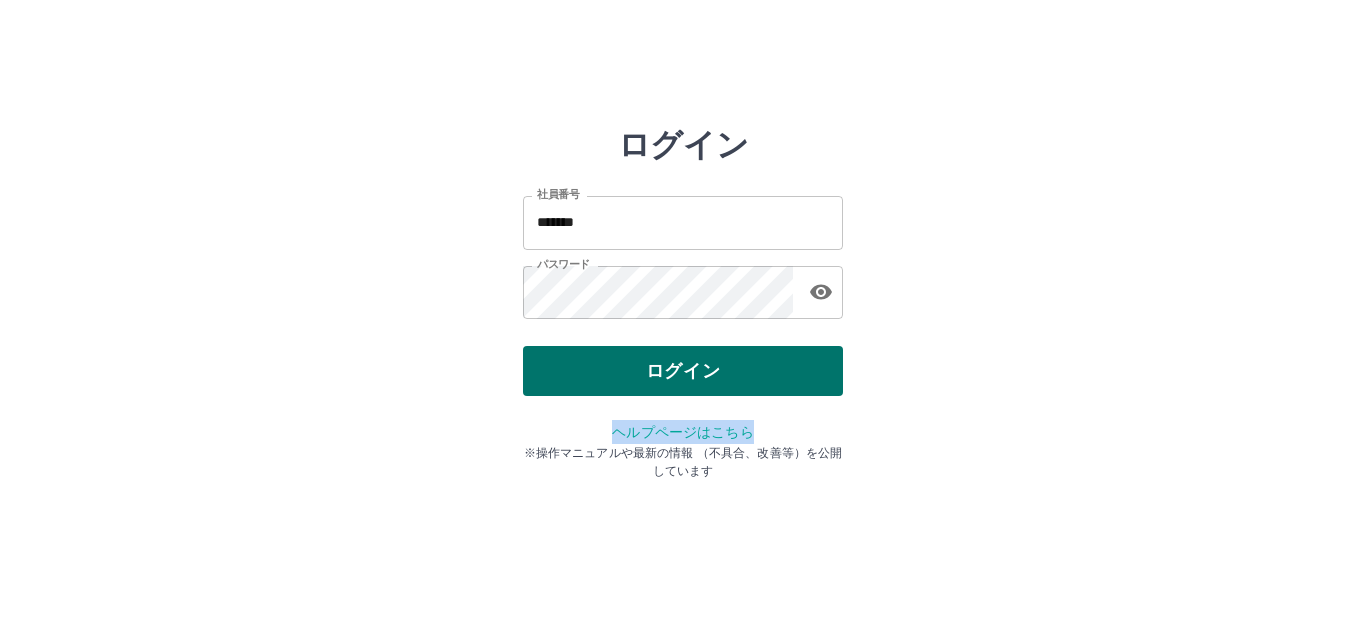 drag, startPoint x: 801, startPoint y: 422, endPoint x: 823, endPoint y: 375, distance: 51.894123 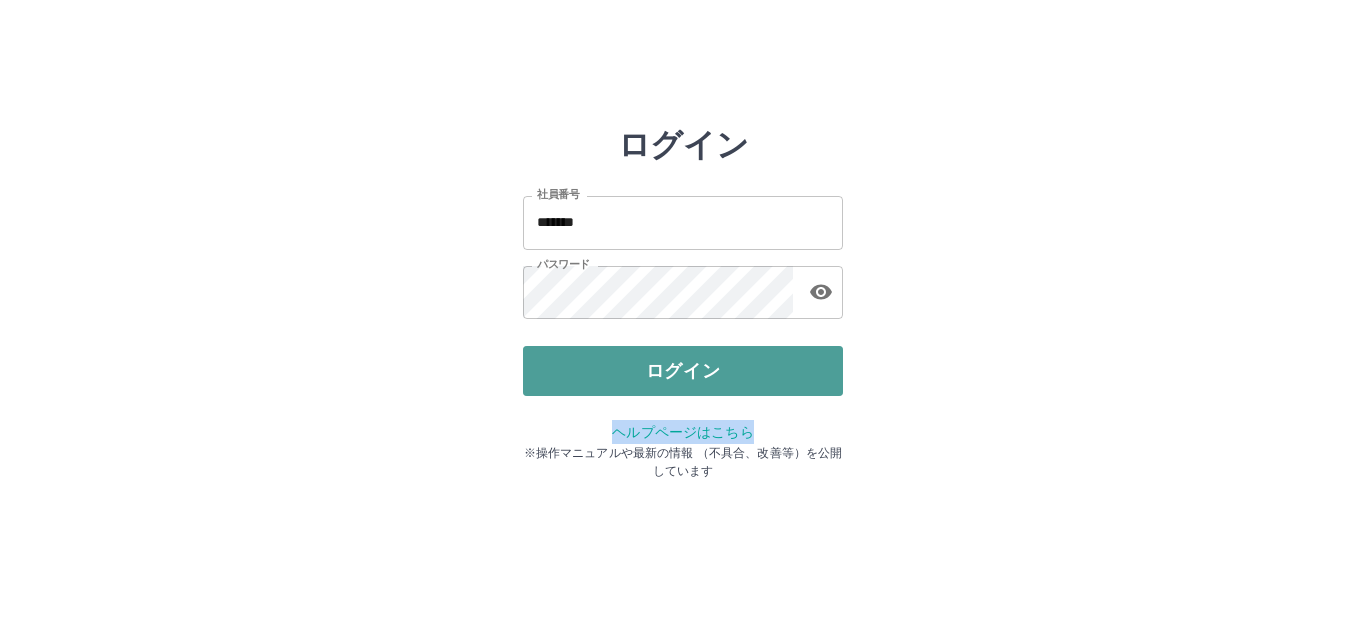 click on "ログイン" at bounding box center [683, 371] 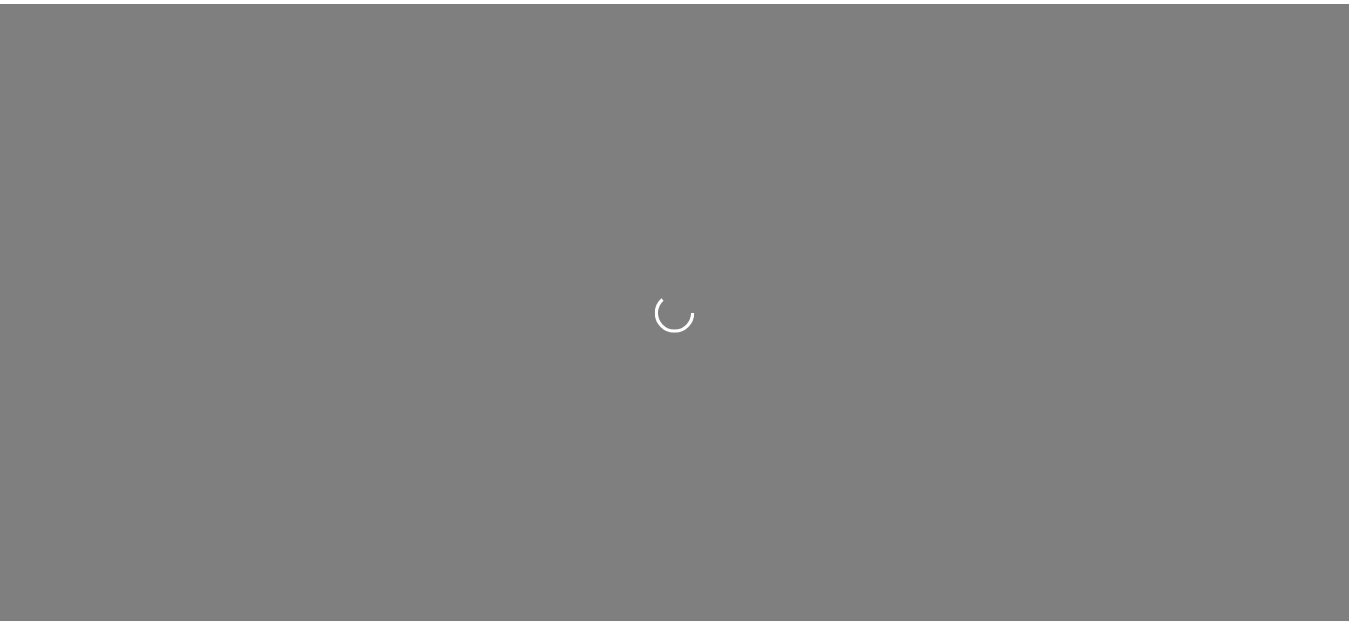 scroll, scrollTop: 0, scrollLeft: 0, axis: both 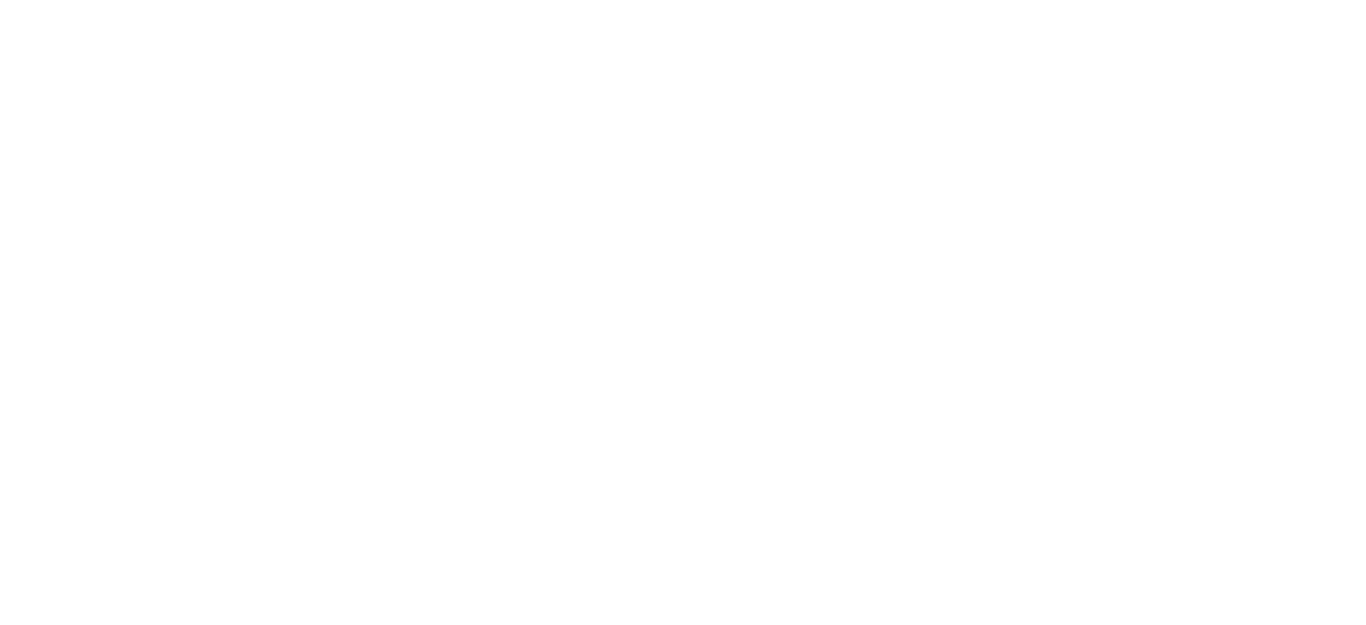 drag, startPoint x: 0, startPoint y: 0, endPoint x: 823, endPoint y: 375, distance: 904.4081 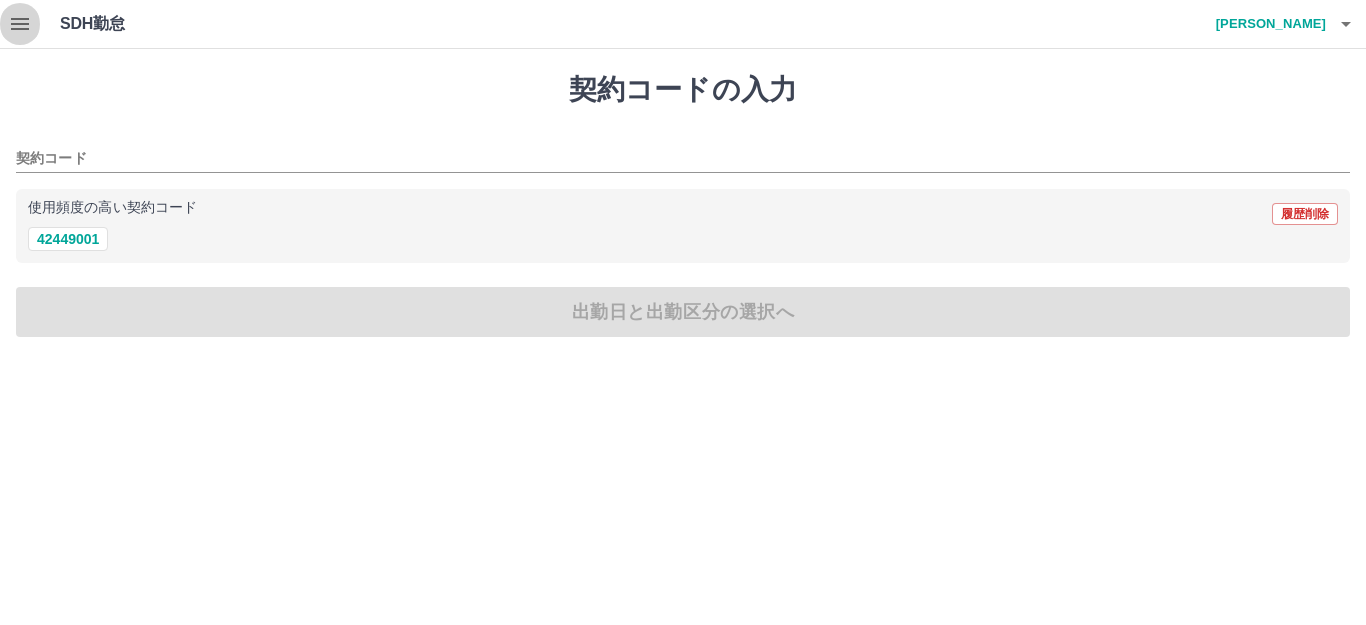 click 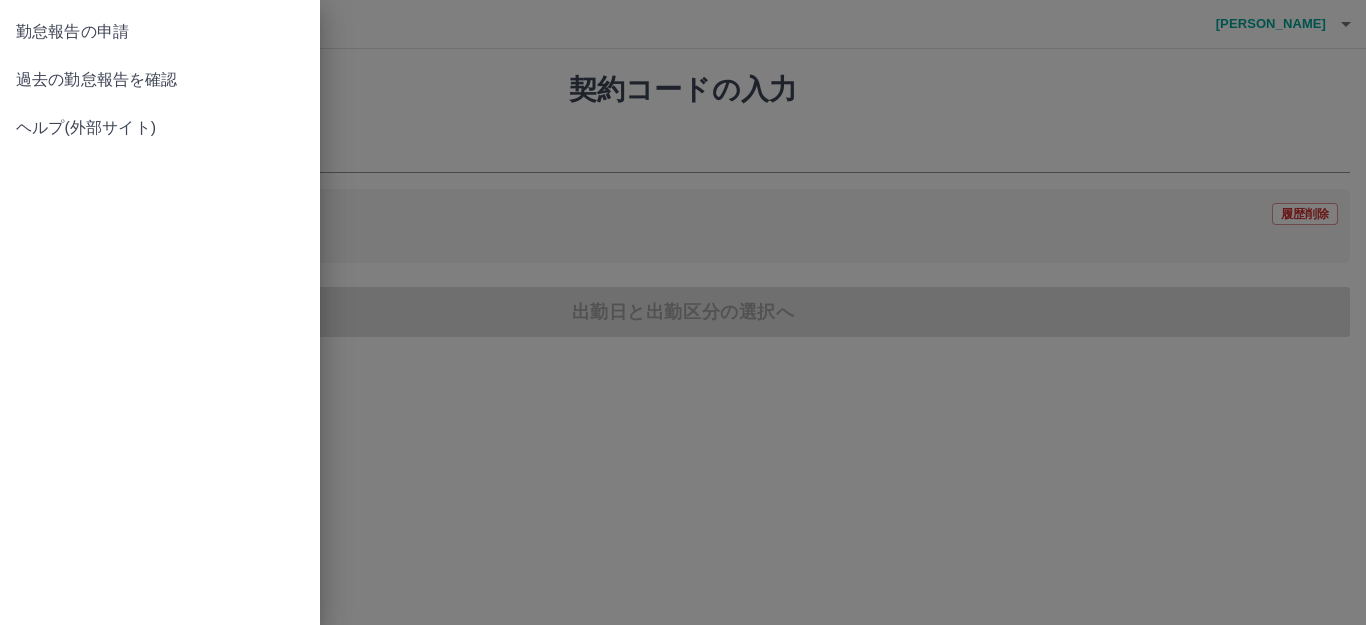 click at bounding box center [683, 312] 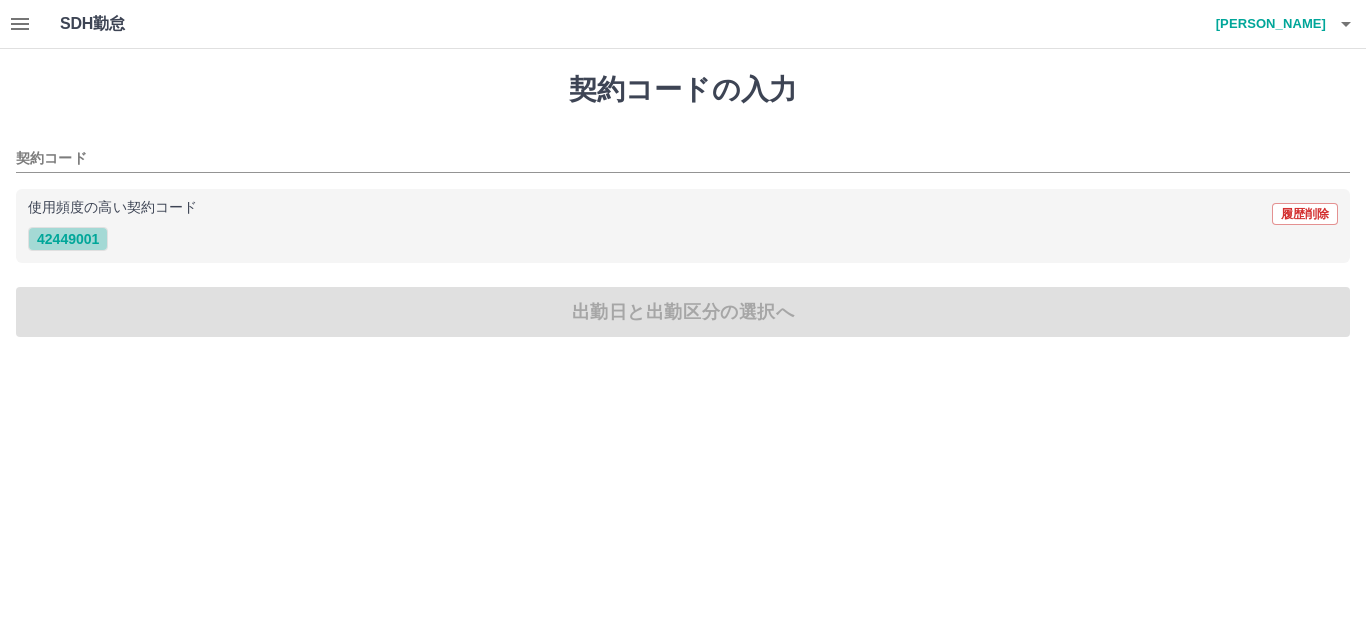 click on "42449001" at bounding box center (68, 239) 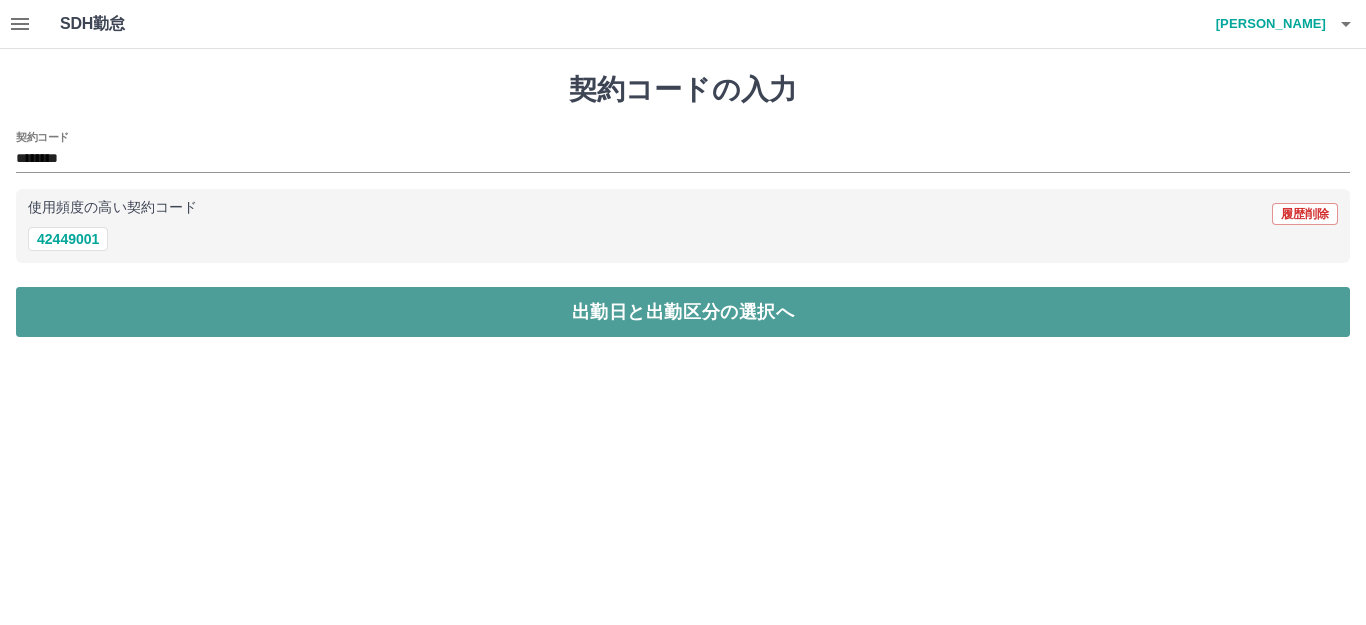 click on "出勤日と出勤区分の選択へ" at bounding box center [683, 312] 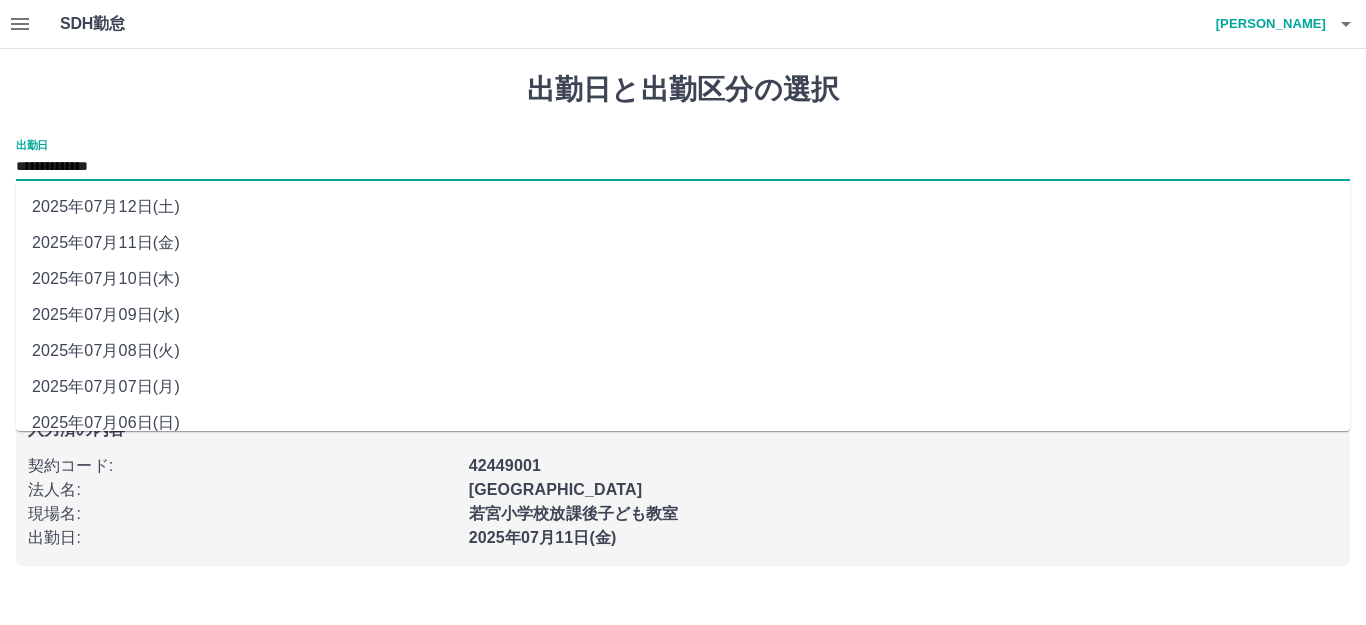 click on "**********" at bounding box center [683, 167] 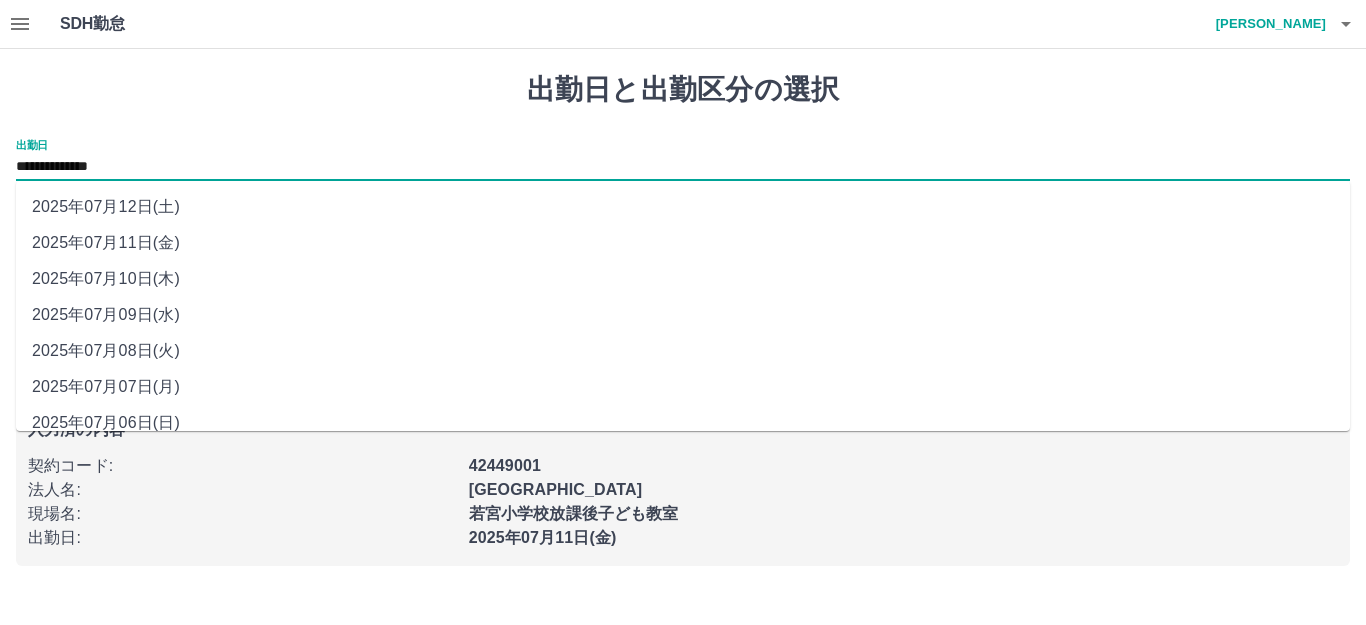 click on "2025年07月10日(木)" at bounding box center [683, 279] 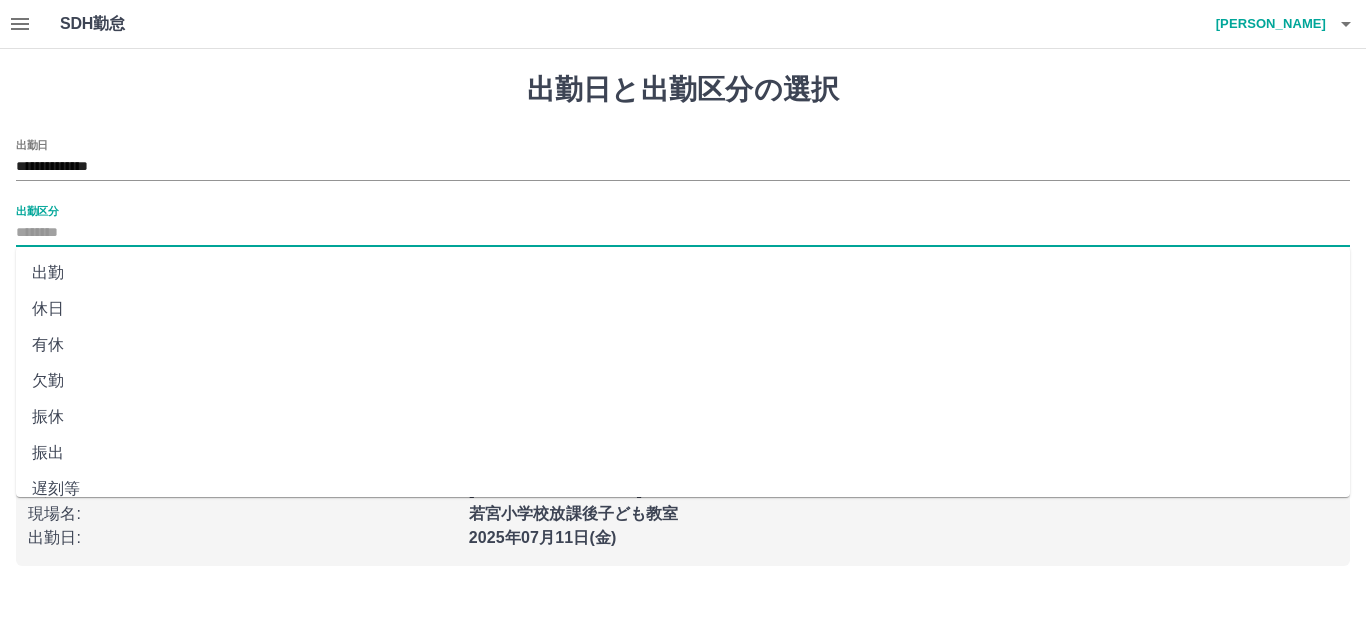 click on "出勤区分" at bounding box center [683, 233] 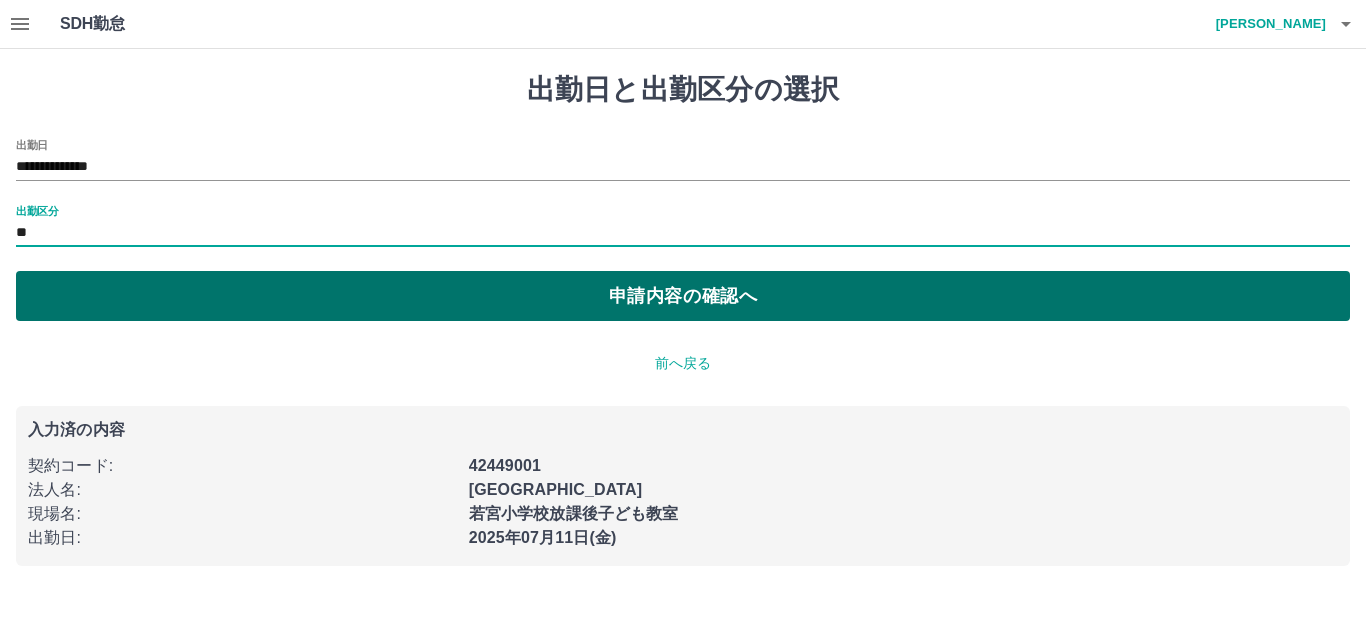 click on "申請内容の確認へ" at bounding box center (683, 296) 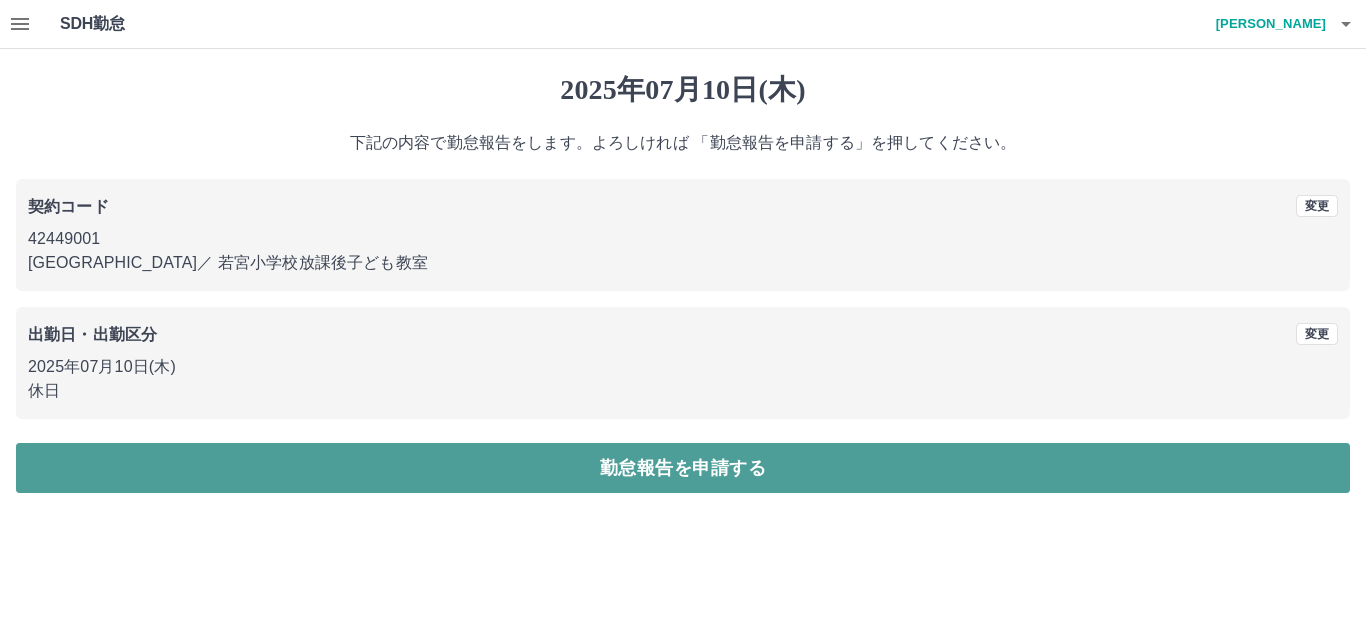 click on "勤怠報告を申請する" at bounding box center [683, 468] 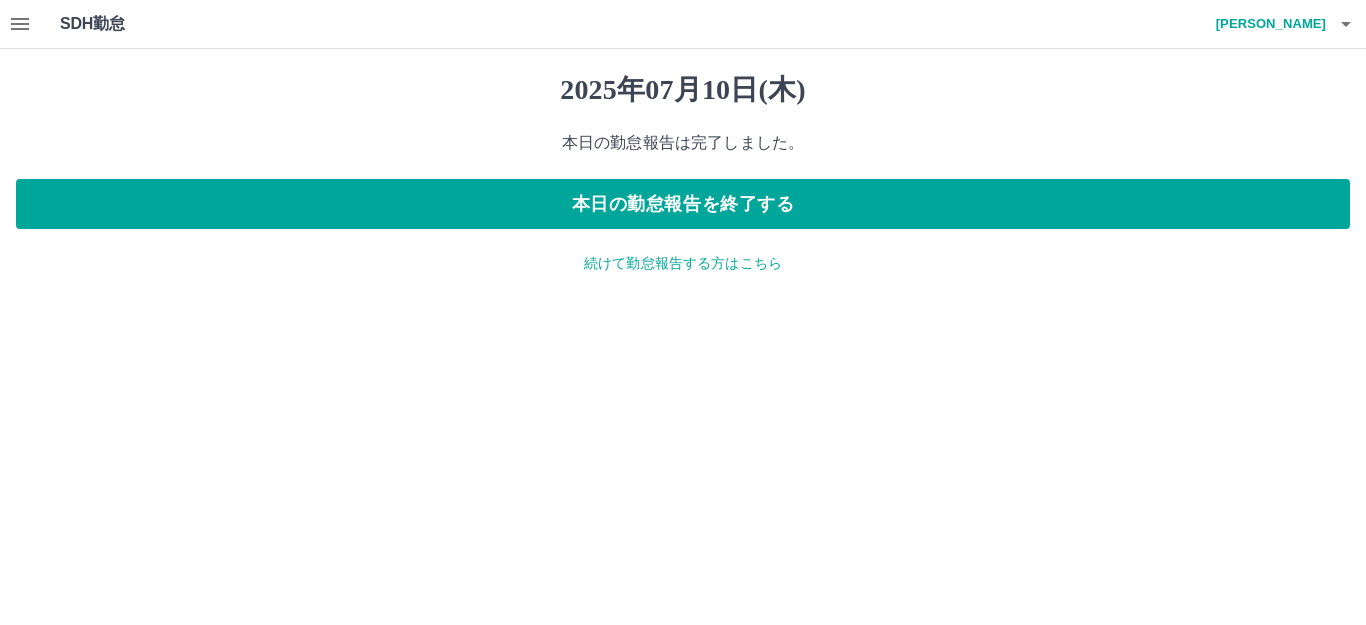 drag, startPoint x: 22, startPoint y: 27, endPoint x: 29, endPoint y: 15, distance: 13.892444 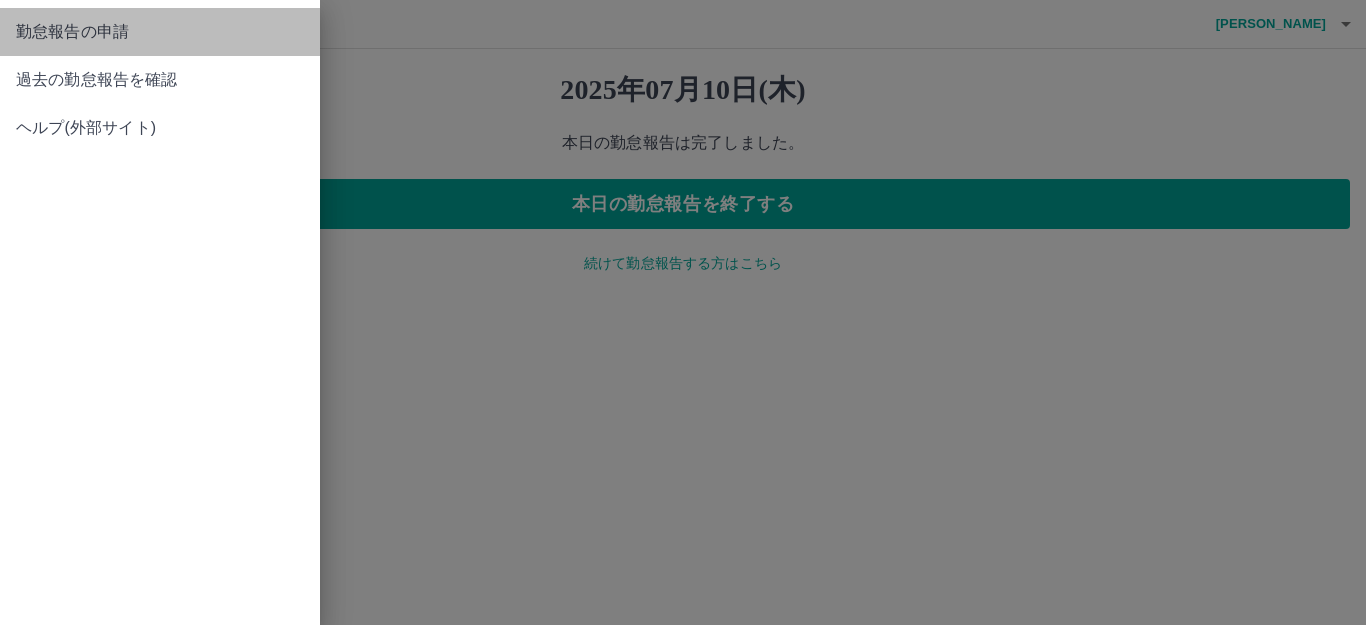 click on "勤怠報告の申請" at bounding box center (160, 32) 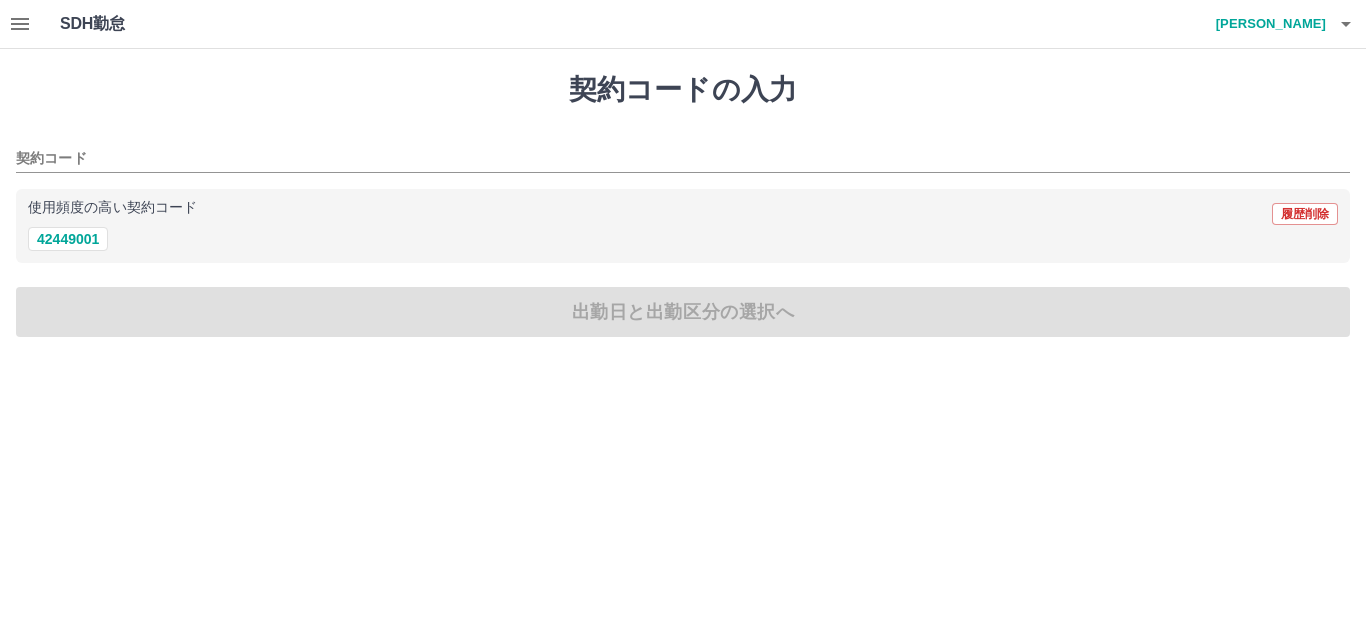 click 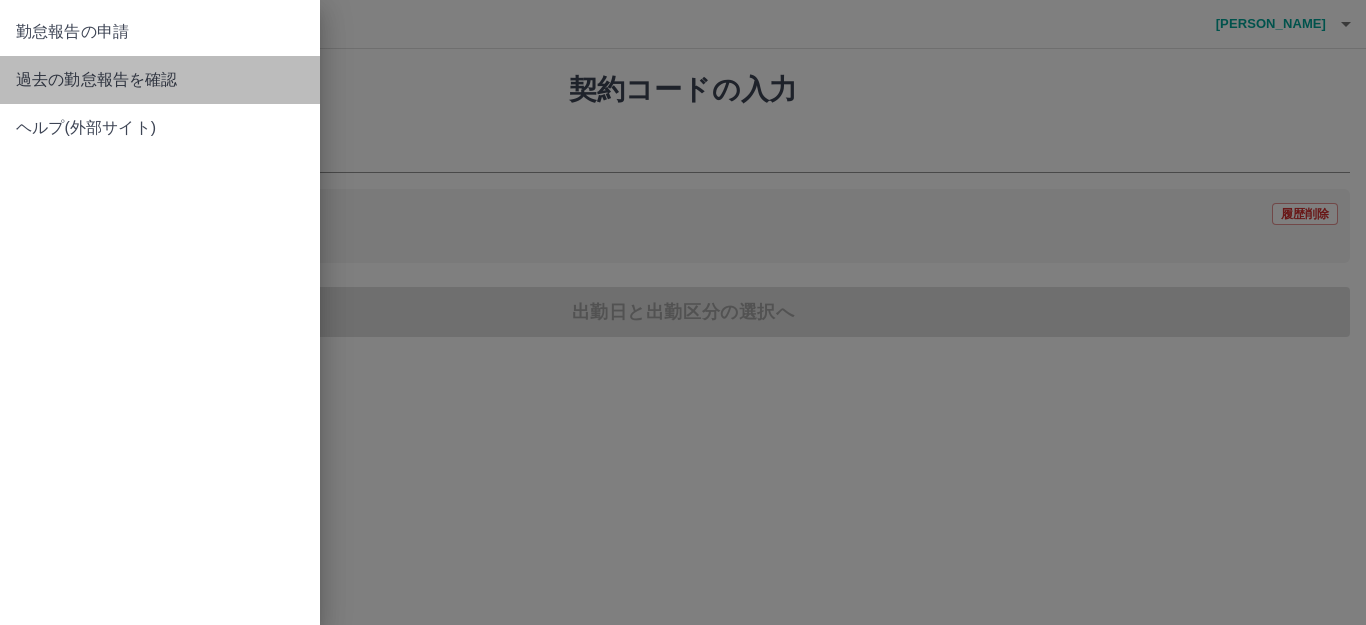click on "過去の勤怠報告を確認" at bounding box center [160, 80] 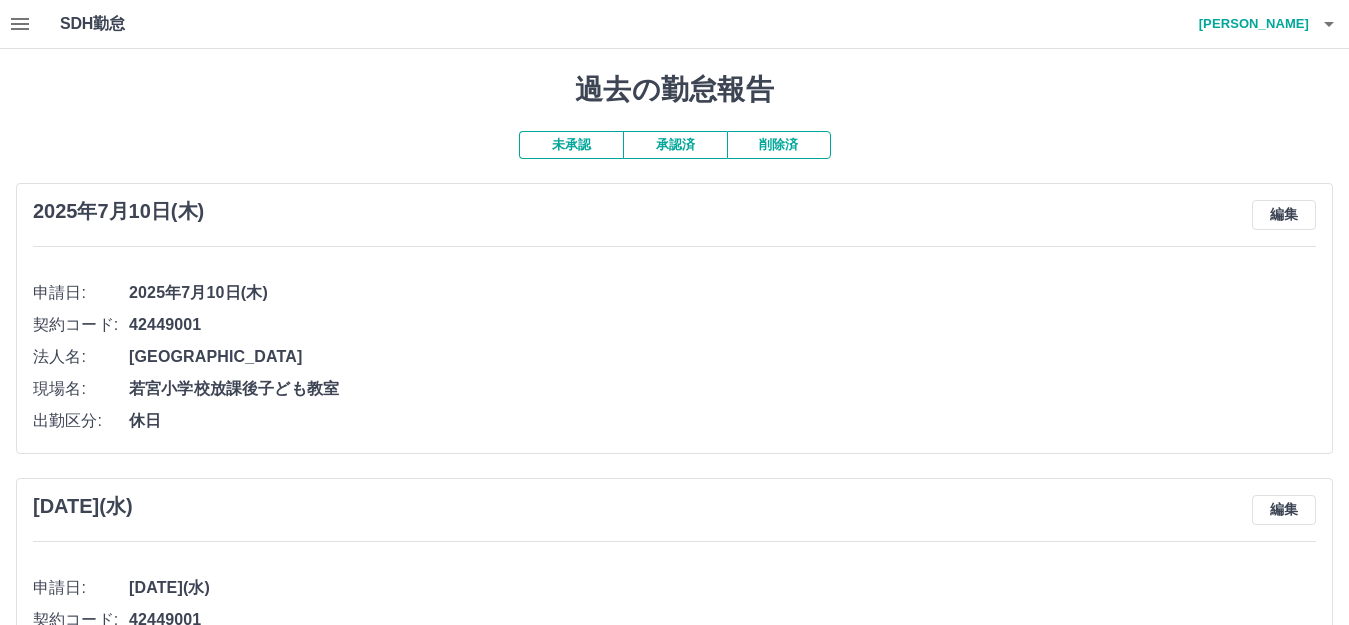 click on "[GEOGRAPHIC_DATA]" at bounding box center [722, 357] 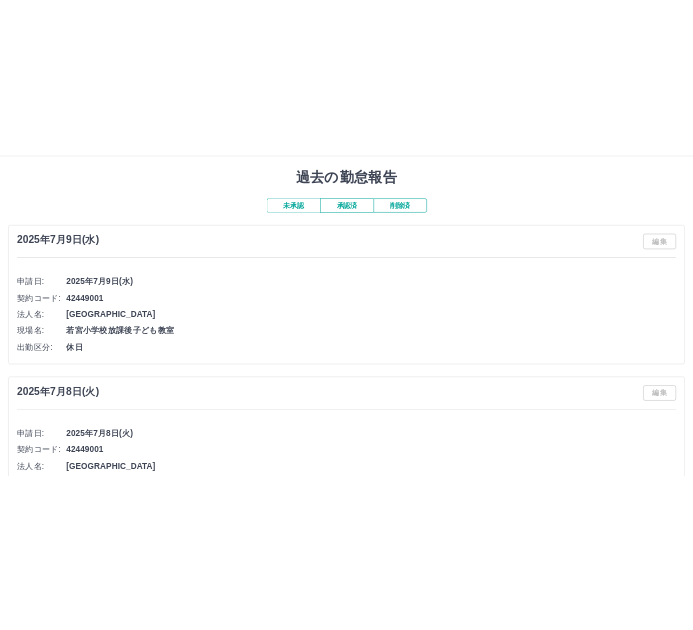 scroll, scrollTop: 0, scrollLeft: 0, axis: both 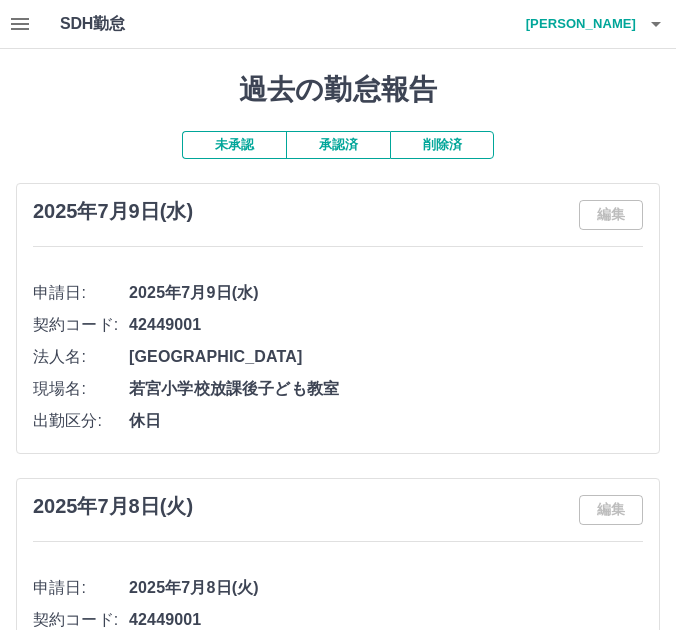 drag, startPoint x: 199, startPoint y: 483, endPoint x: 203, endPoint y: 473, distance: 10.770329 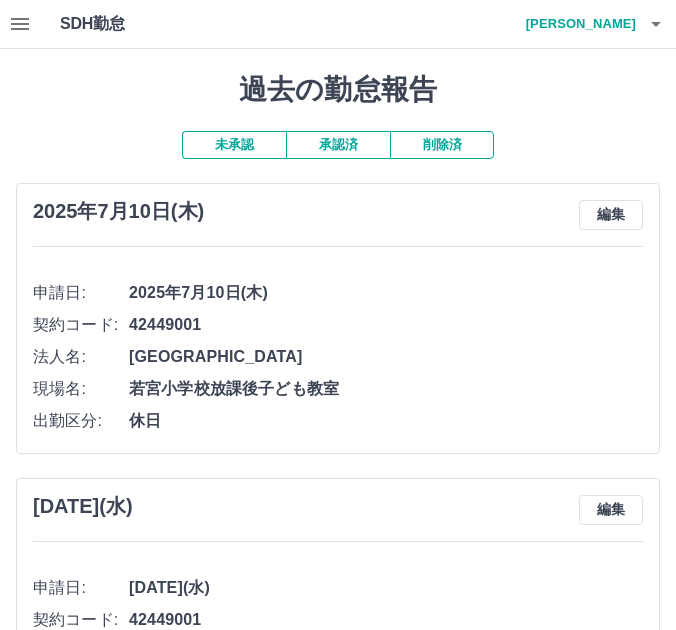 click on "寺沢　秀明" at bounding box center [576, 24] 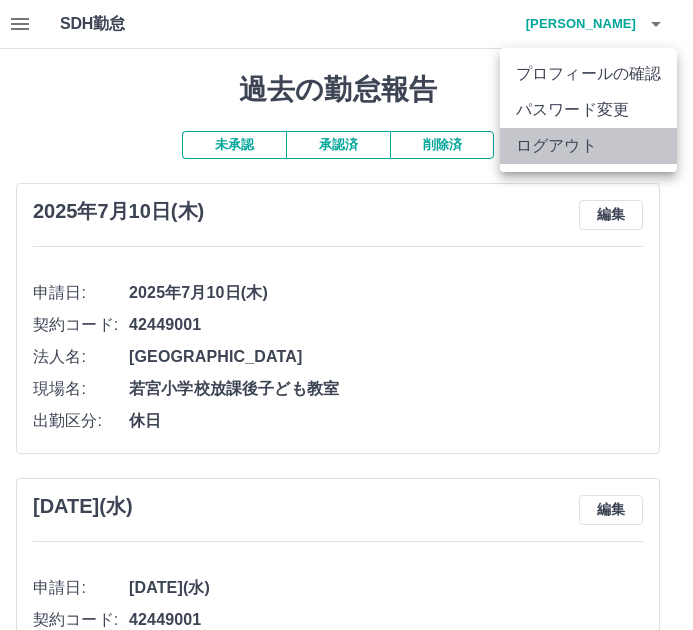 click on "ログアウト" at bounding box center [588, 146] 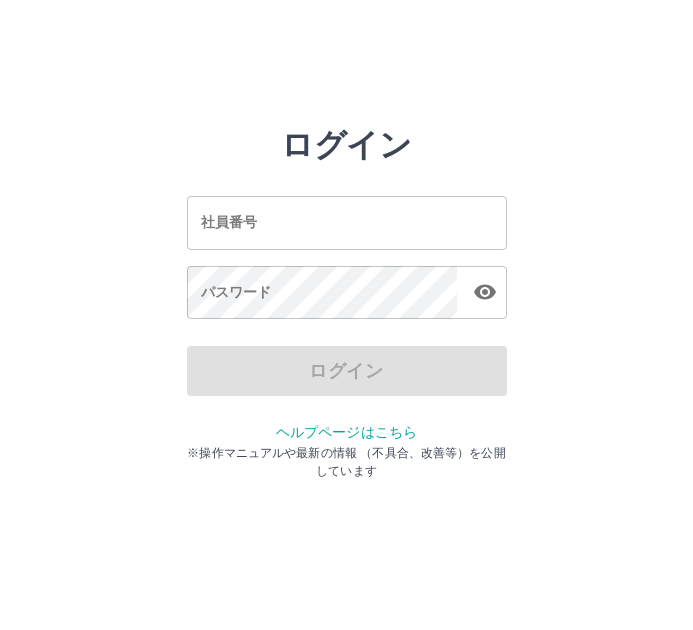 scroll, scrollTop: 0, scrollLeft: 0, axis: both 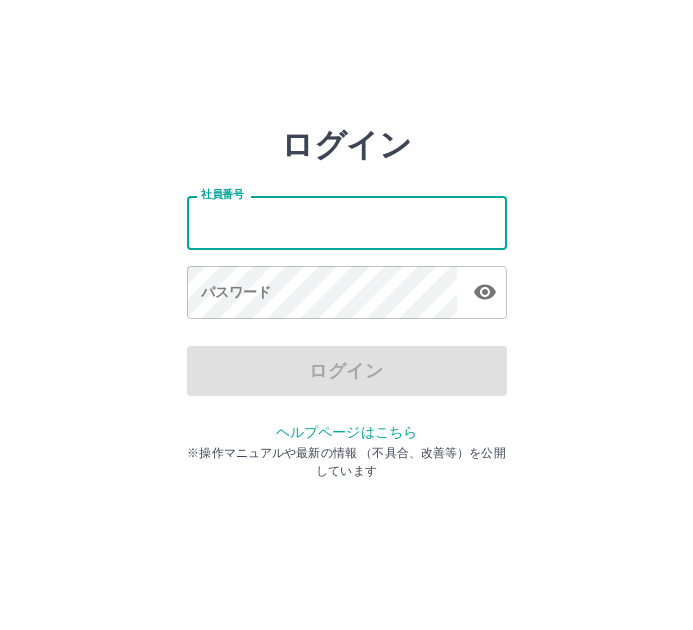 type on "*******" 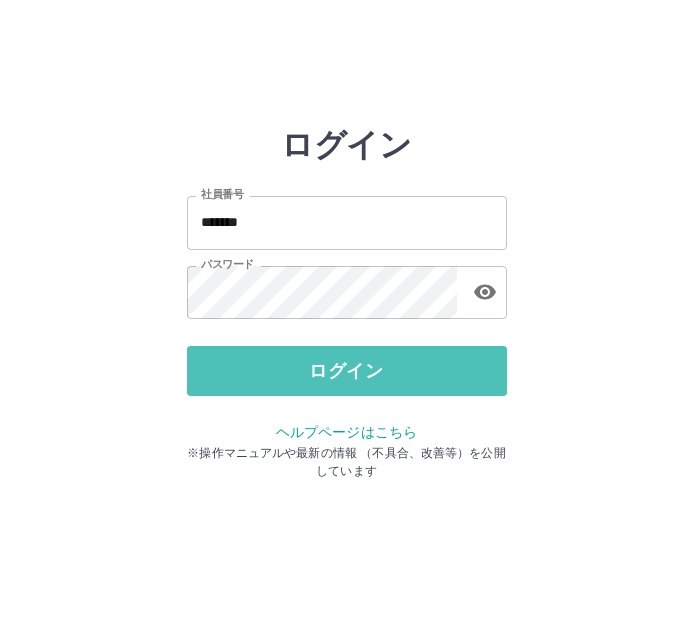 click on "ログイン" at bounding box center [347, 371] 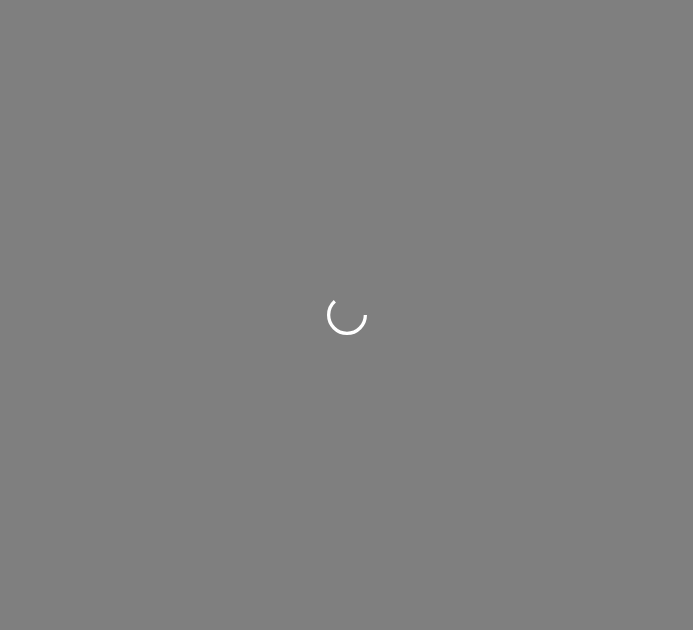 scroll, scrollTop: 0, scrollLeft: 0, axis: both 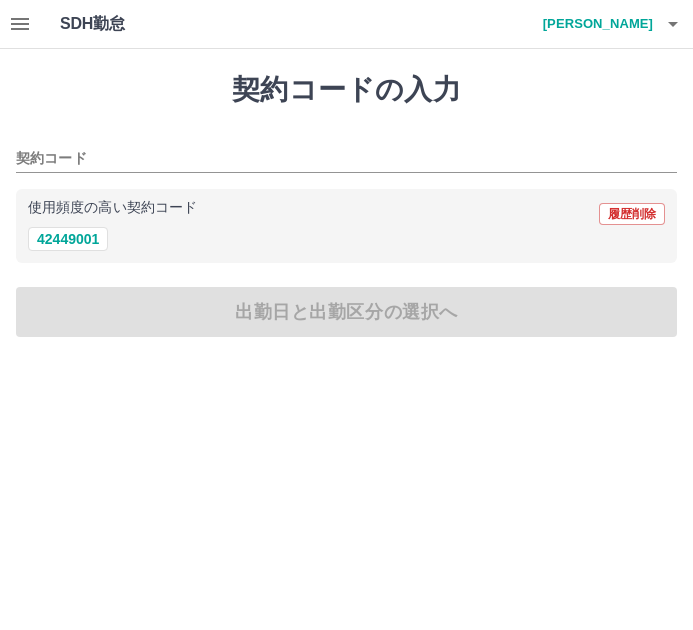 click 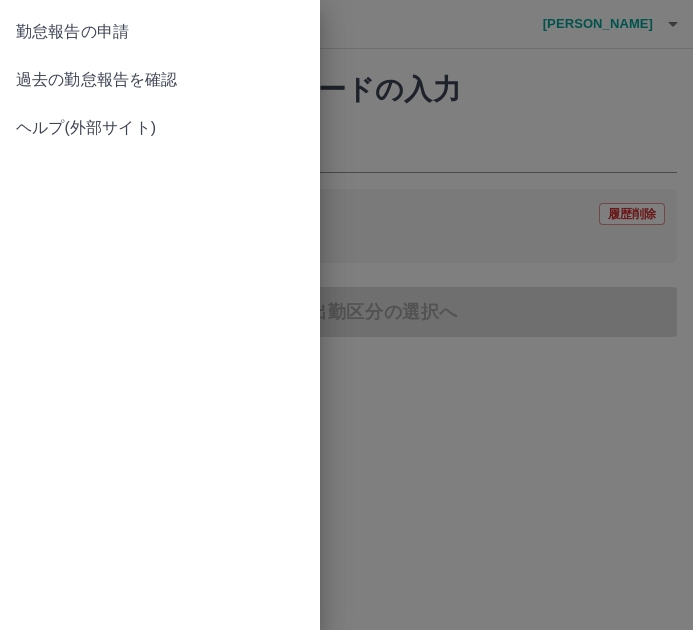 click on "過去の勤怠報告を確認" at bounding box center [160, 80] 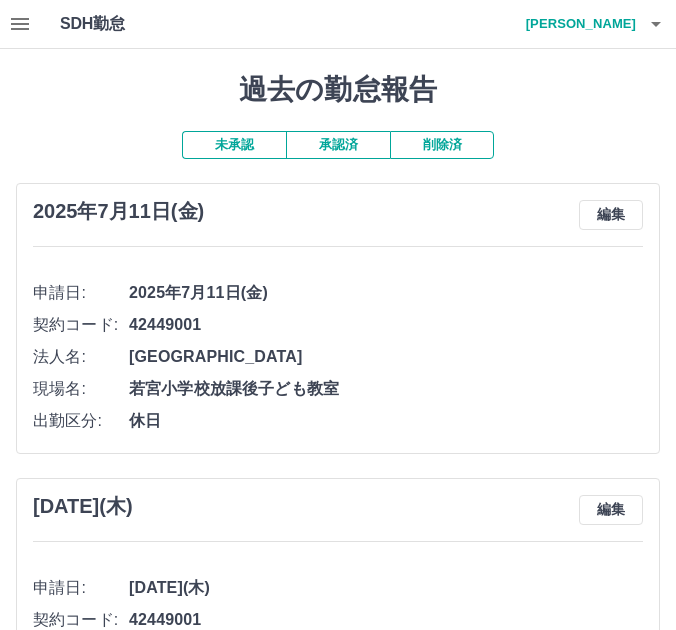 click on "[PERSON_NAME]" at bounding box center (576, 24) 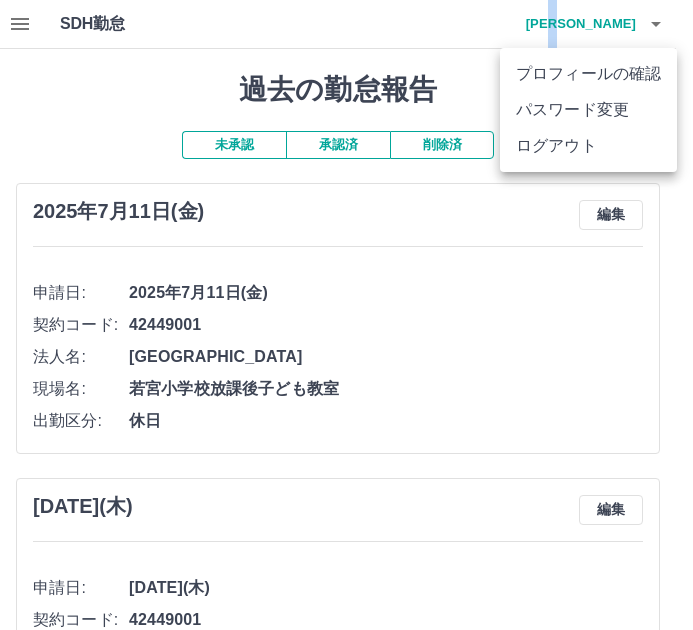 click on "ログアウト" at bounding box center (588, 146) 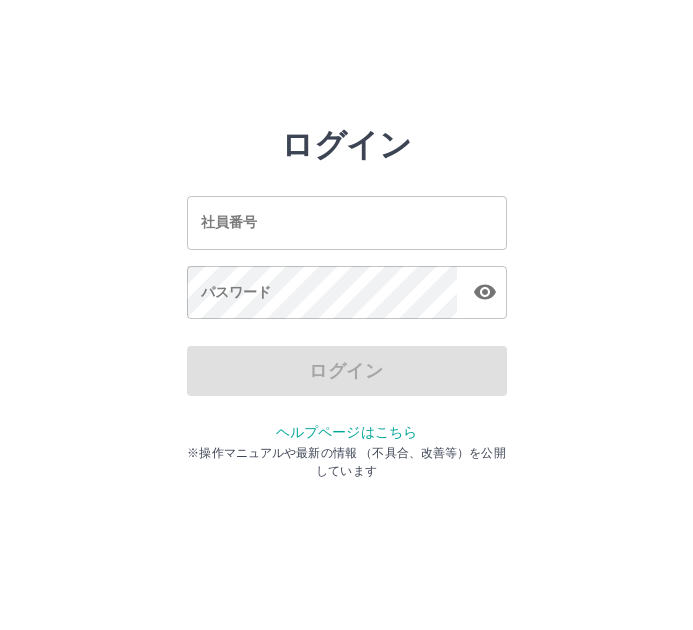 scroll, scrollTop: 0, scrollLeft: 0, axis: both 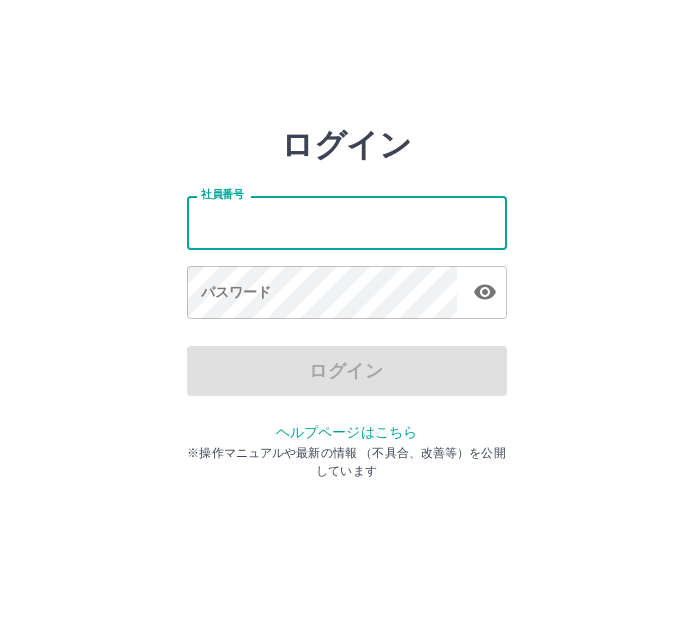 type on "*******" 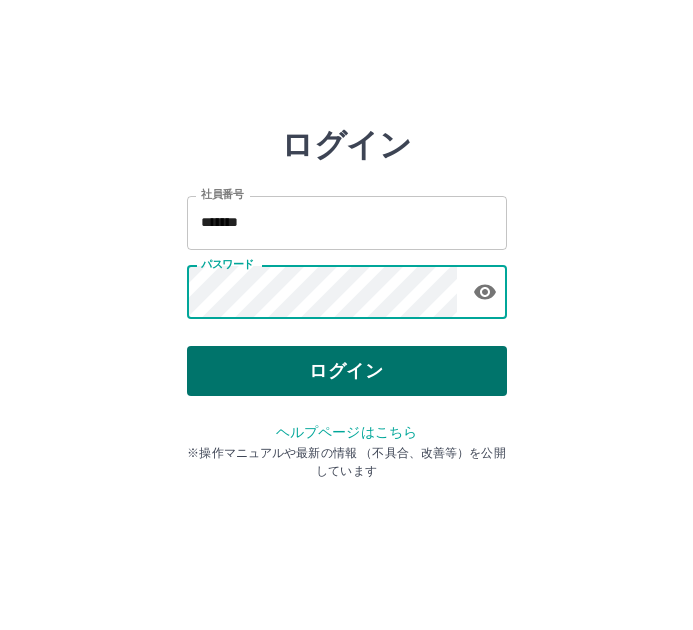 click on "ログイン" at bounding box center (347, 371) 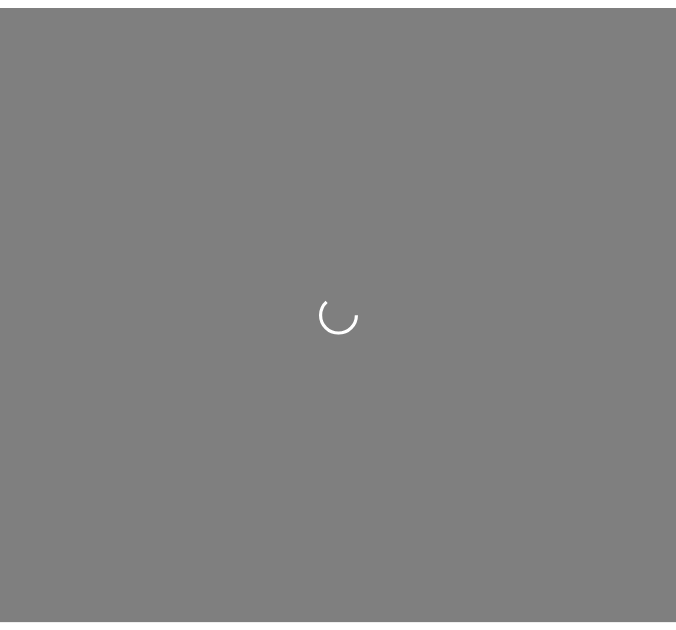 scroll, scrollTop: 0, scrollLeft: 0, axis: both 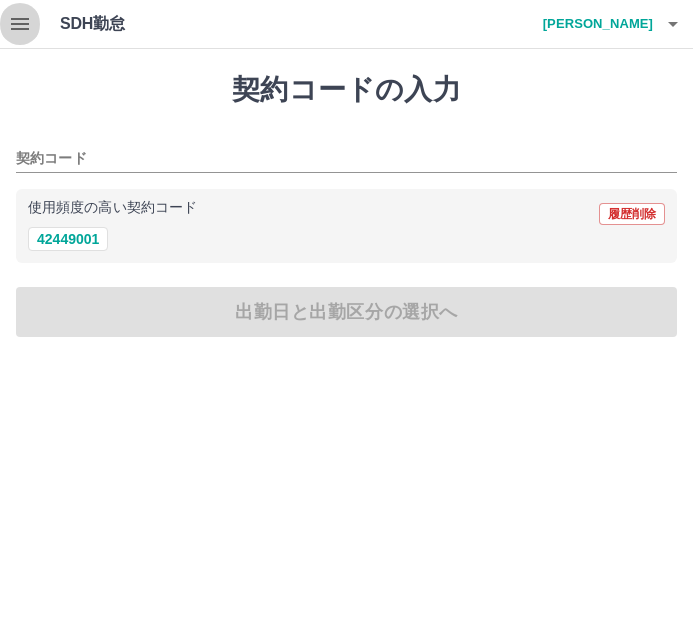 click 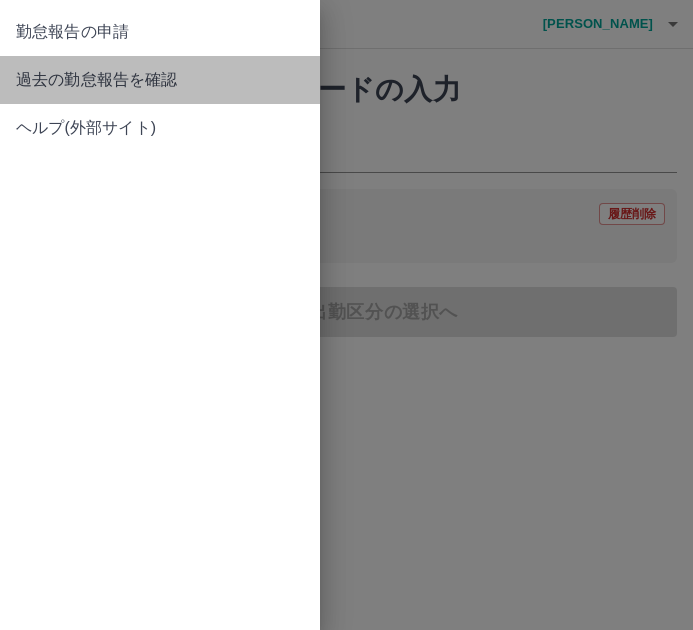click on "過去の勤怠報告を確認" at bounding box center (160, 80) 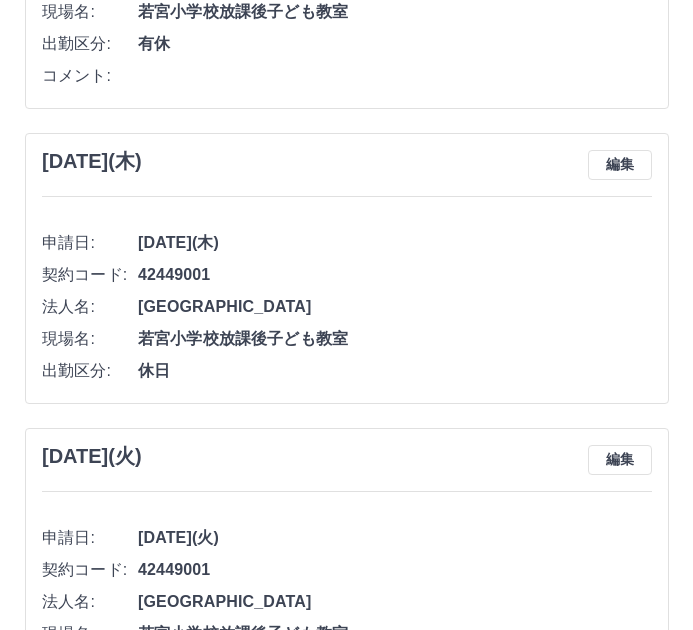 scroll, scrollTop: 0, scrollLeft: 0, axis: both 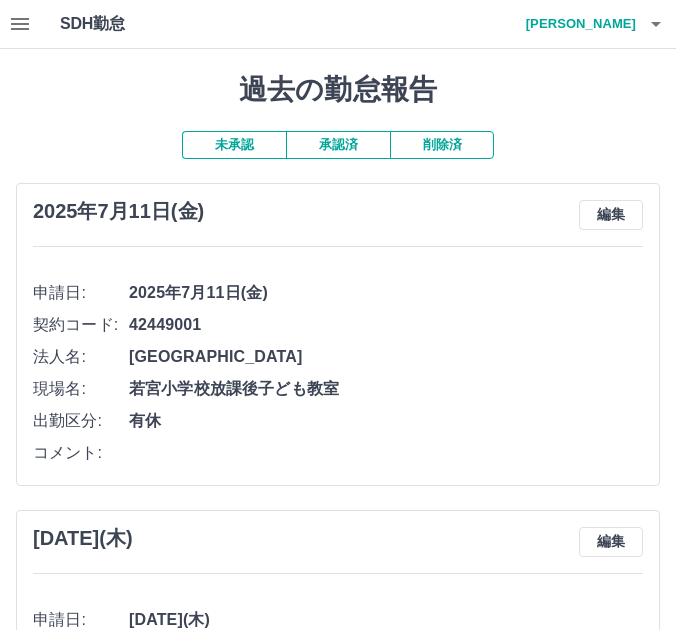 click on "桑原　基彰" at bounding box center [576, 24] 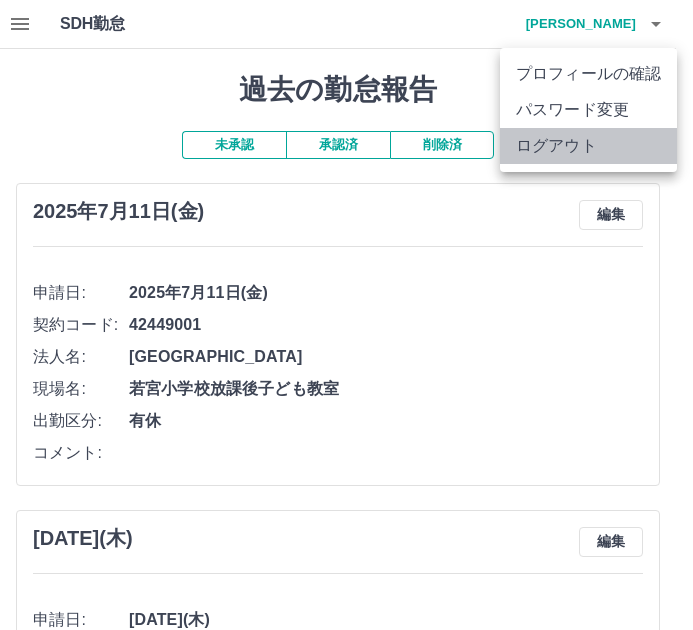 click on "ログアウト" at bounding box center (588, 146) 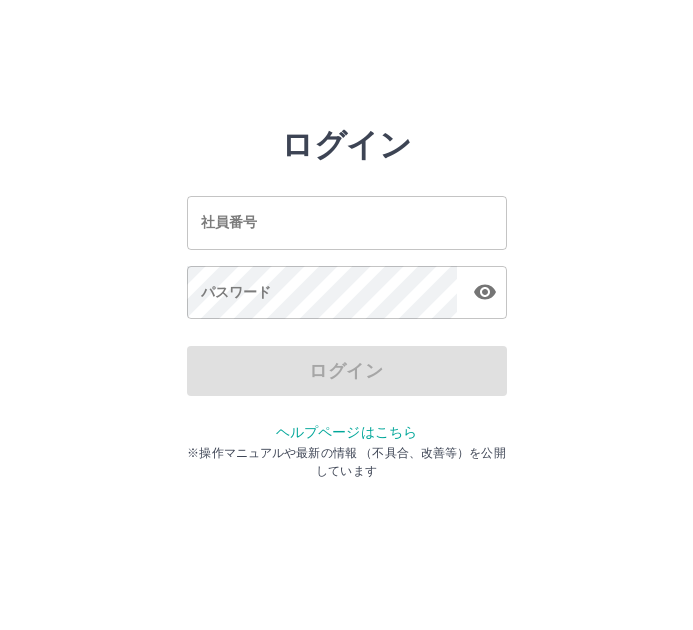 scroll, scrollTop: 0, scrollLeft: 0, axis: both 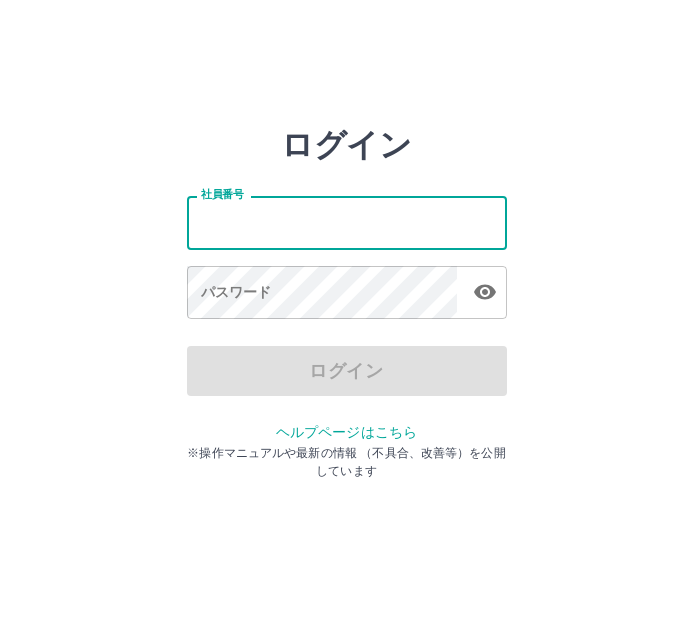 click on "社員番号" at bounding box center [347, 222] 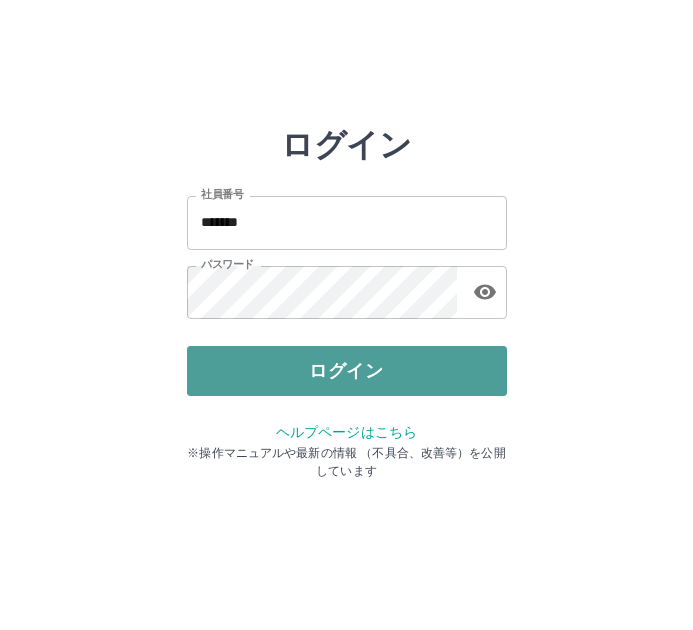 click on "ログイン" at bounding box center [347, 371] 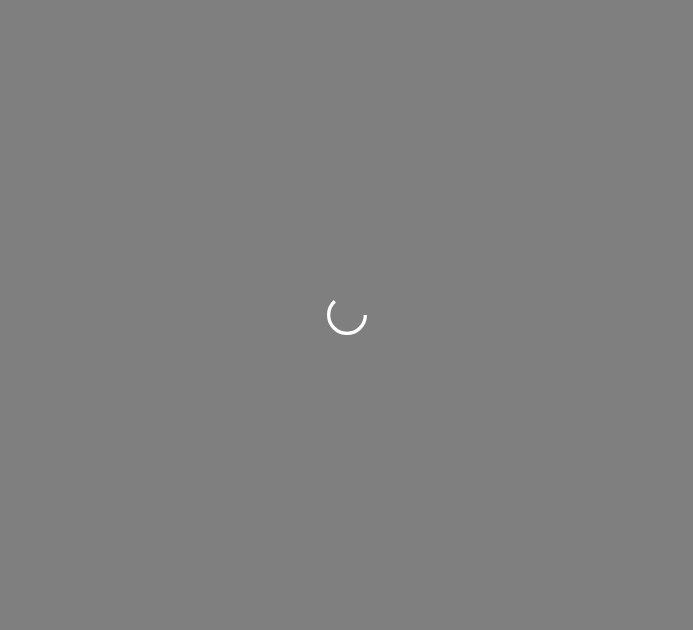 scroll, scrollTop: 0, scrollLeft: 0, axis: both 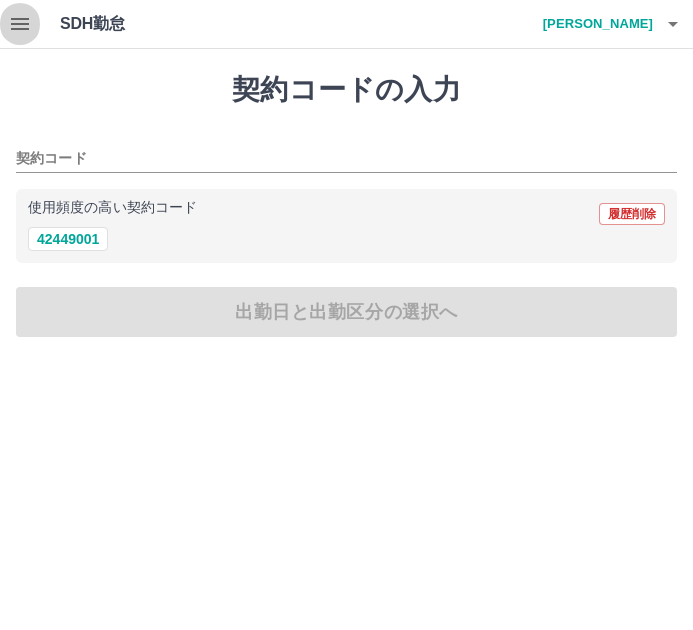 click at bounding box center [20, 24] 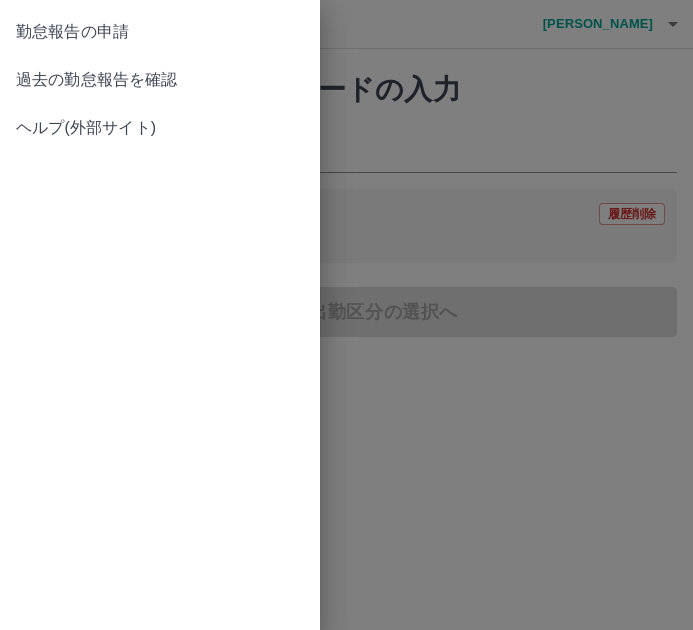 click on "過去の勤怠報告を確認" at bounding box center (160, 80) 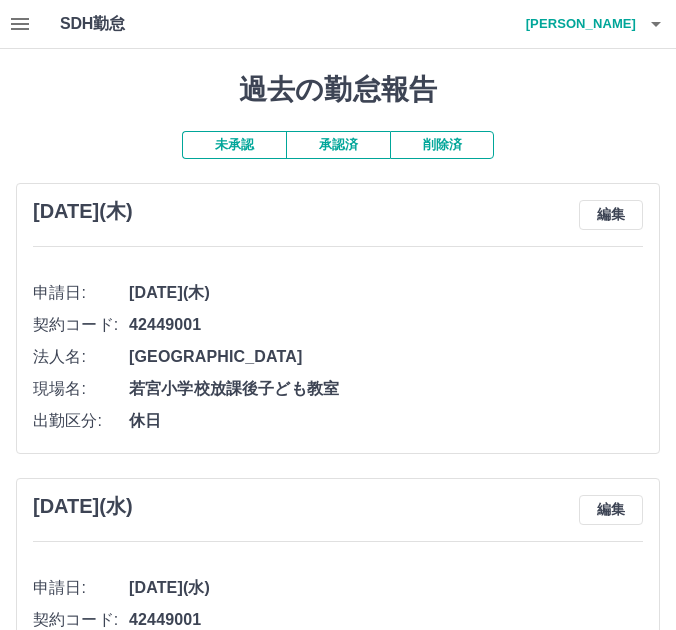 click on "承認済" at bounding box center [338, 145] 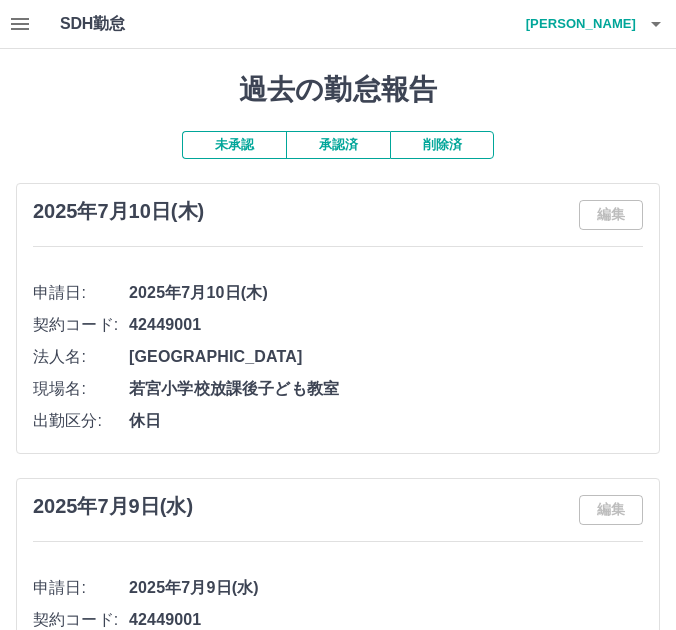 click 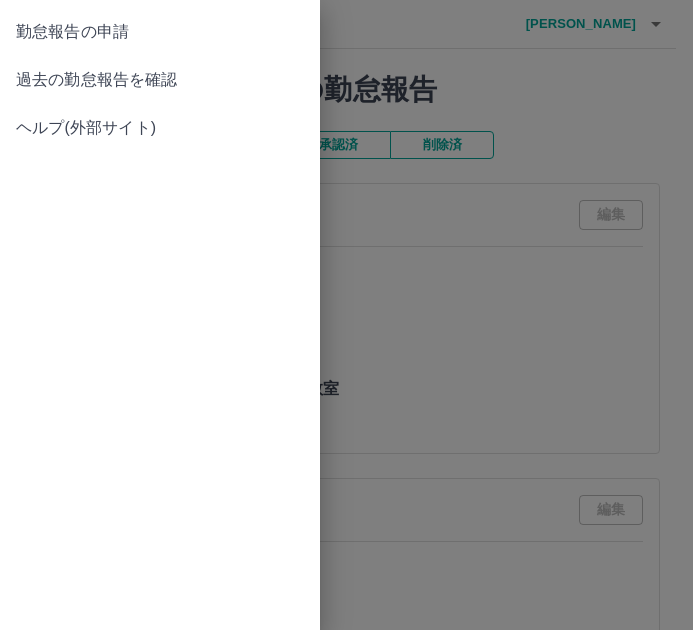 click on "勤怠報告の申請" at bounding box center (160, 32) 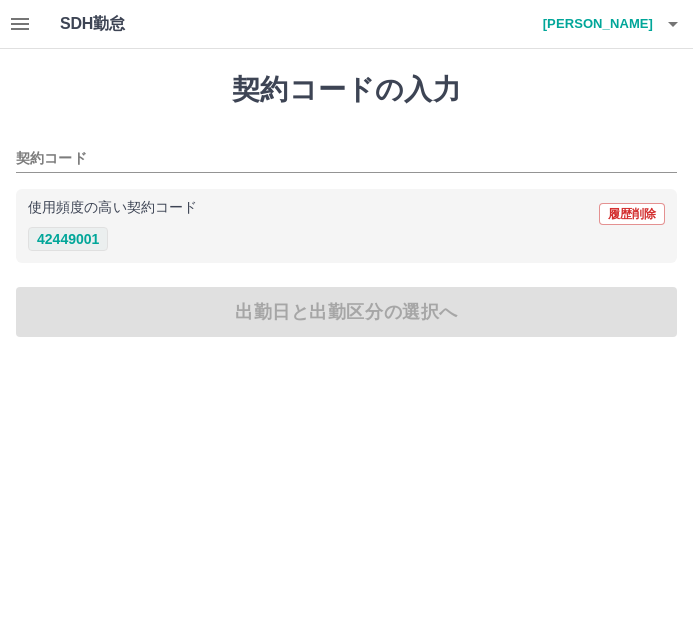 click on "42449001" at bounding box center [68, 239] 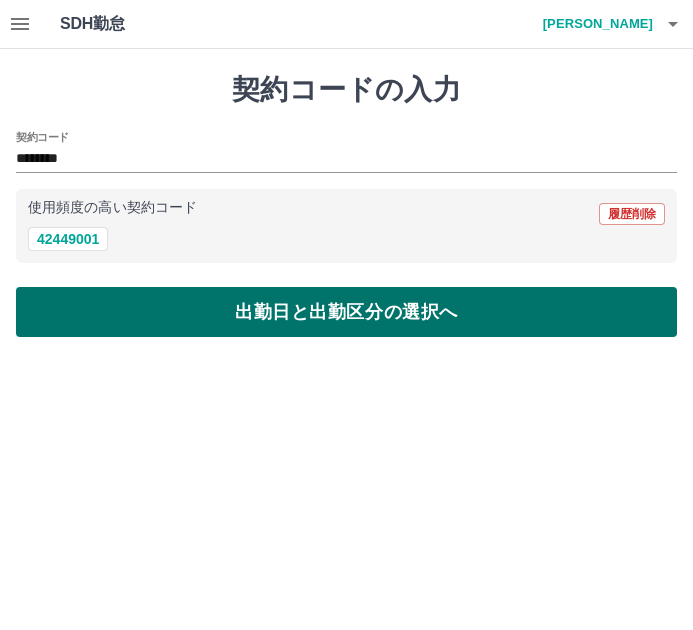 click on "出勤日と出勤区分の選択へ" at bounding box center (346, 312) 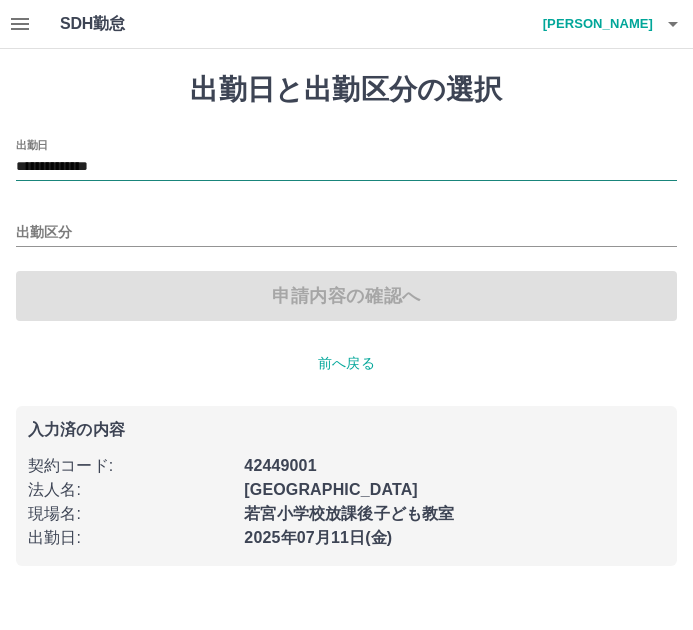 click on "**********" at bounding box center (346, 167) 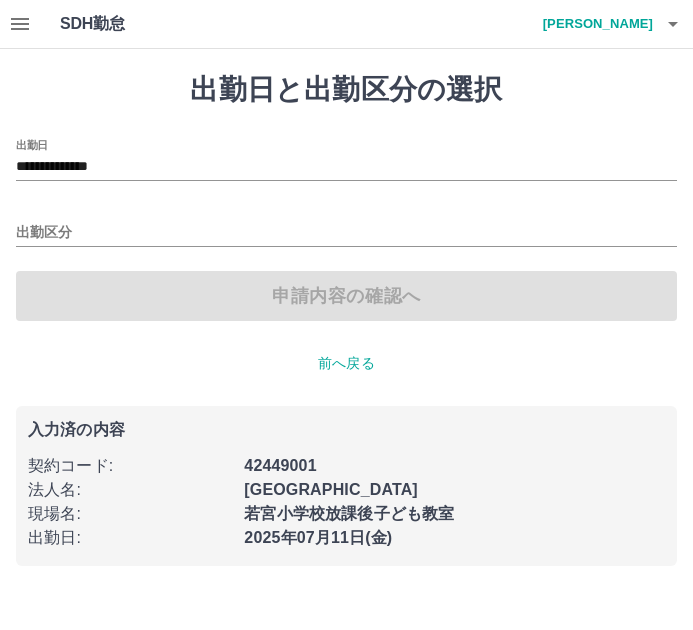 click on "出勤日と出勤区分の選択" at bounding box center [346, 90] 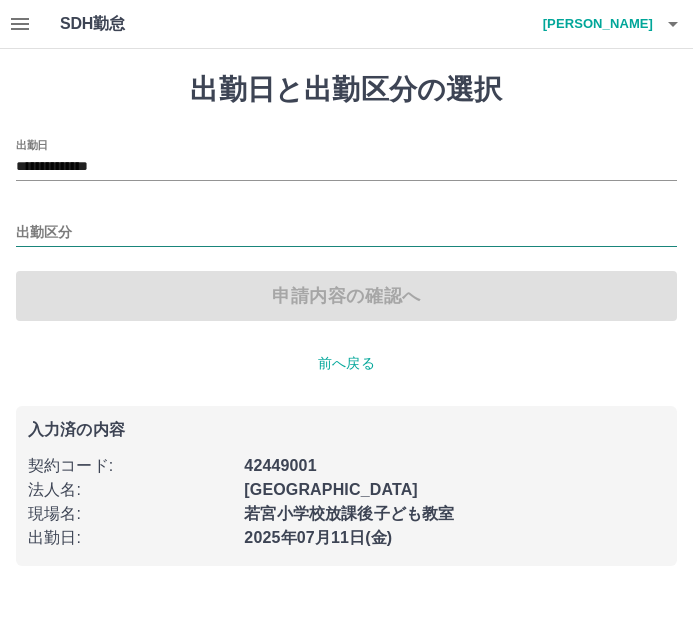 click on "出勤区分" at bounding box center [346, 233] 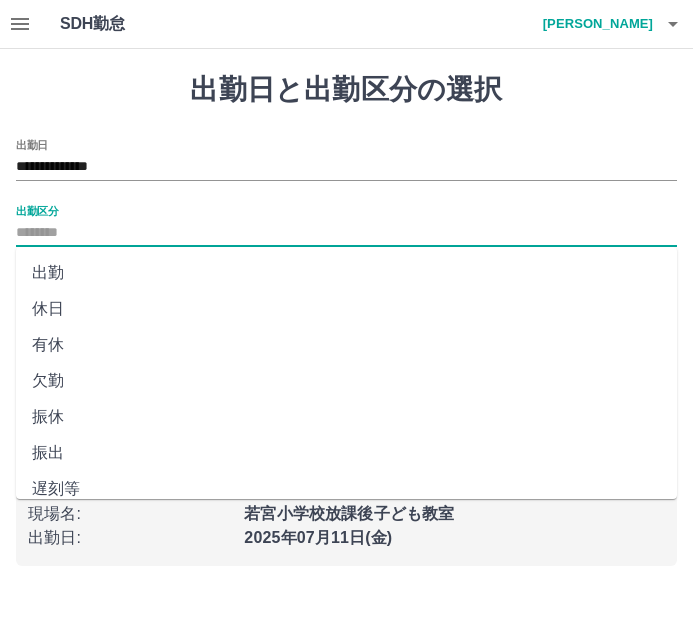 click on "休日" at bounding box center [346, 309] 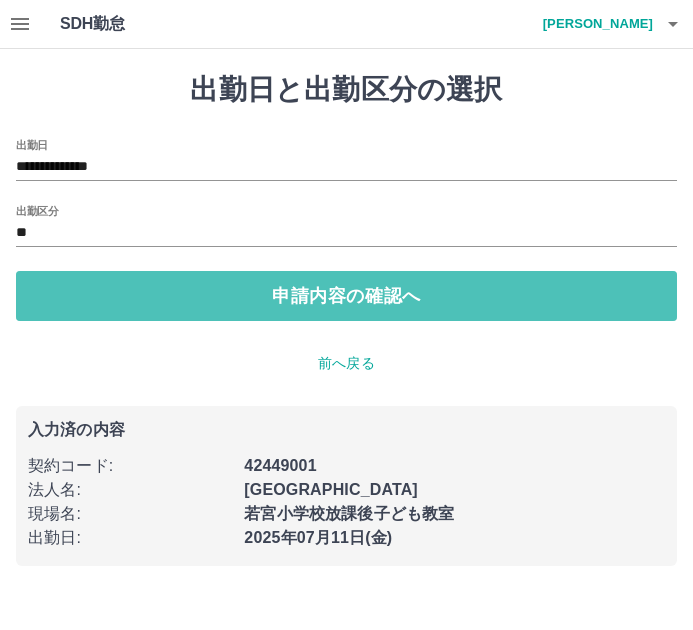 click on "申請内容の確認へ" at bounding box center [346, 296] 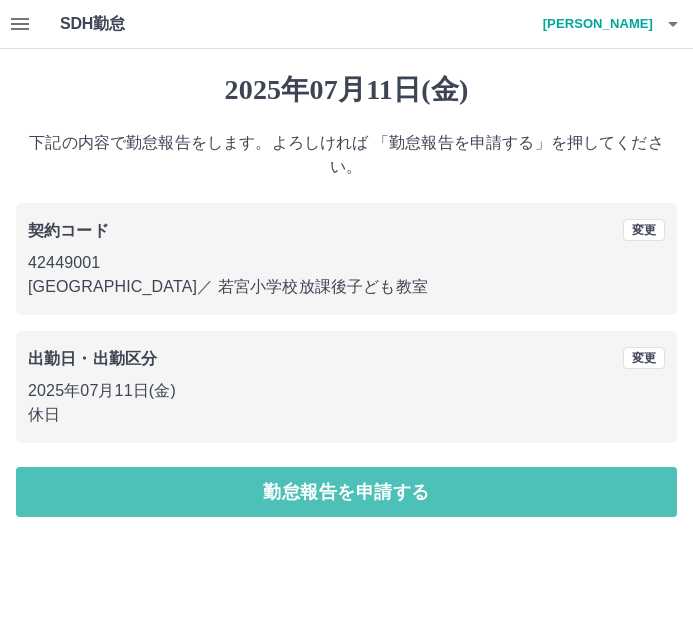 click on "勤怠報告を申請する" at bounding box center [346, 492] 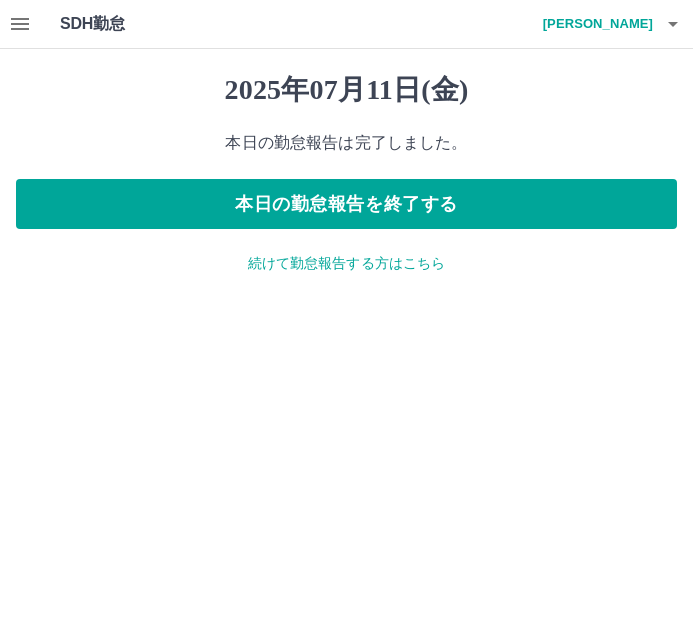 click 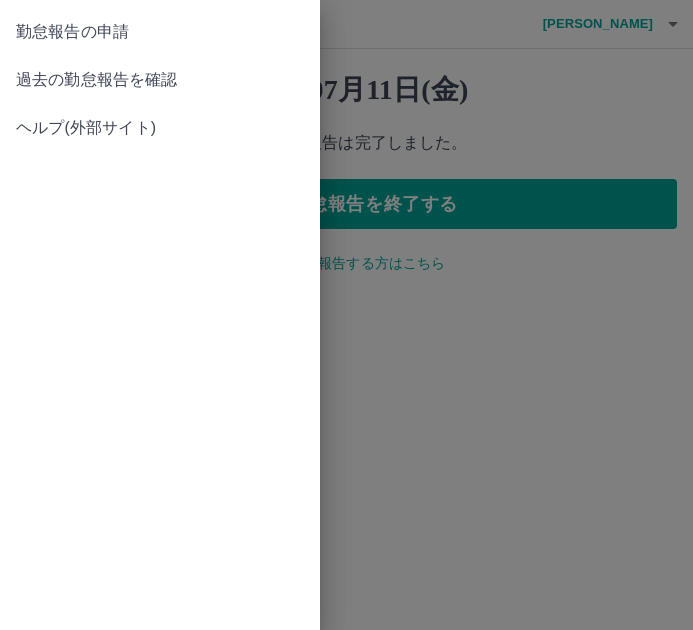 click at bounding box center [346, 315] 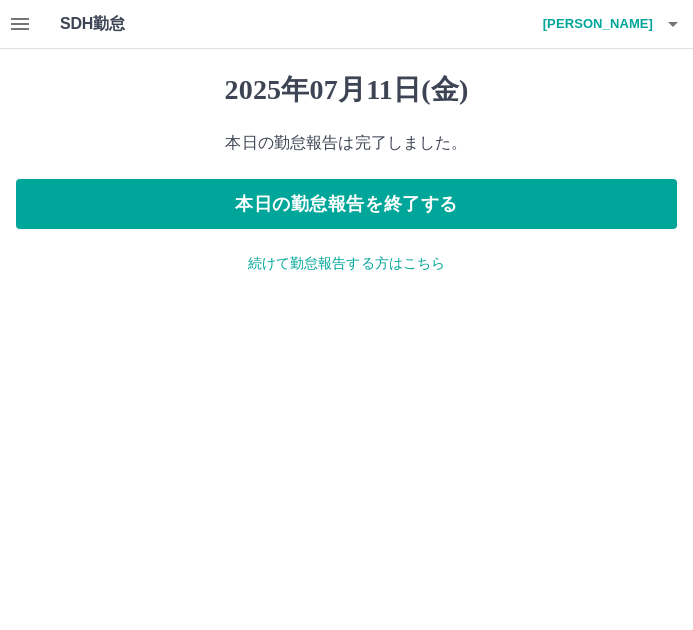 click on "2025年07月11日(金) 本日の勤怠報告は完了しました。 本日の勤怠報告を終了する 続けて勤怠報告する方はこちら" at bounding box center (346, 173) 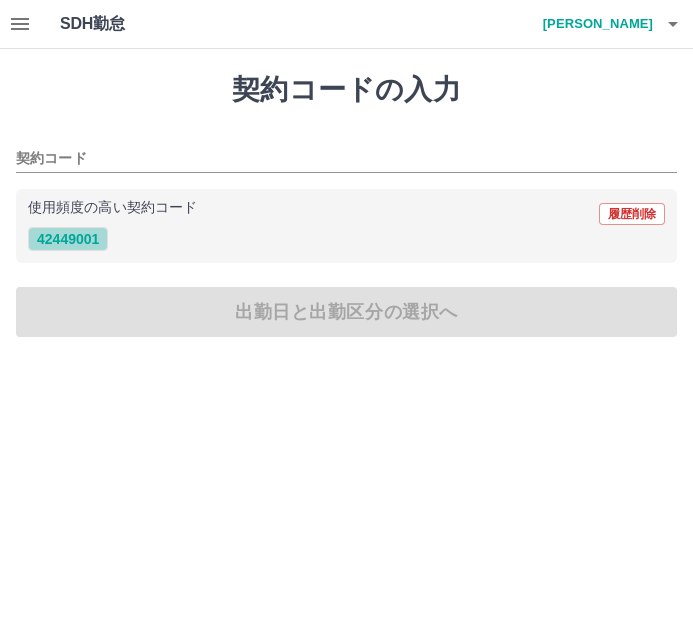 click on "42449001" at bounding box center [68, 239] 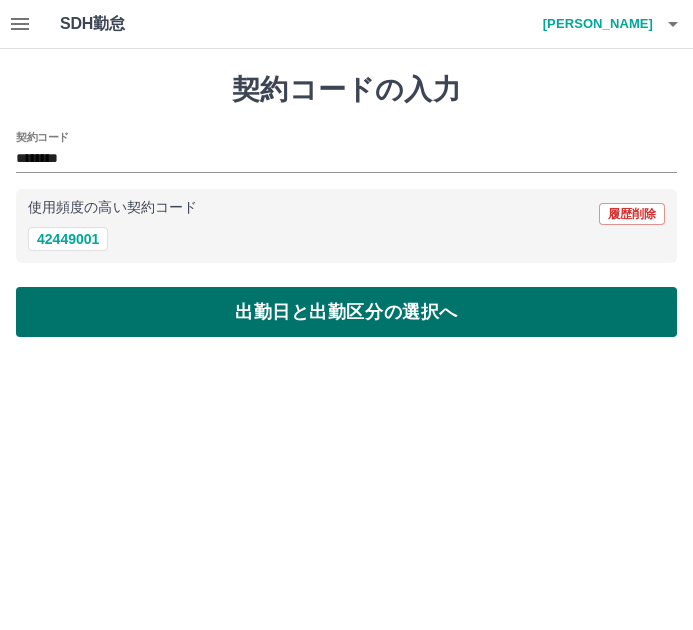 click on "出勤日と出勤区分の選択へ" at bounding box center (346, 312) 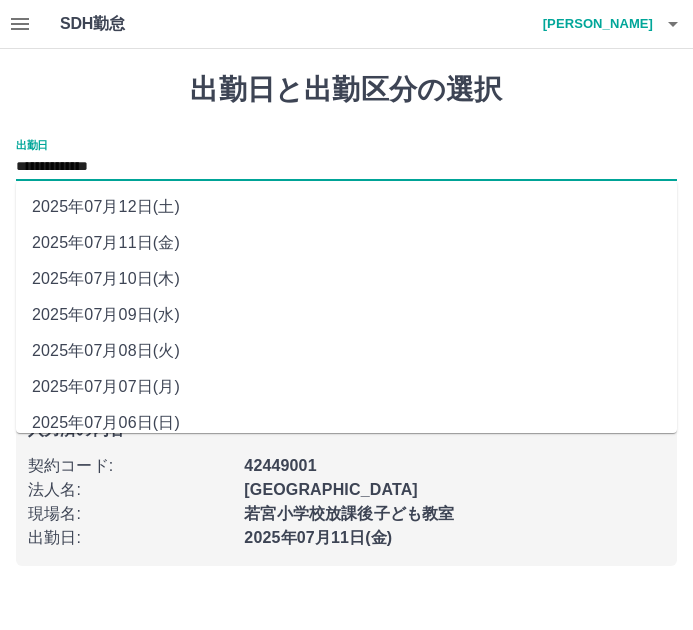 click on "**********" at bounding box center [346, 167] 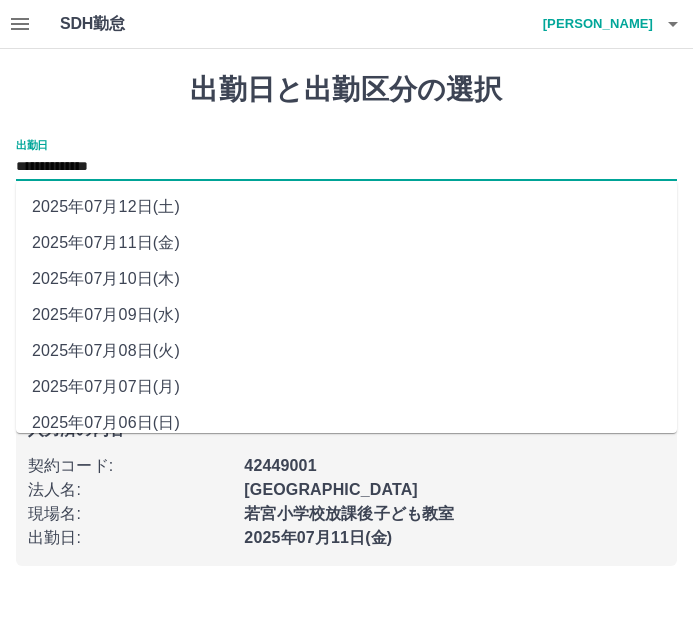 click on "2025年07月12日(土)" at bounding box center [346, 207] 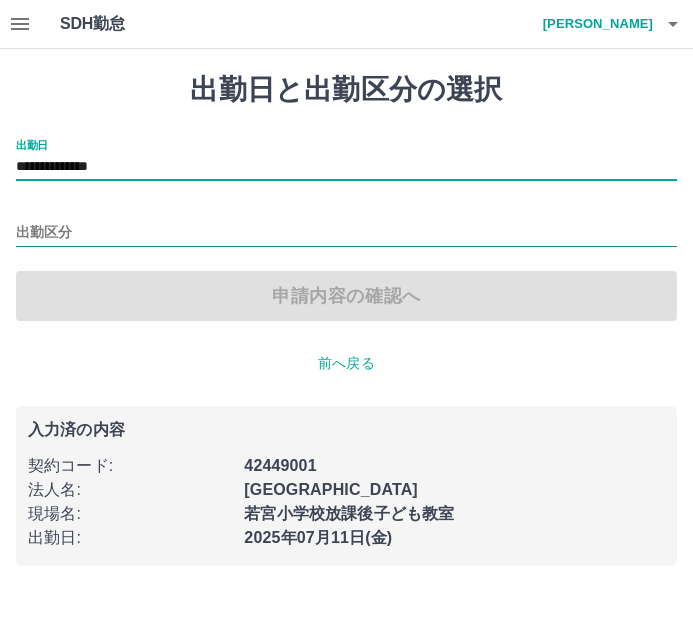 click on "出勤区分" at bounding box center (346, 233) 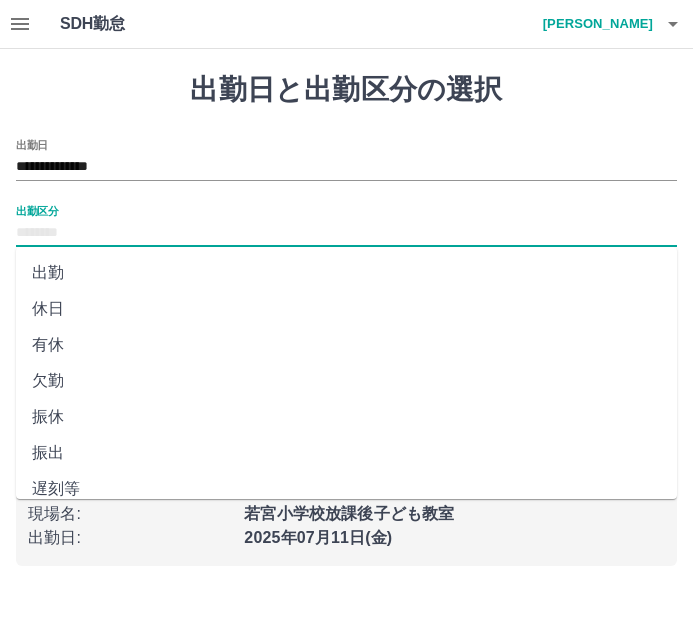 click on "休日" at bounding box center (346, 309) 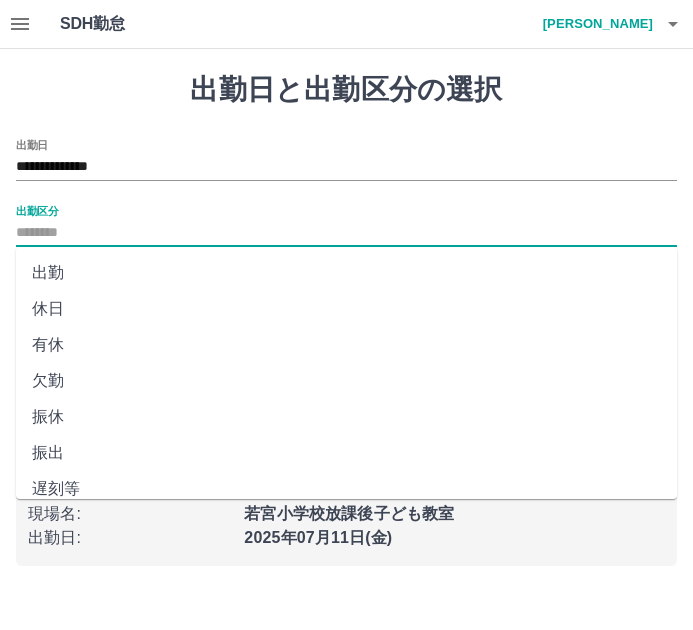 type on "**" 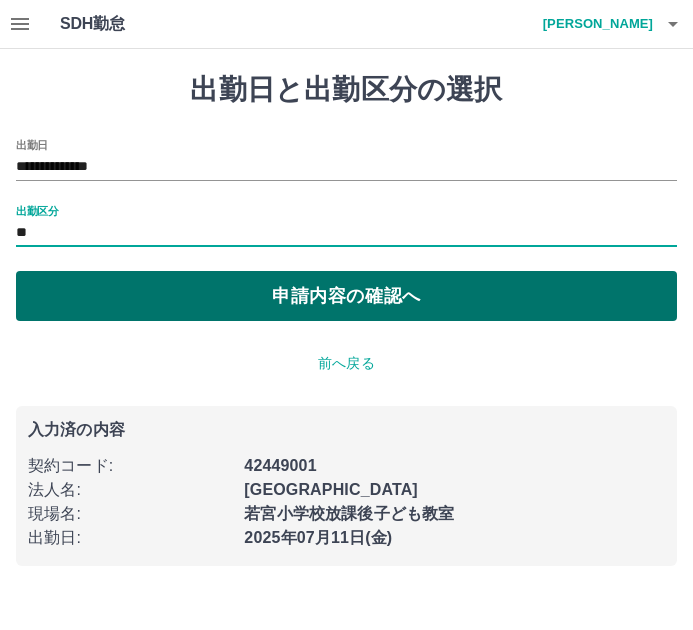 click on "申請内容の確認へ" at bounding box center (346, 296) 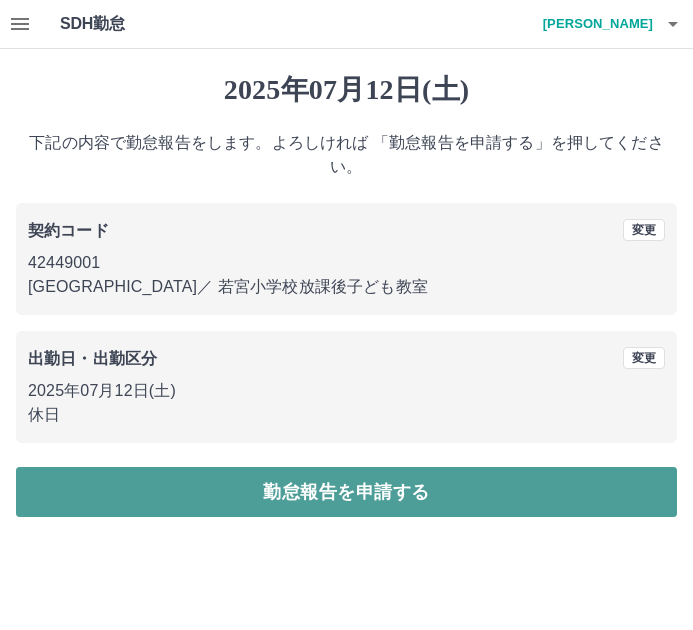 click on "勤怠報告を申請する" at bounding box center [346, 492] 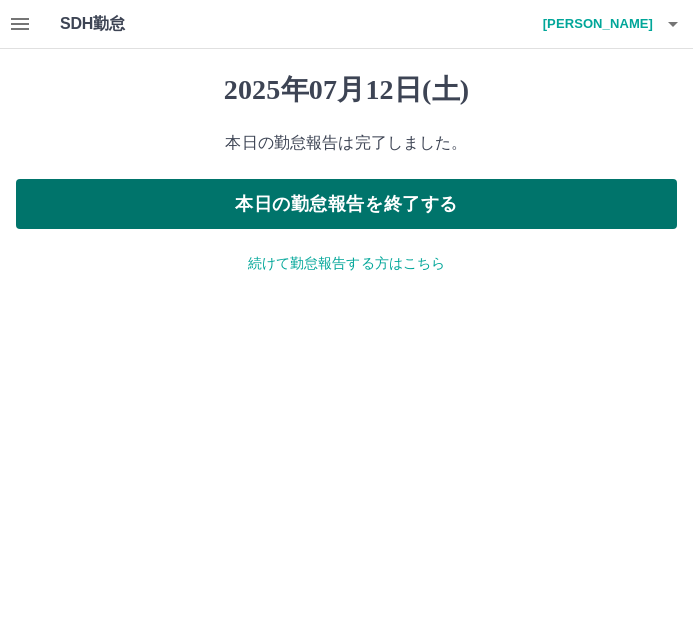click on "本日の勤怠報告を終了する" at bounding box center [346, 204] 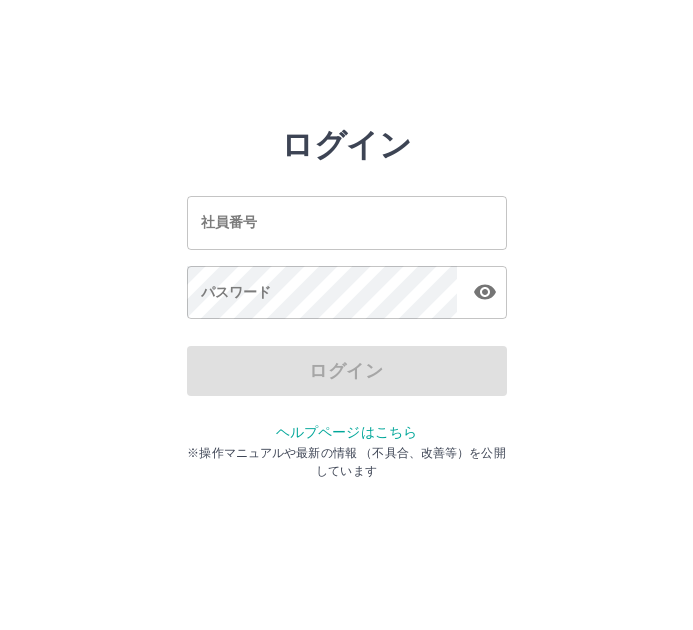 scroll, scrollTop: 0, scrollLeft: 0, axis: both 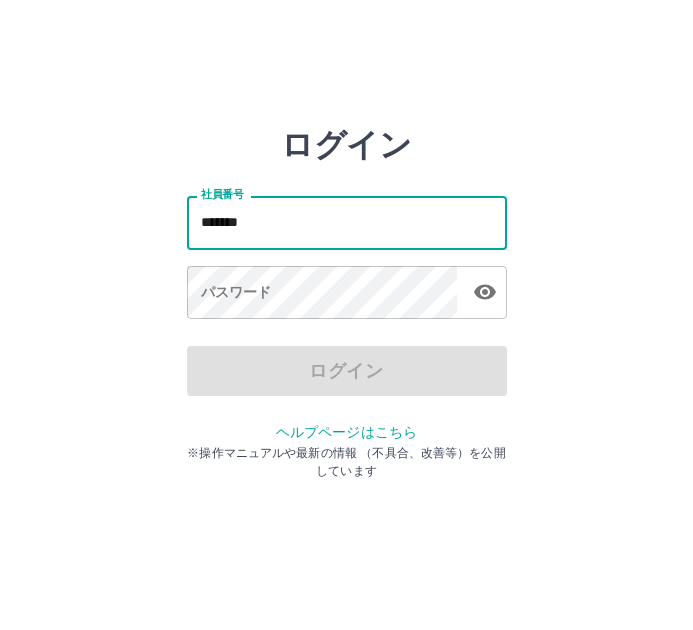 type on "*******" 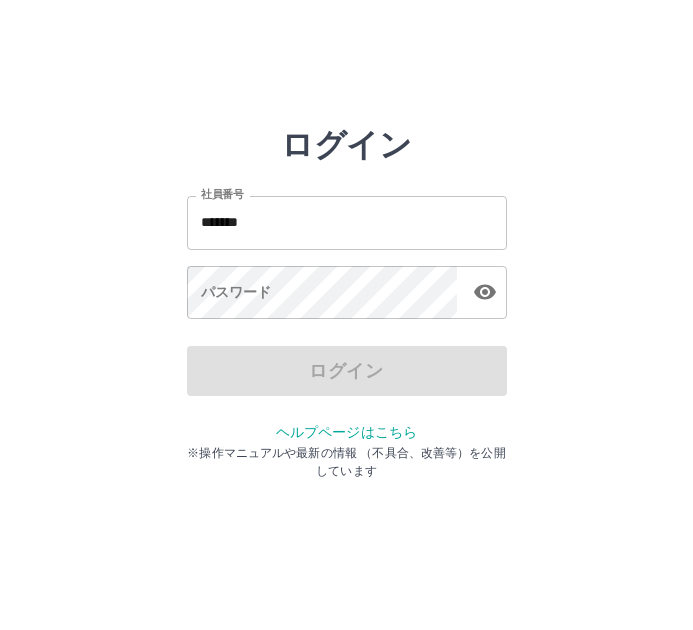 click on "パスワード パスワード" at bounding box center (347, 294) 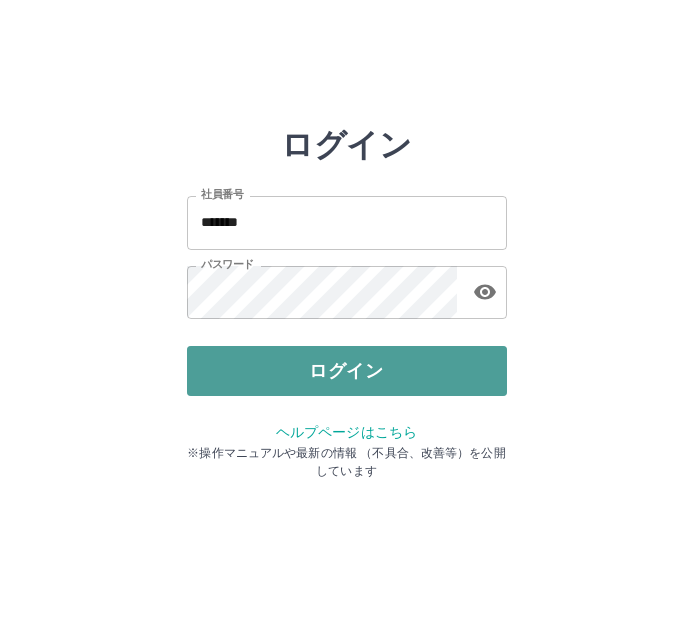 click on "ログイン" at bounding box center [347, 371] 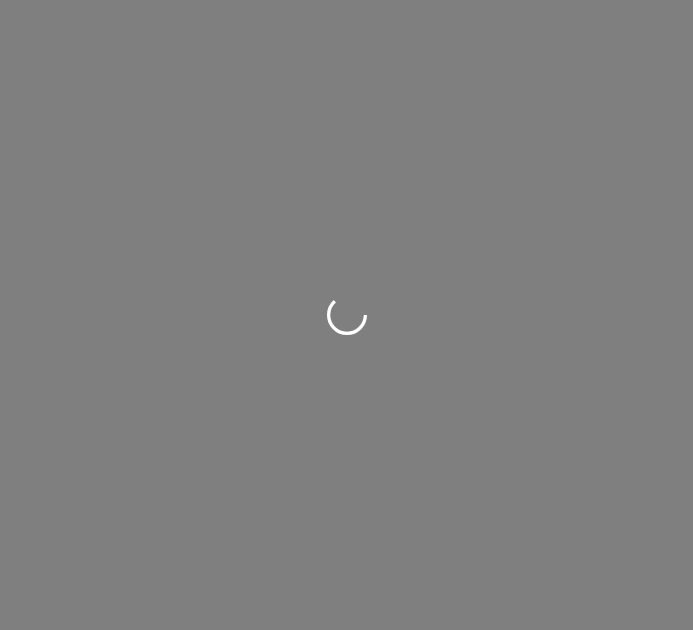 scroll, scrollTop: 0, scrollLeft: 0, axis: both 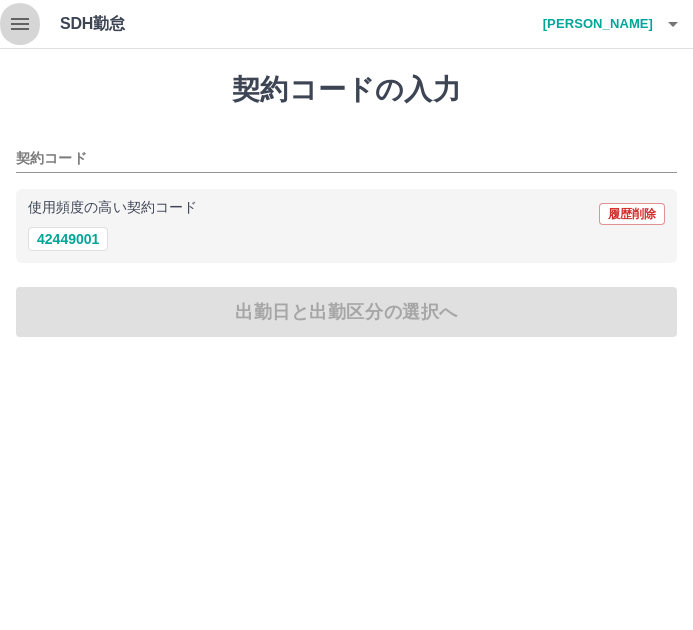 click at bounding box center [20, 24] 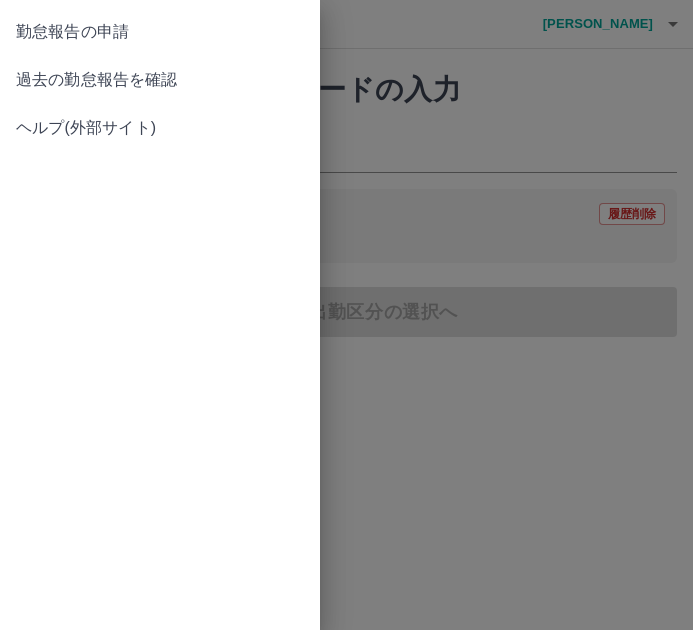 click on "過去の勤怠報告を確認" at bounding box center (160, 80) 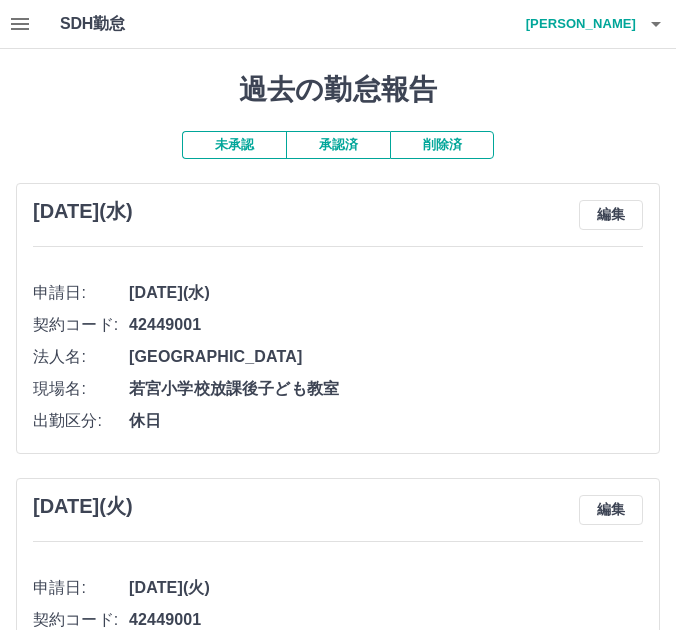 click on "承認済" at bounding box center [338, 145] 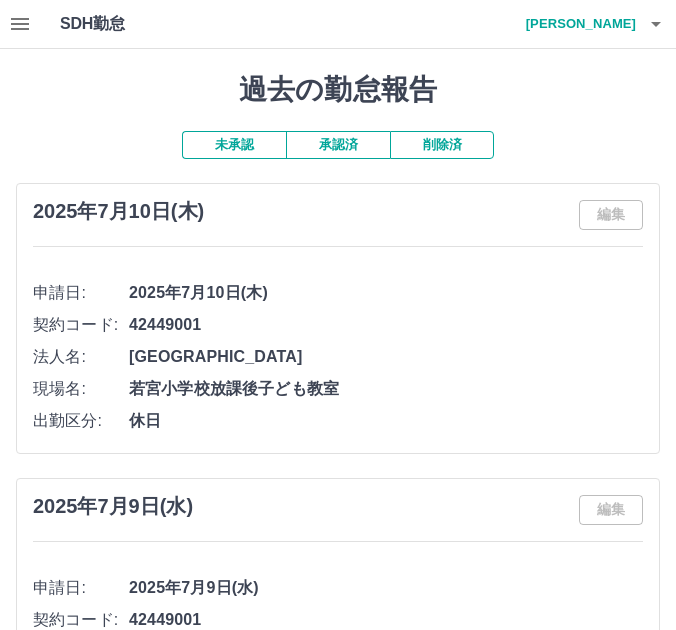 click on "[PERSON_NAME]" at bounding box center (576, 24) 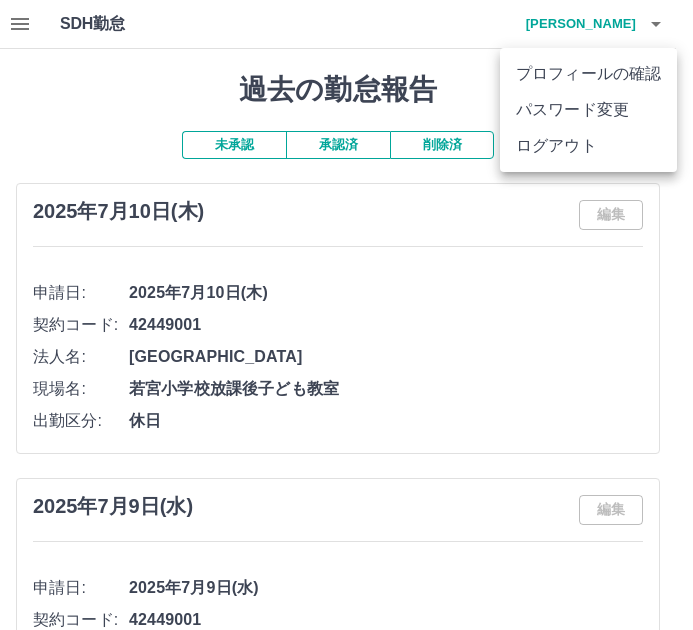 click on "ログアウト" at bounding box center (588, 146) 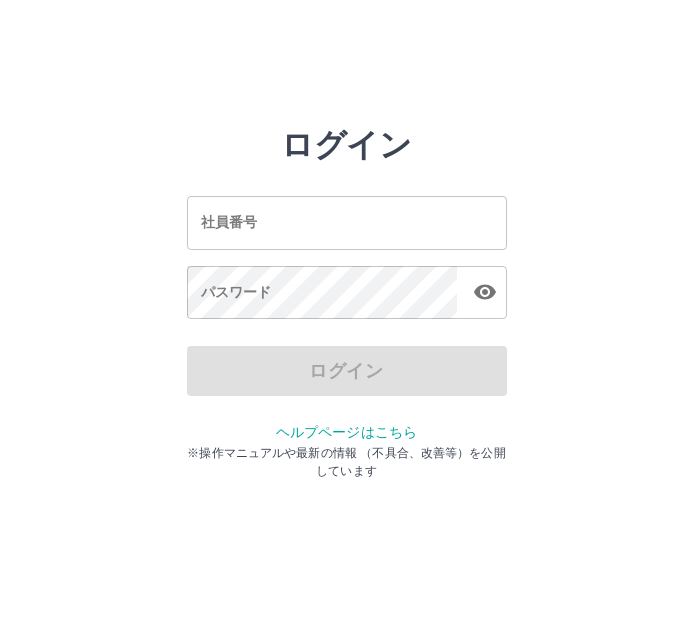 scroll, scrollTop: 0, scrollLeft: 0, axis: both 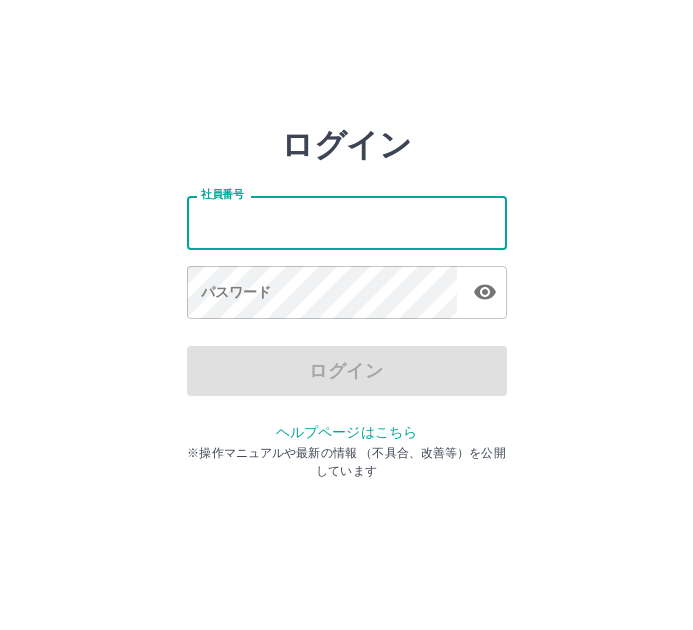 click on "社員番号" at bounding box center [347, 222] 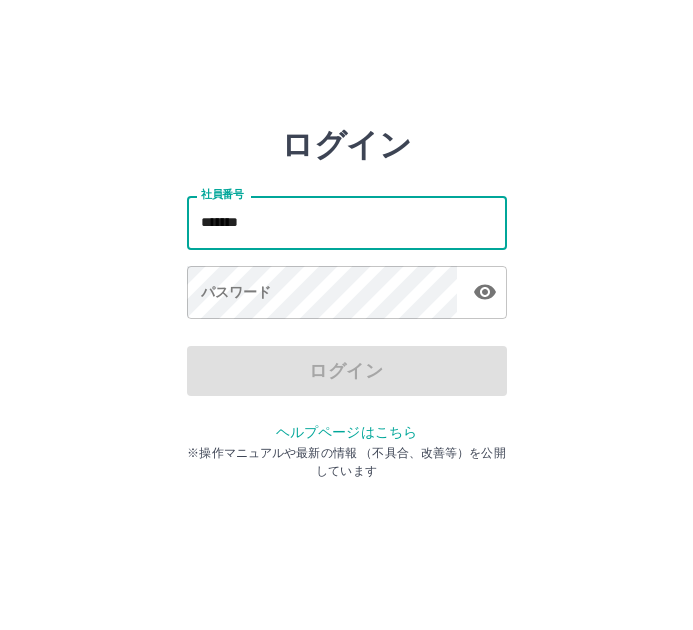 type on "*******" 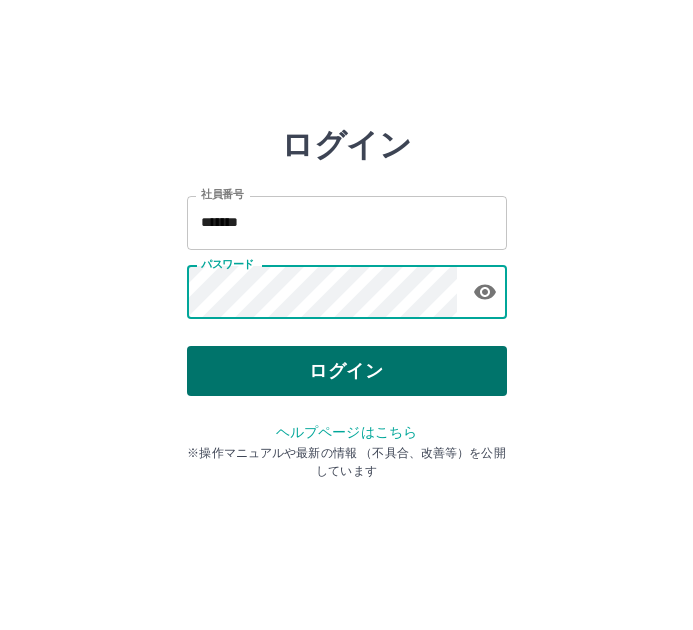 click on "ログイン" at bounding box center [347, 371] 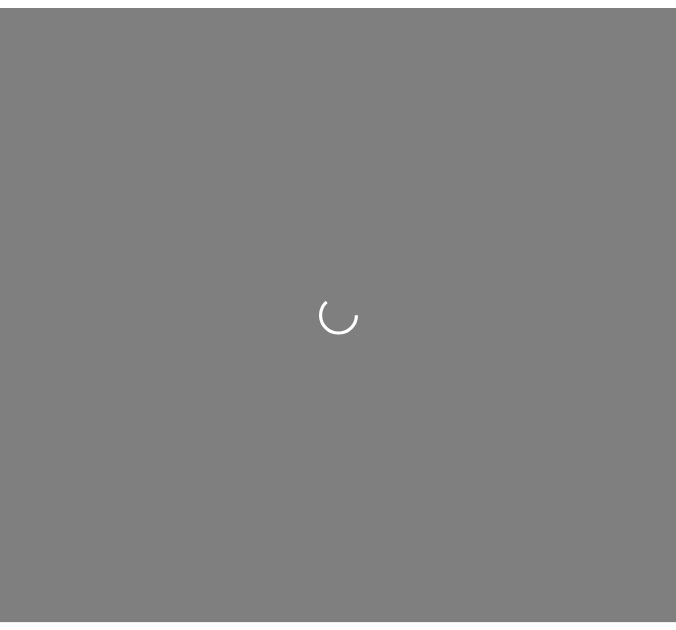 scroll, scrollTop: 0, scrollLeft: 0, axis: both 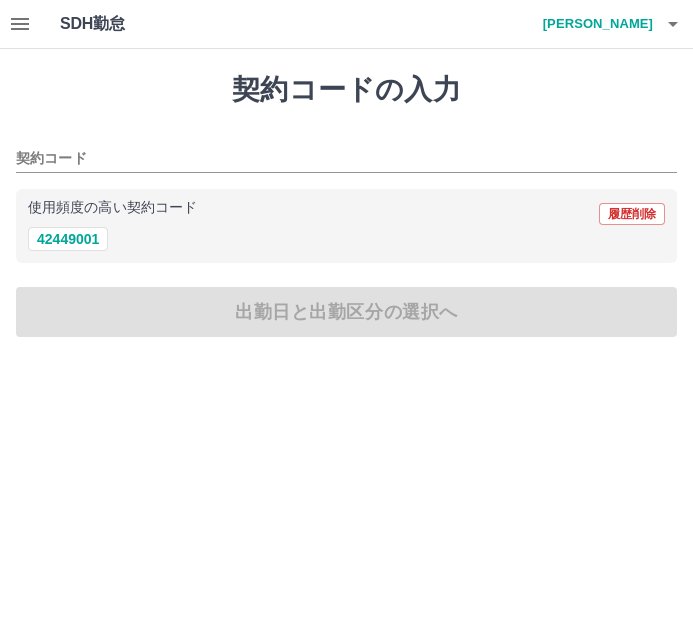 click 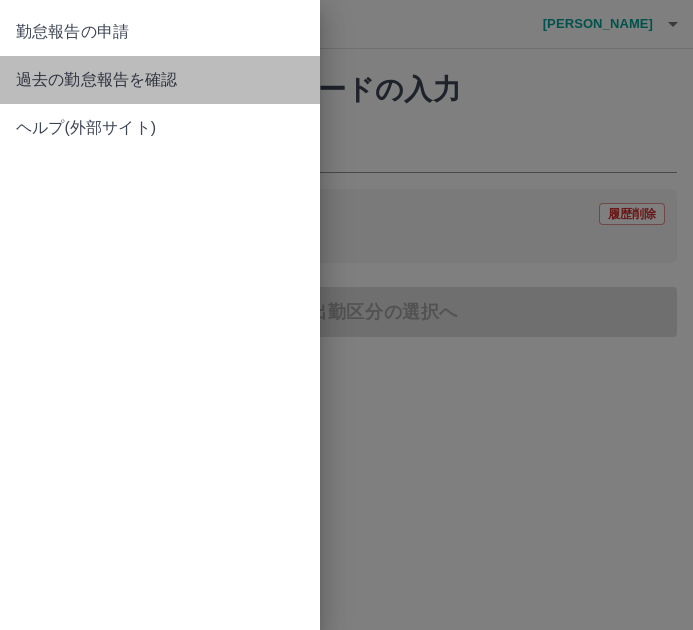 click on "過去の勤怠報告を確認" at bounding box center [160, 80] 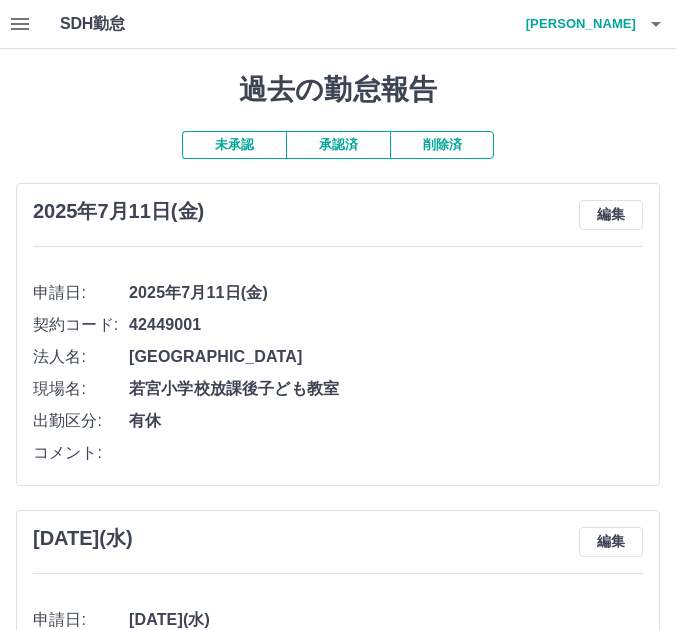 click on "承認済" at bounding box center (338, 145) 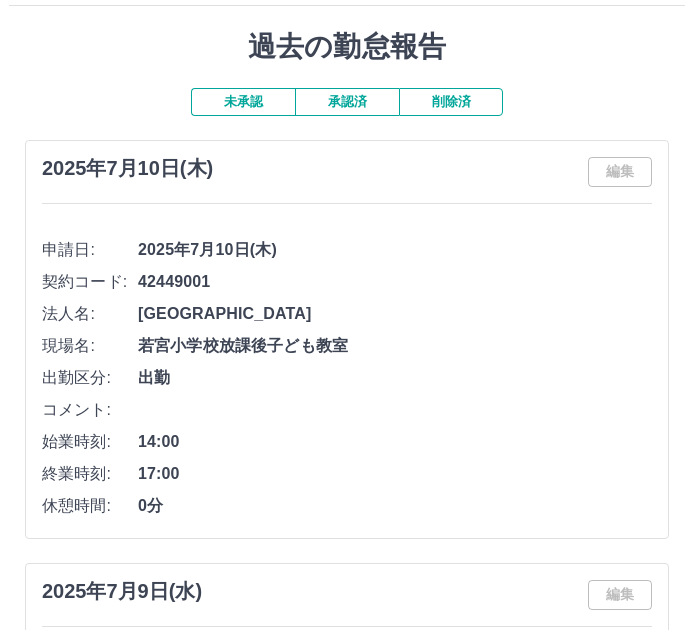scroll, scrollTop: 0, scrollLeft: 0, axis: both 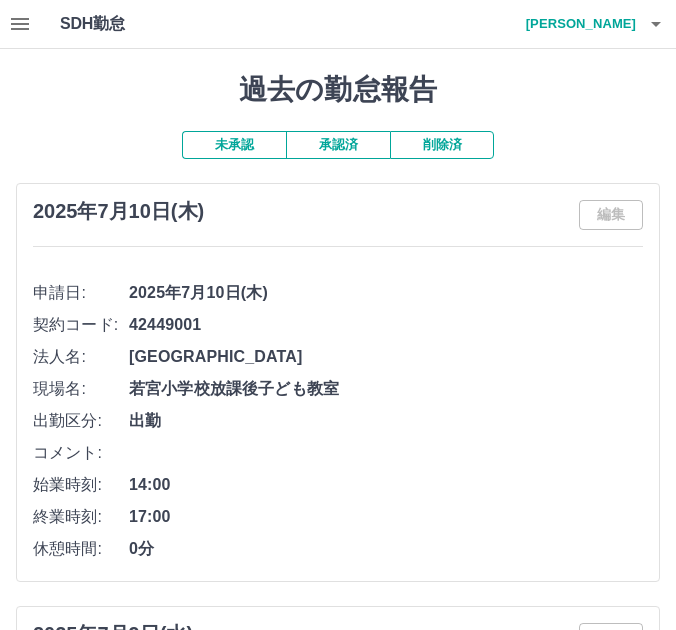 click on "小菅　隆敏" at bounding box center (576, 24) 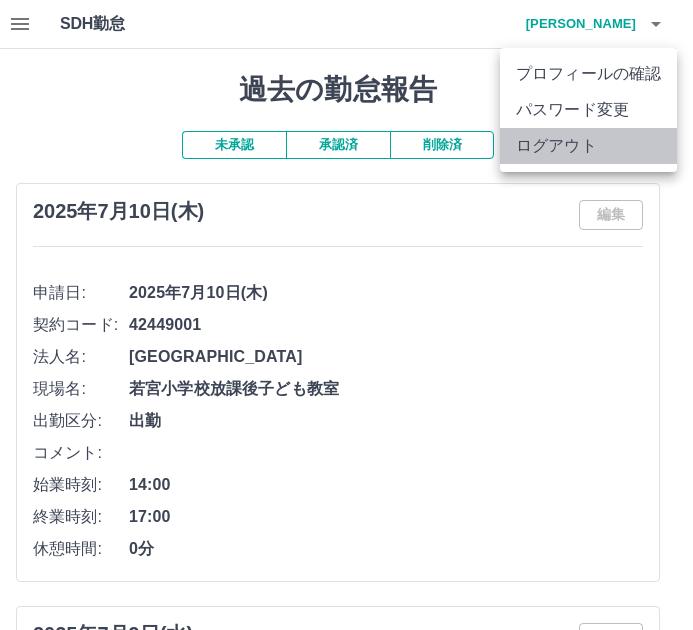 click on "ログアウト" at bounding box center [588, 146] 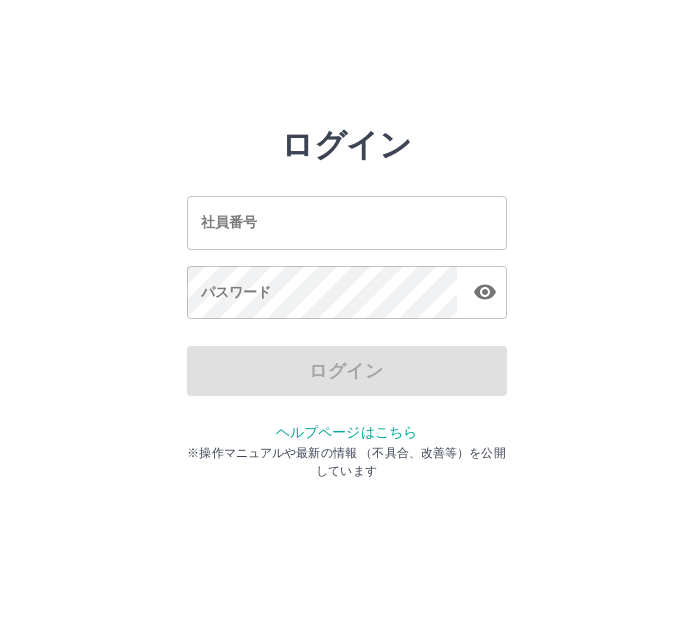 scroll, scrollTop: 0, scrollLeft: 0, axis: both 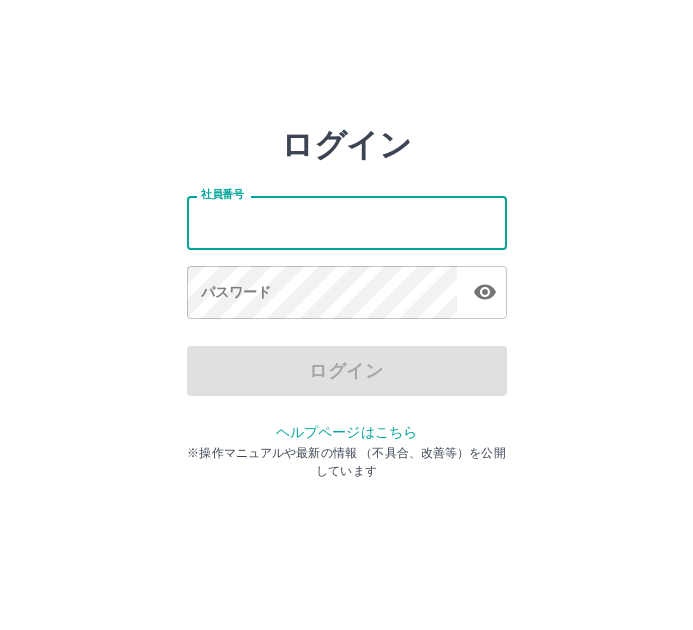 click on "社員番号" at bounding box center (347, 222) 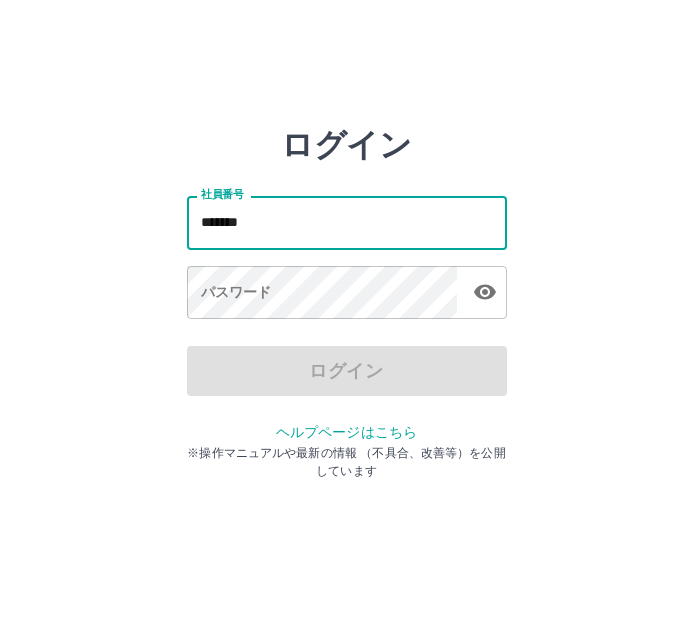 type on "*******" 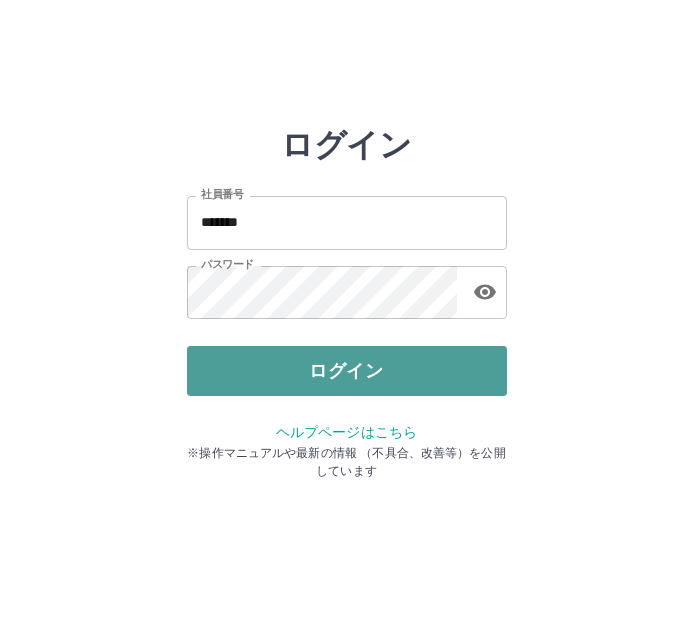 click on "ログイン" at bounding box center [347, 371] 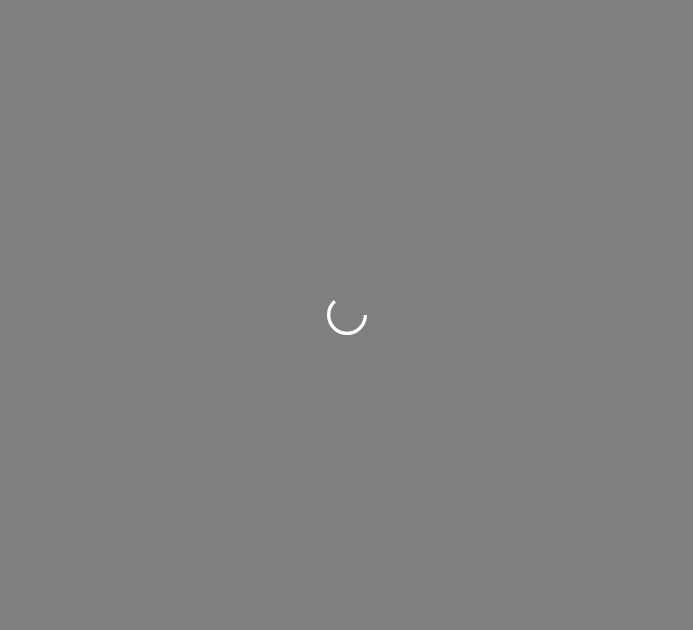 scroll, scrollTop: 0, scrollLeft: 0, axis: both 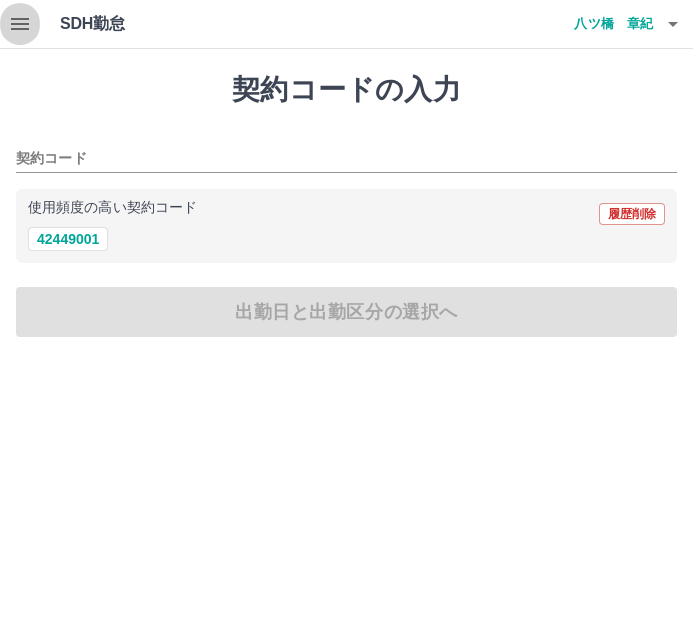 click 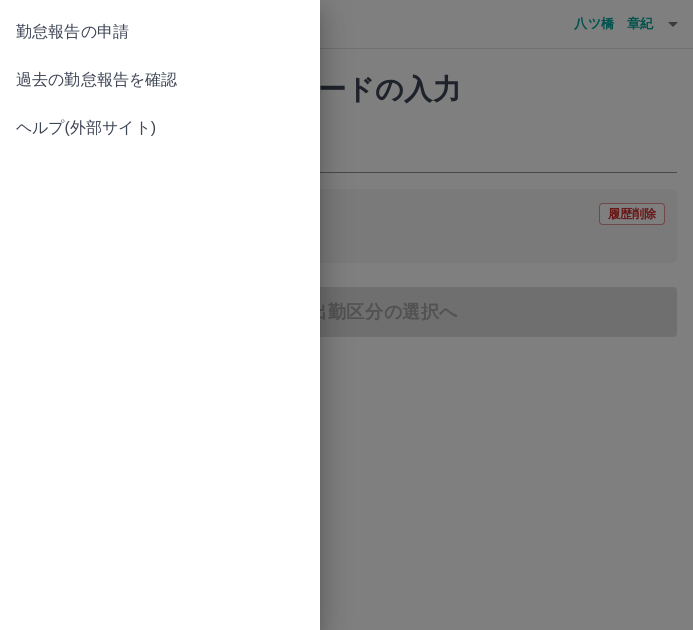 click on "過去の勤怠報告を確認" at bounding box center (160, 80) 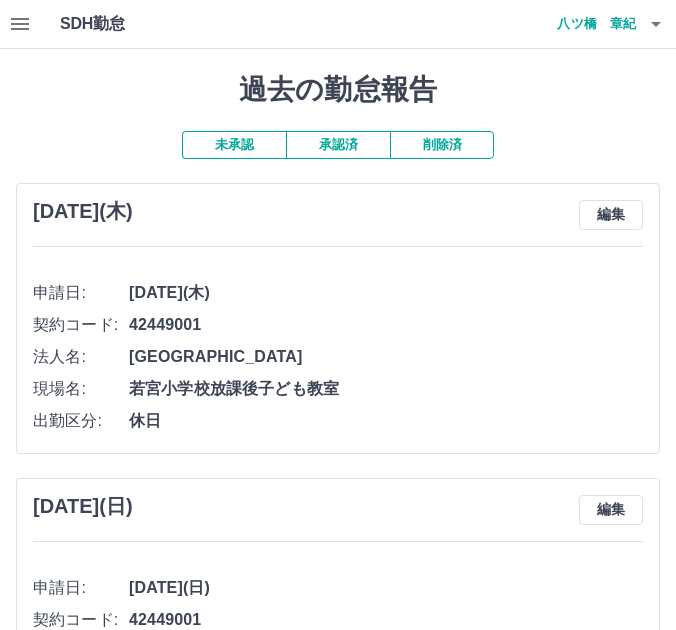 click on "承認済" at bounding box center [338, 145] 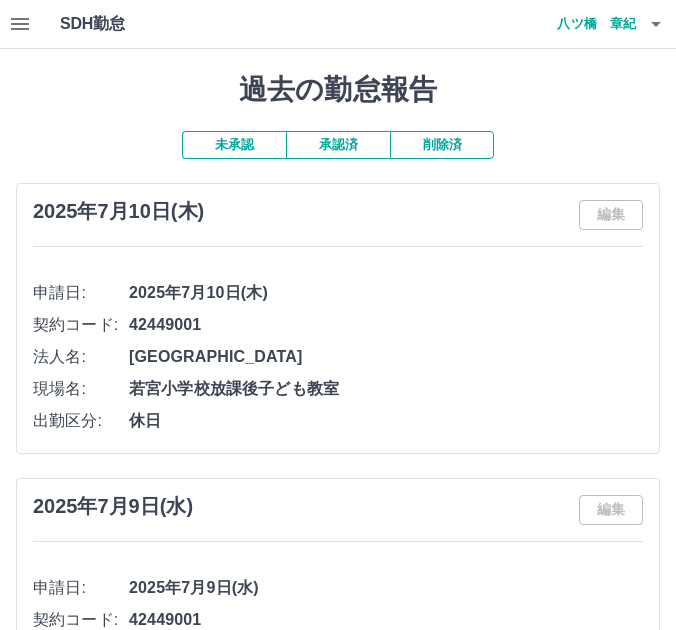 click 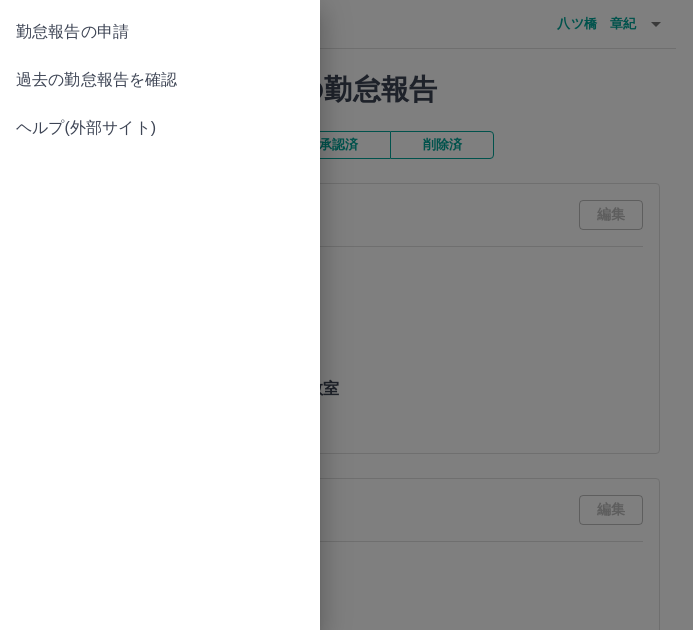 click at bounding box center [346, 315] 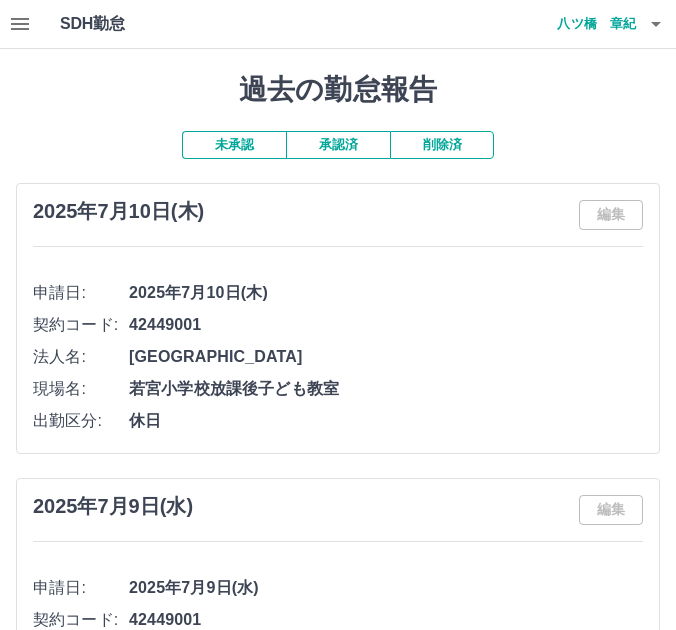 click on "八ツ橋　章紀" at bounding box center [576, 24] 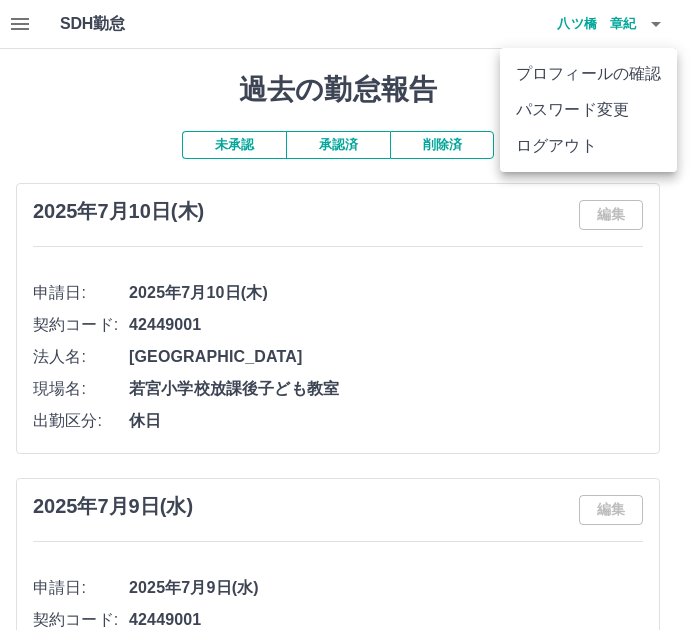 click at bounding box center [346, 315] 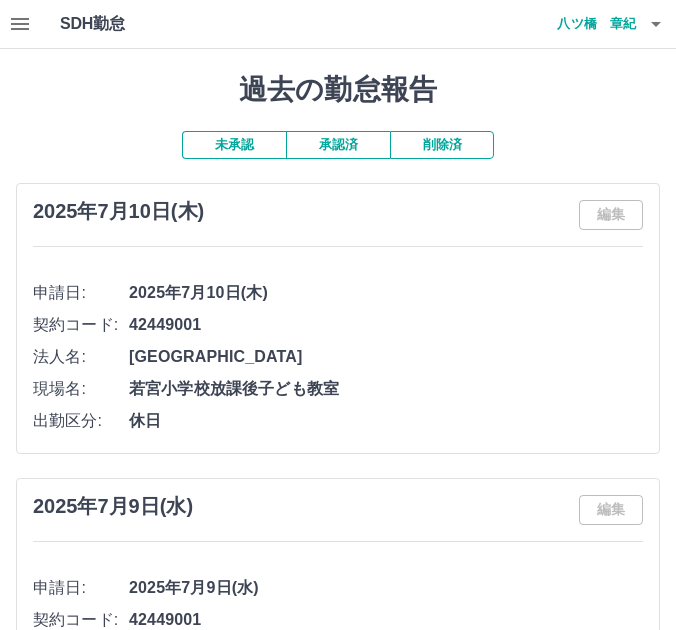 click on "八ツ橋　章紀" at bounding box center (576, 24) 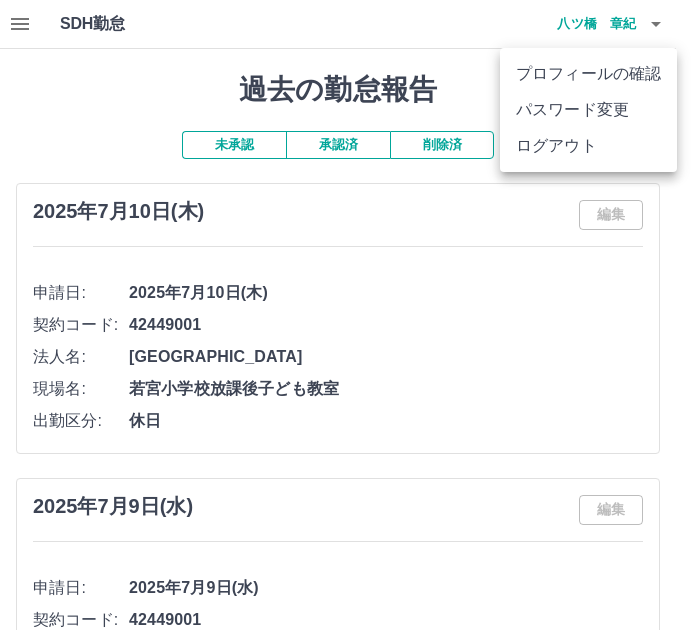 click at bounding box center (346, 315) 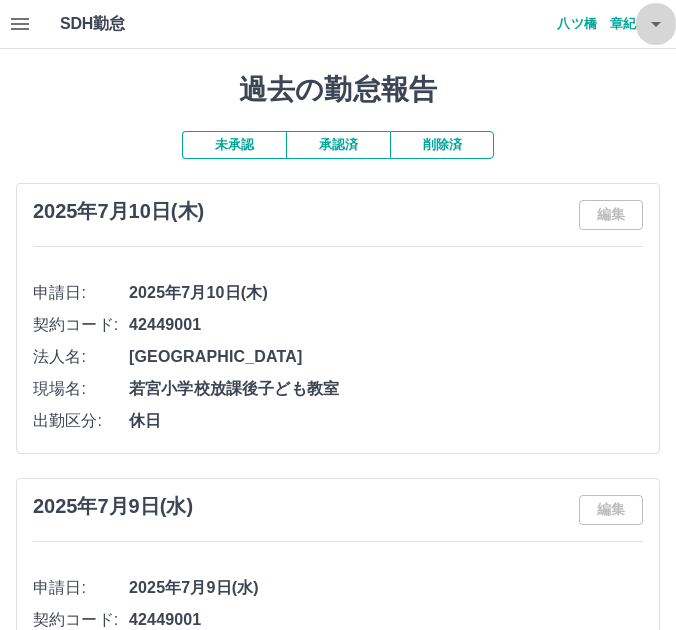click at bounding box center [656, 24] 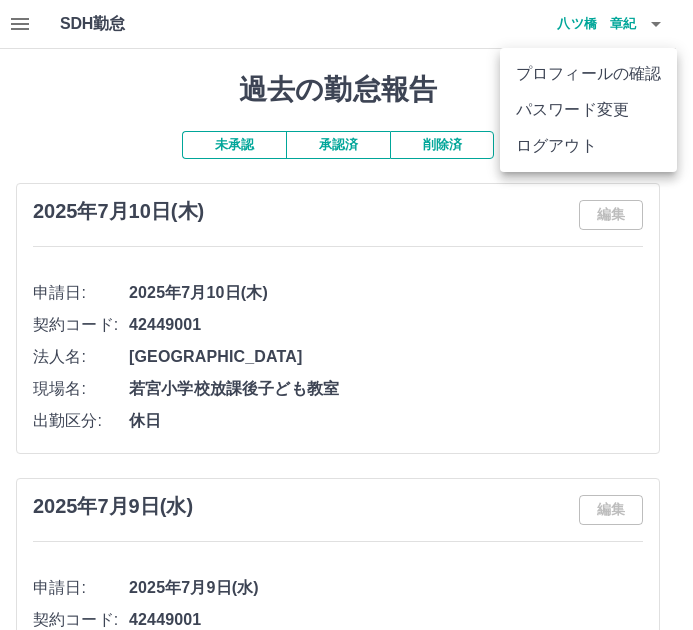 click on "ログアウト" at bounding box center (588, 146) 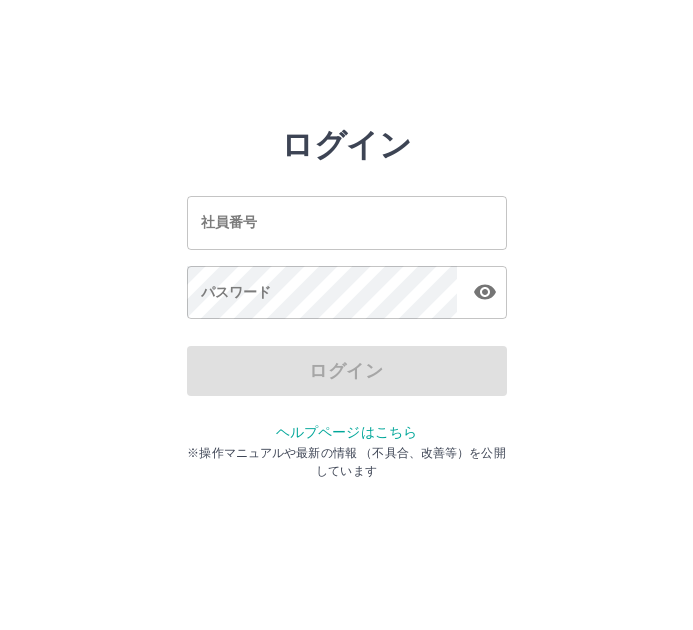 scroll, scrollTop: 0, scrollLeft: 0, axis: both 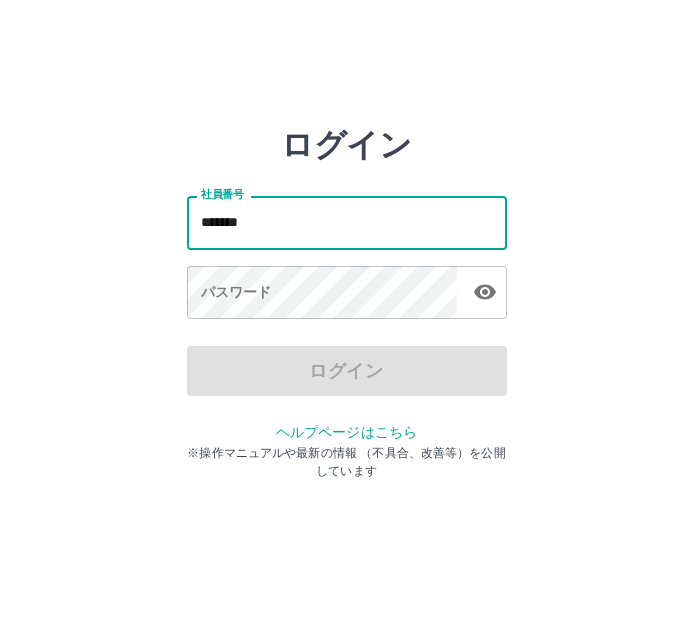 type on "*******" 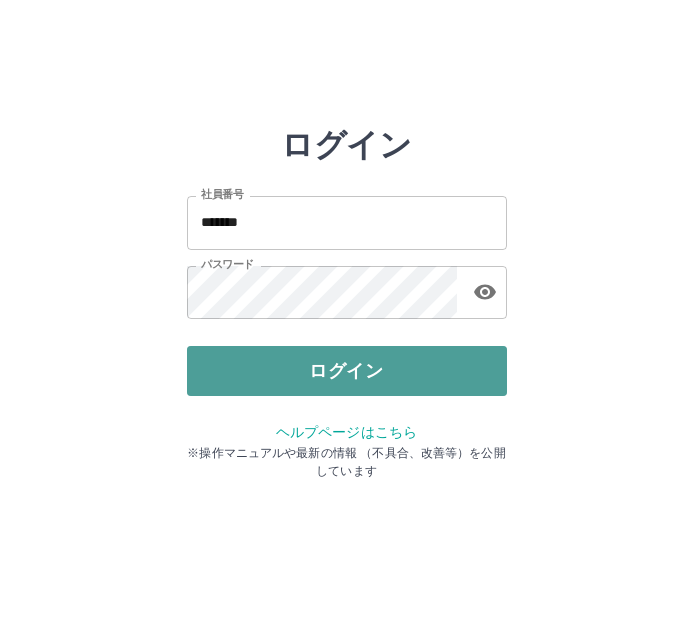 click on "ログイン" at bounding box center (347, 371) 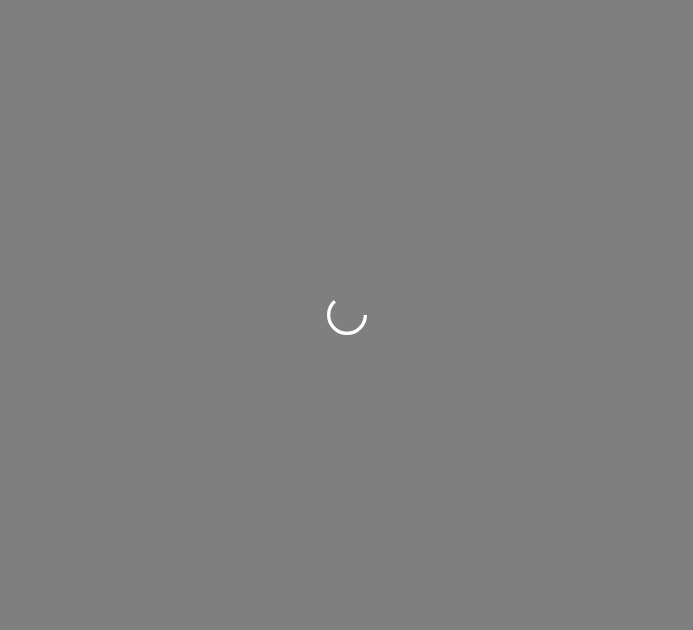 scroll, scrollTop: 0, scrollLeft: 0, axis: both 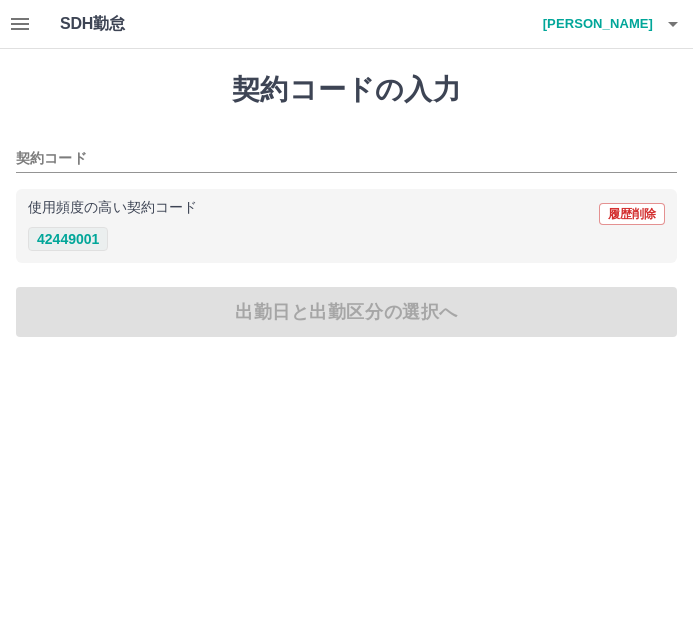 click on "42449001" at bounding box center (68, 239) 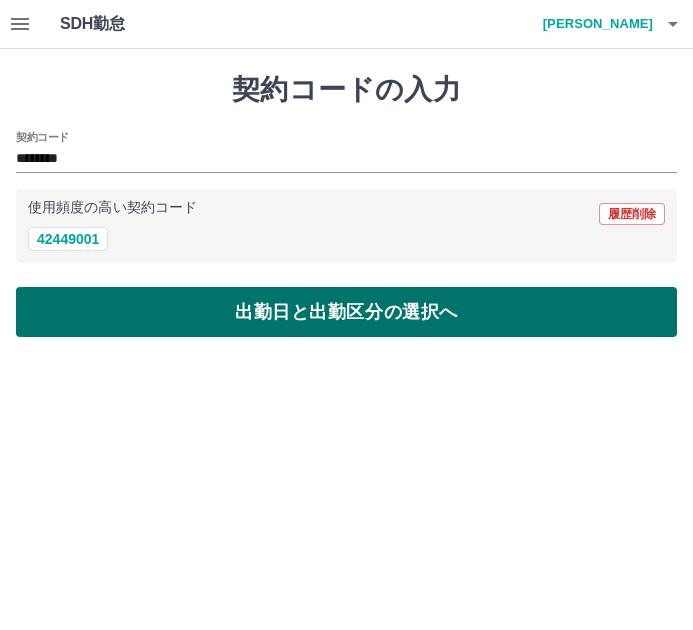 click on "出勤日と出勤区分の選択へ" at bounding box center (346, 312) 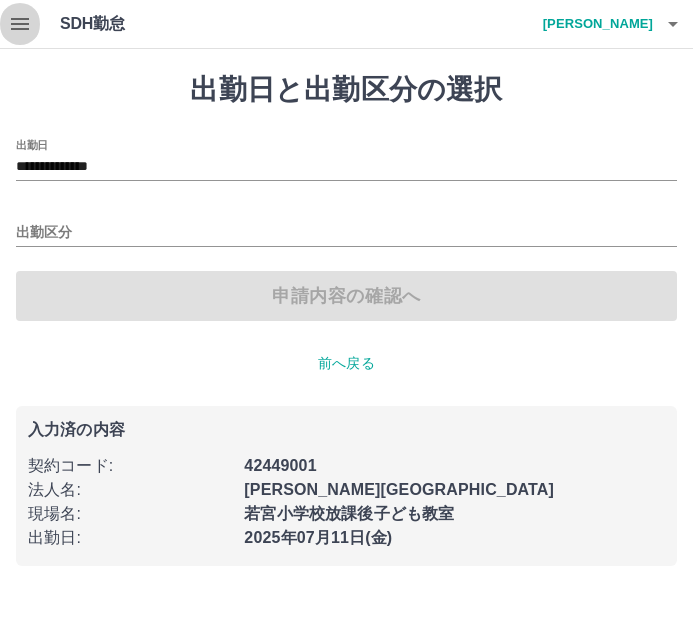 click 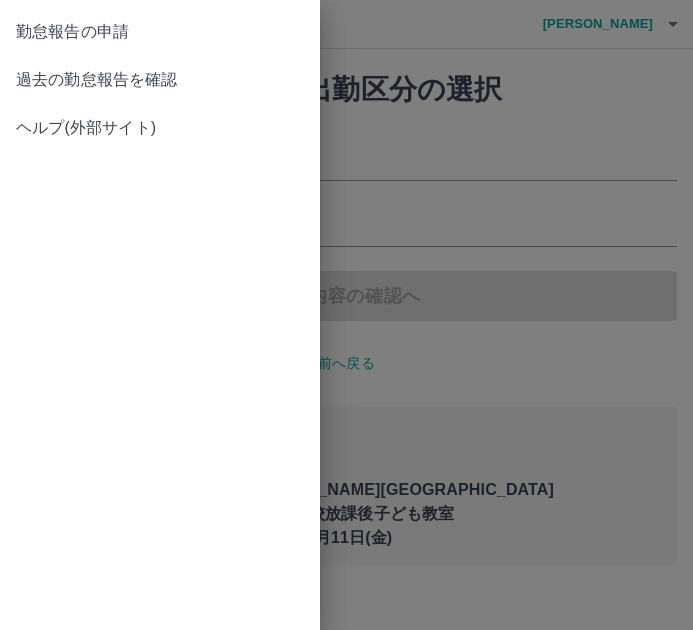 click on "過去の勤怠報告を確認" at bounding box center [160, 80] 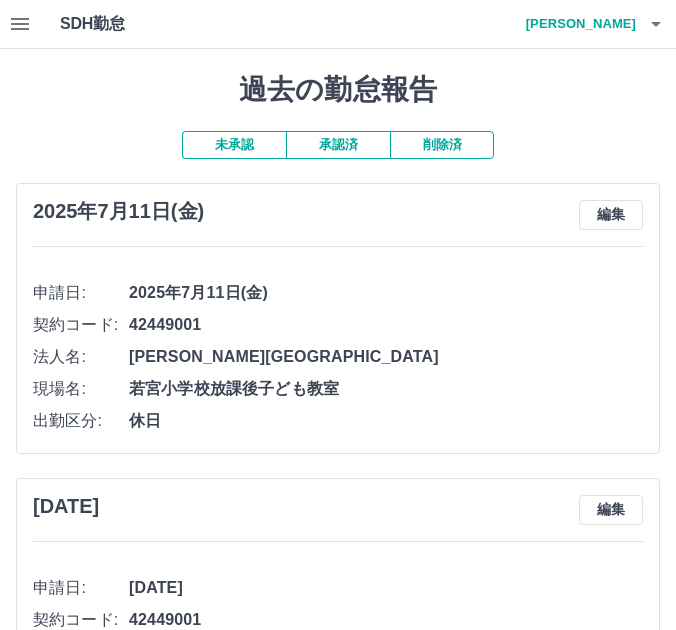click on "承認済" at bounding box center [338, 145] 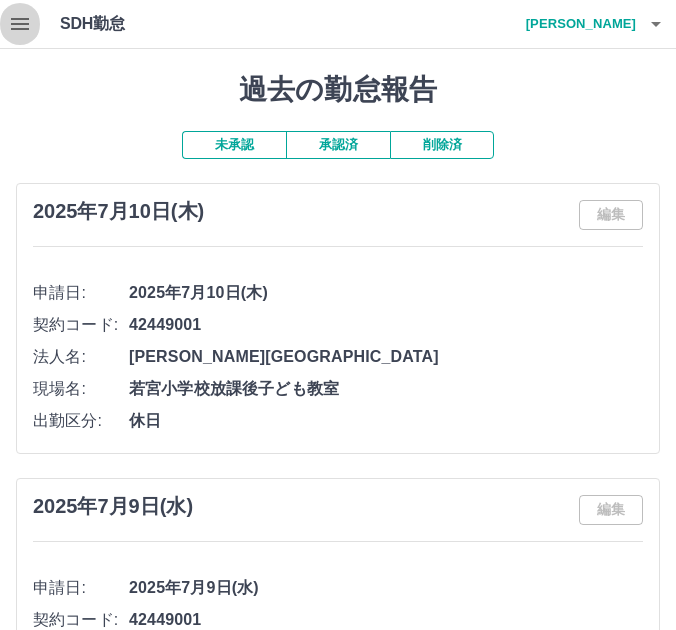 click 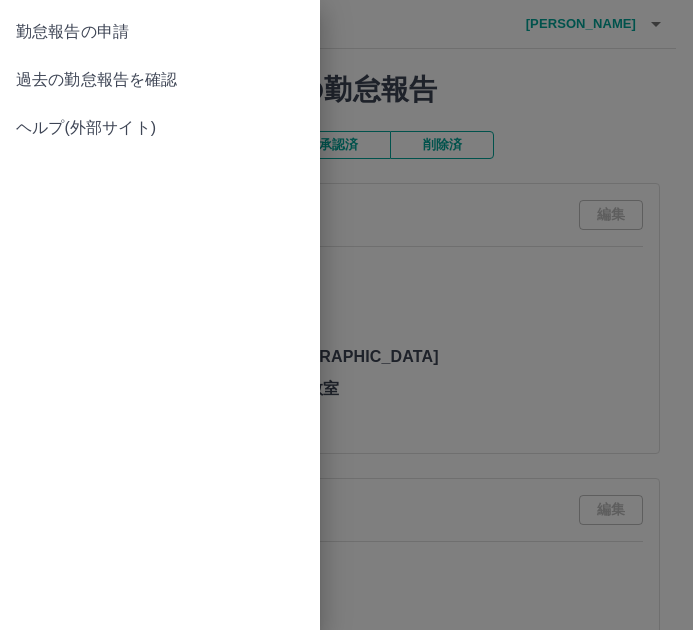 click on "勤怠報告の申請" at bounding box center (160, 32) 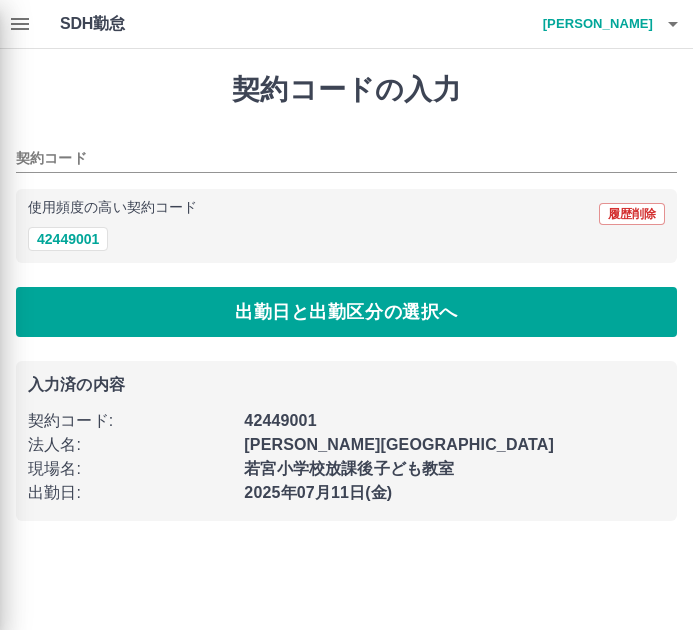 type on "********" 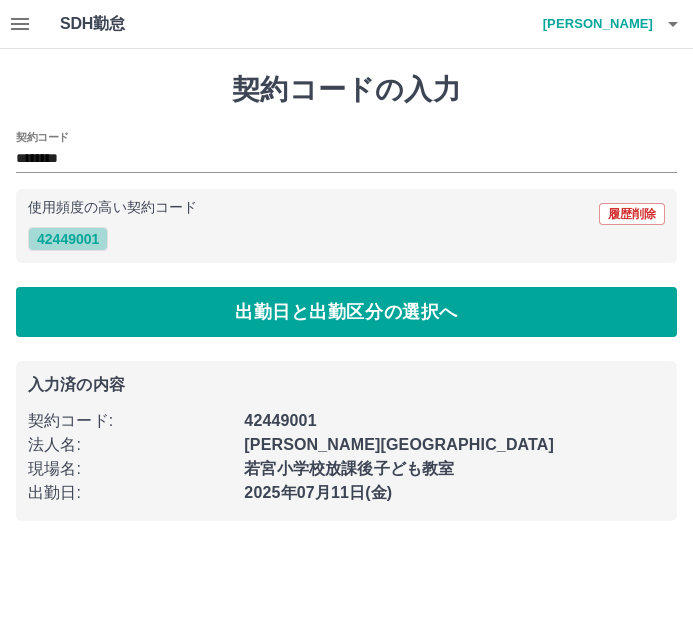 click on "42449001" at bounding box center [68, 239] 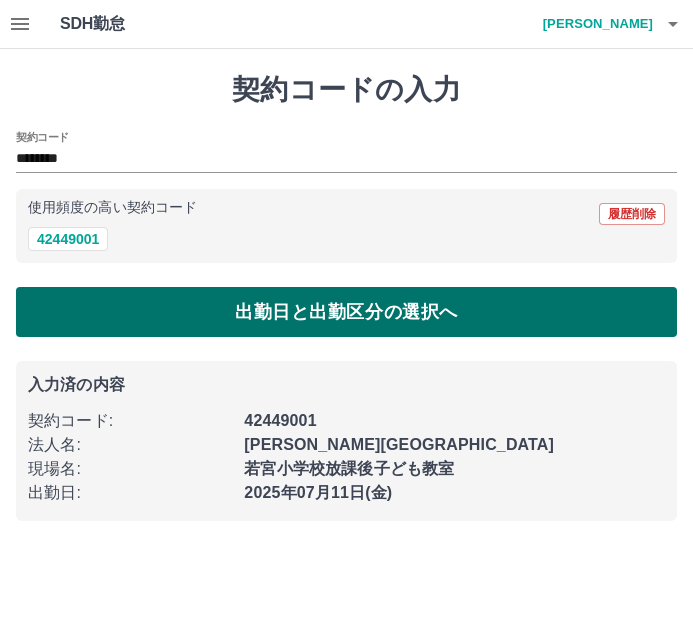 drag, startPoint x: 228, startPoint y: 278, endPoint x: 274, endPoint y: 317, distance: 60.307545 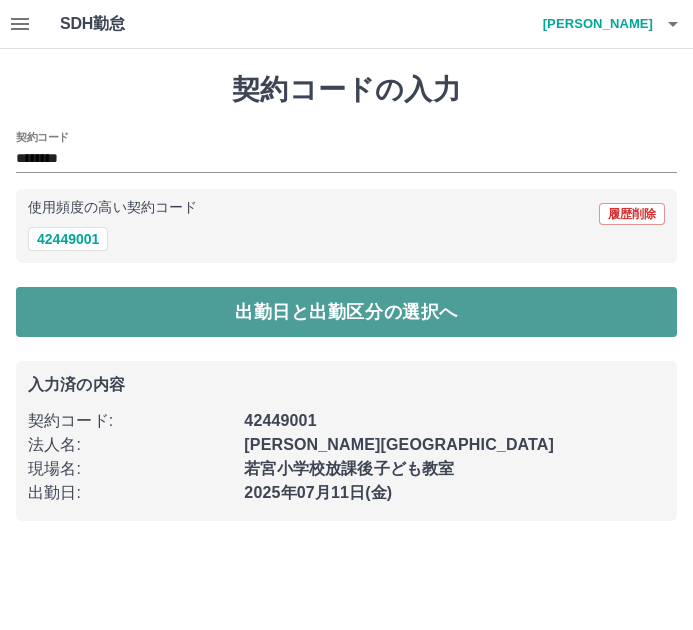 click on "出勤日と出勤区分の選択へ" at bounding box center [346, 312] 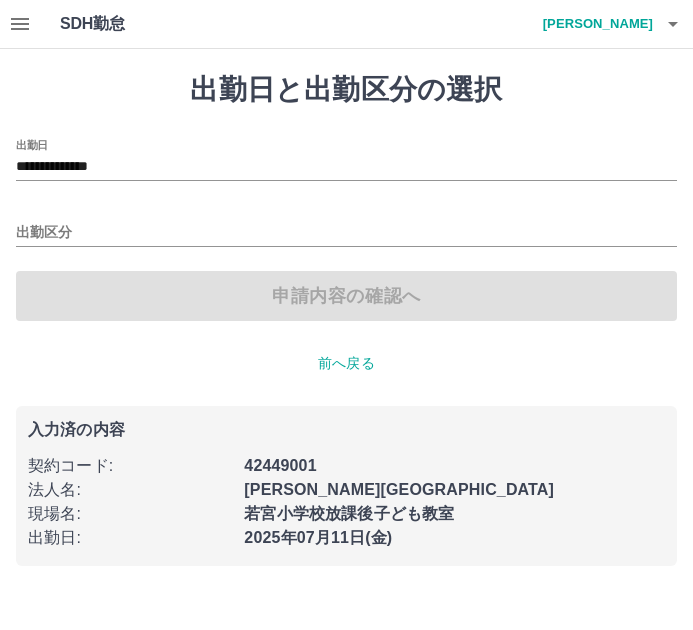 click on "**********" at bounding box center [346, 160] 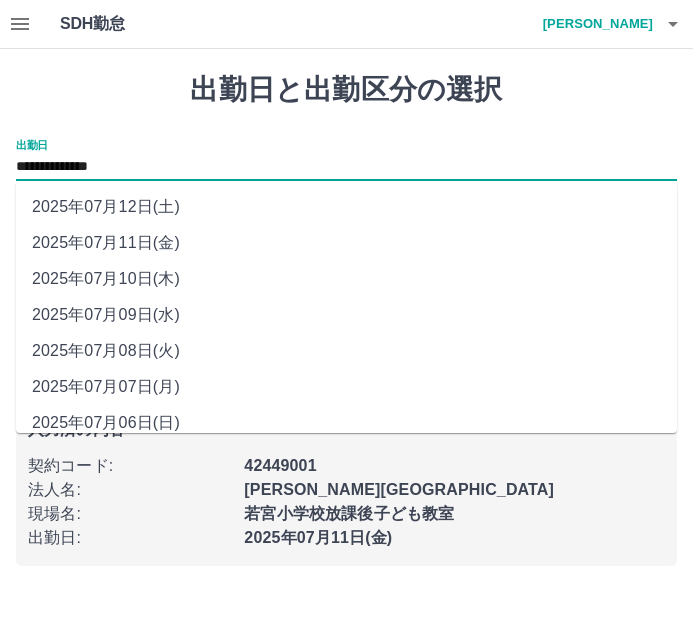 click on "2025年07月12日(土)" at bounding box center (346, 207) 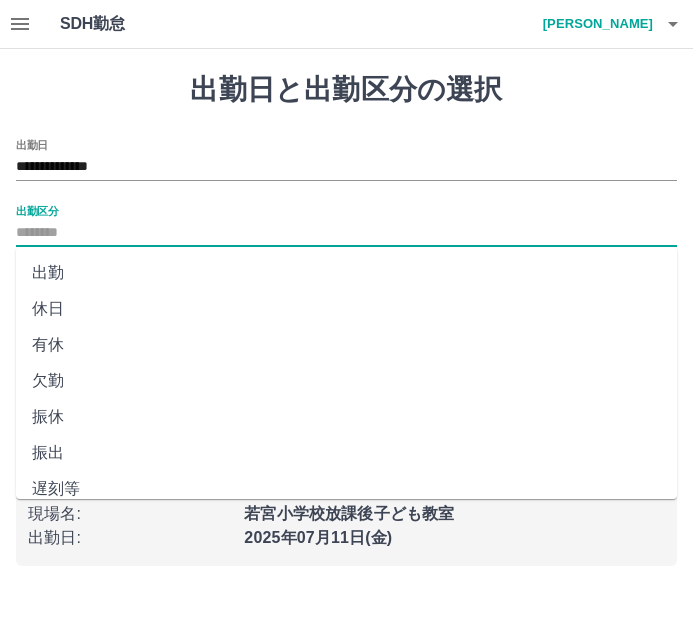 click on "出勤区分" at bounding box center [346, 233] 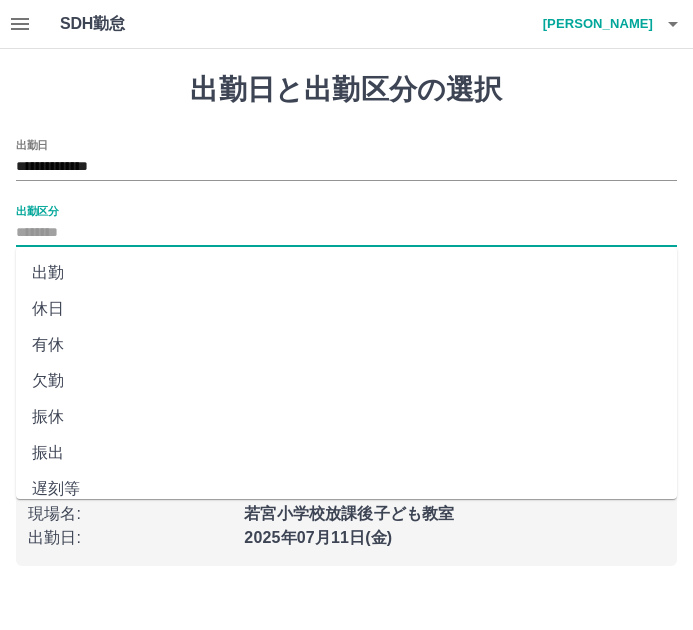 click on "休日" at bounding box center [346, 309] 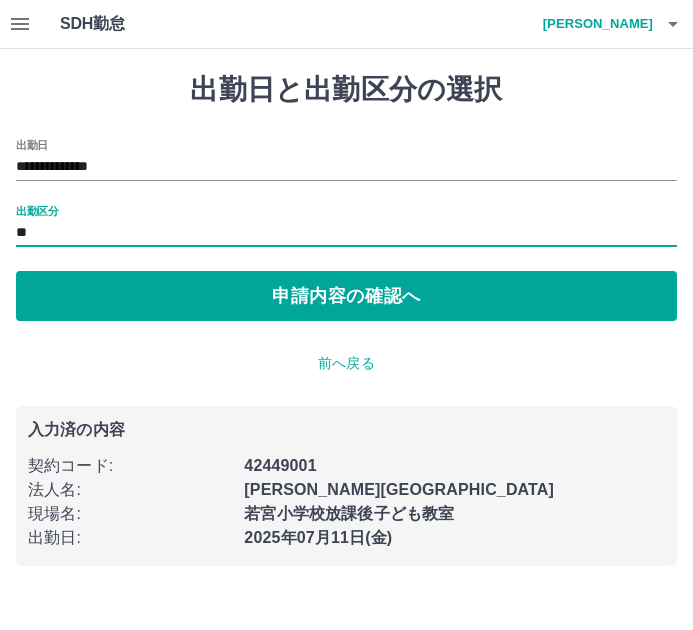 click on "申請内容の確認へ" at bounding box center (346, 296) 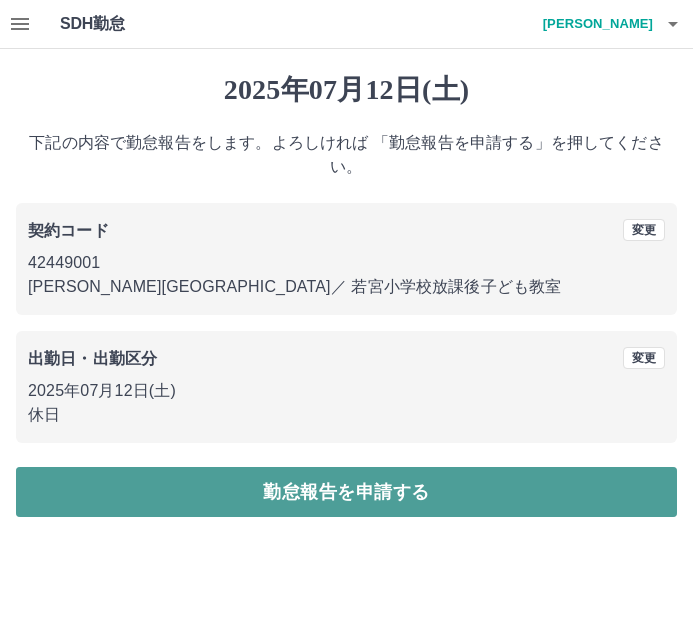 click on "勤怠報告を申請する" at bounding box center [346, 492] 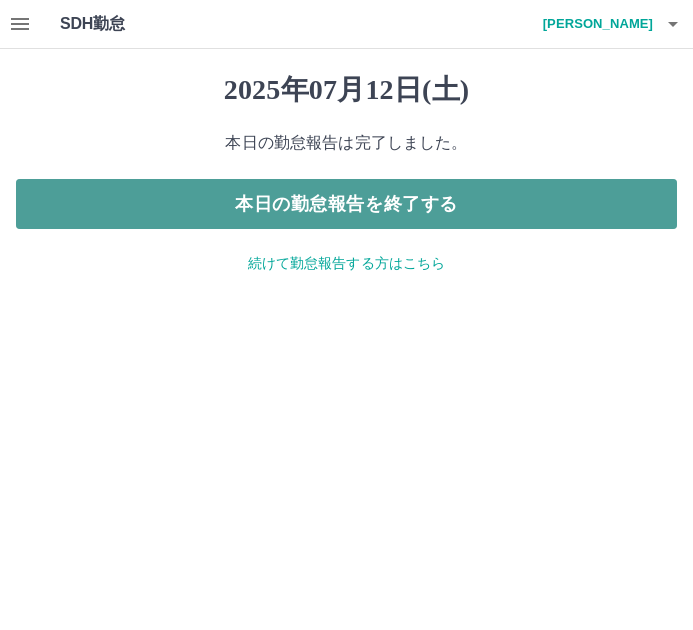 click on "本日の勤怠報告を終了する" at bounding box center (346, 204) 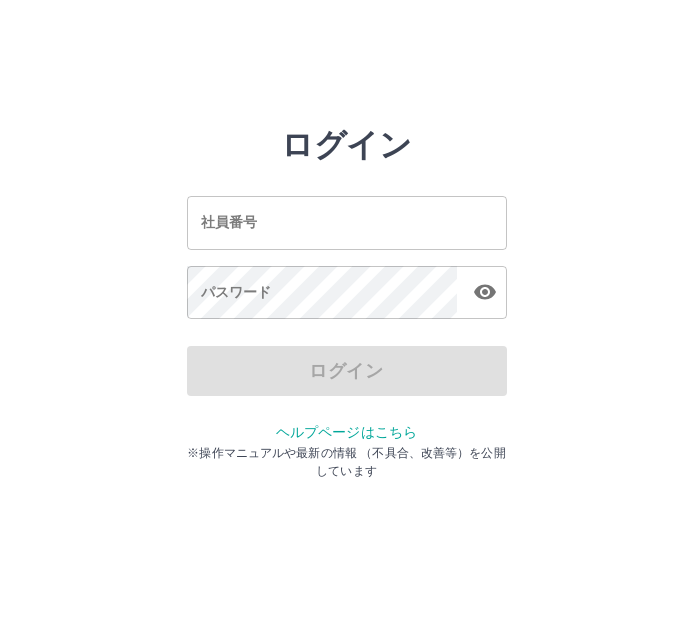 scroll, scrollTop: 0, scrollLeft: 0, axis: both 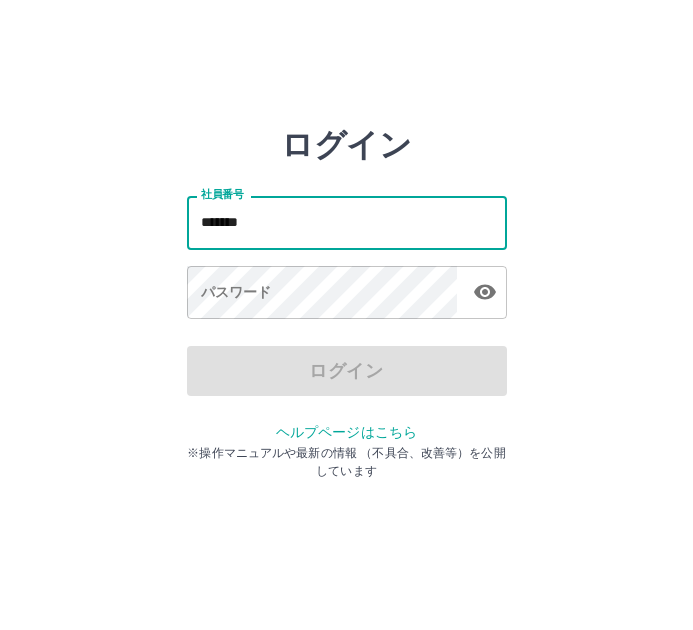 type on "*******" 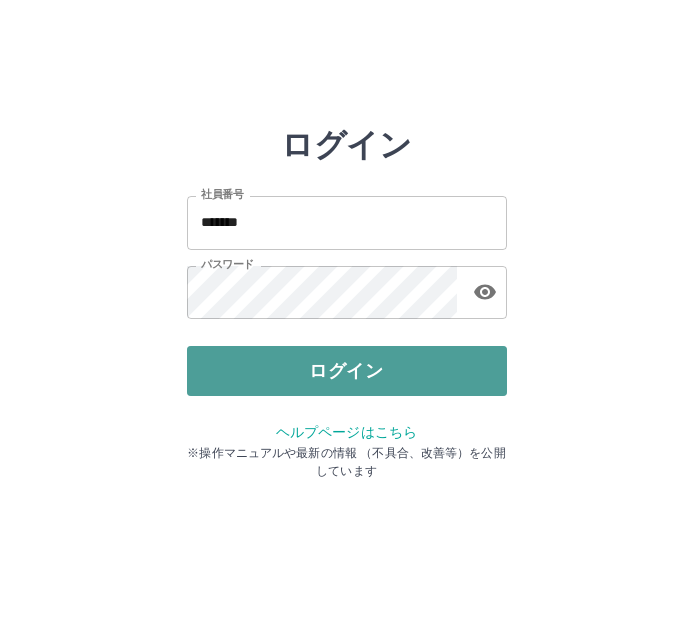 click on "ログイン" at bounding box center (347, 371) 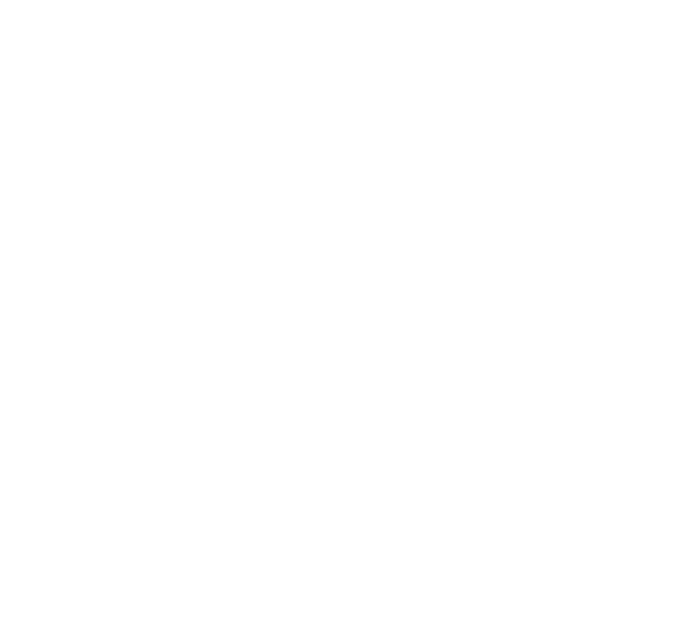scroll, scrollTop: 0, scrollLeft: 0, axis: both 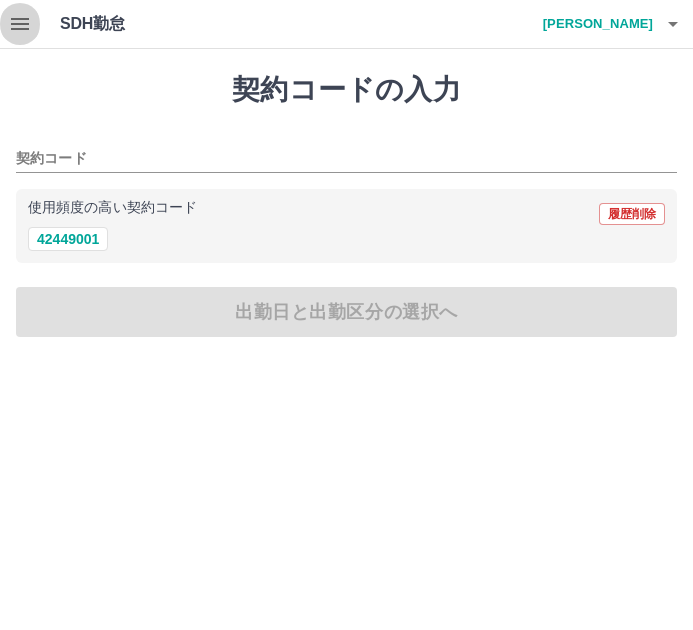 click 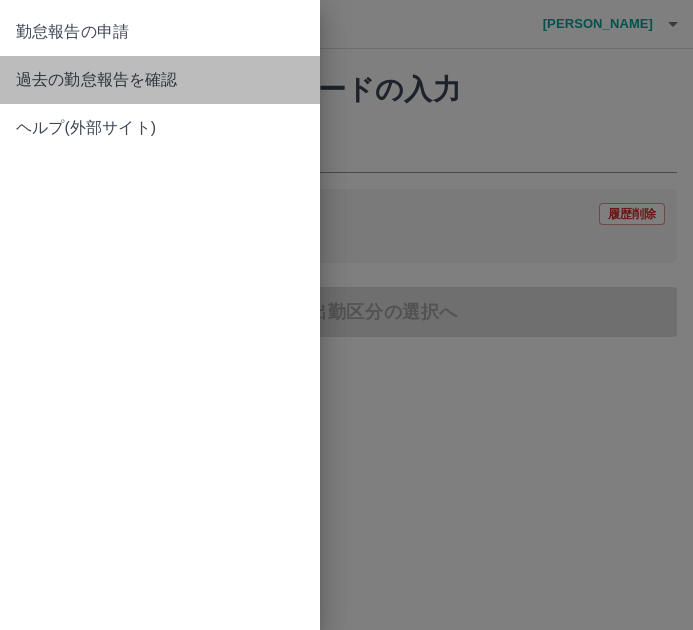 click on "過去の勤怠報告を確認" at bounding box center (160, 80) 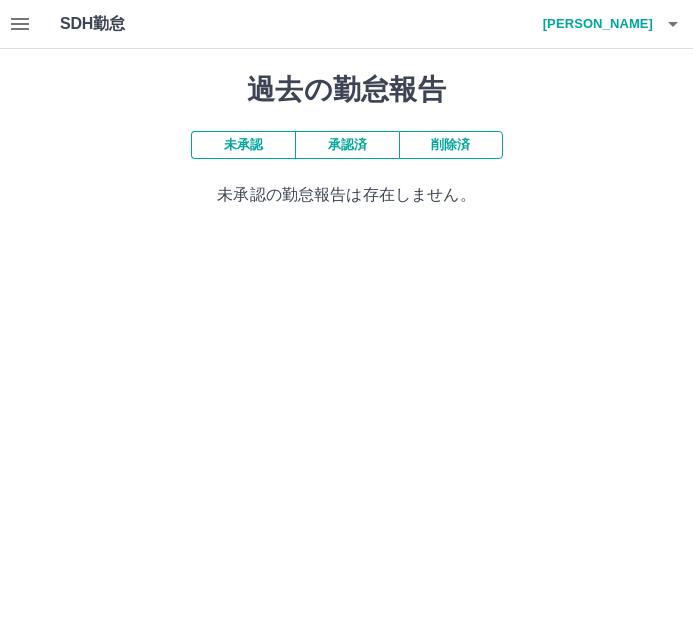 click on "承認済" at bounding box center [347, 145] 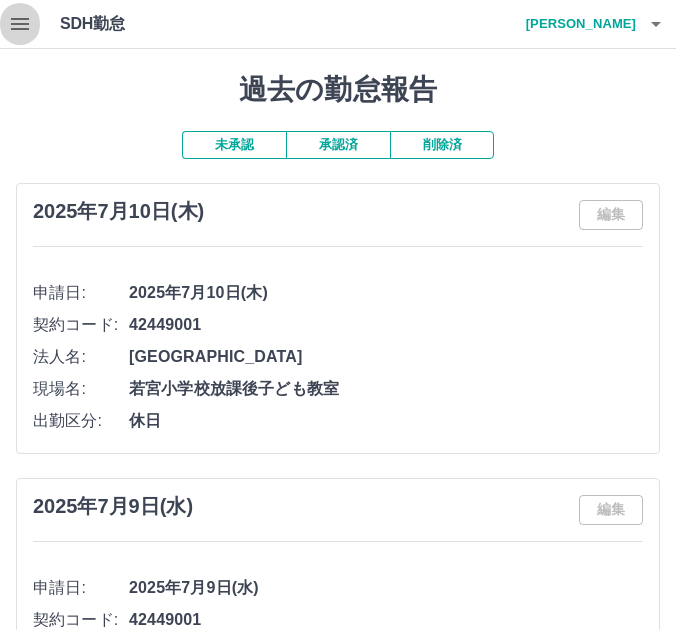 click 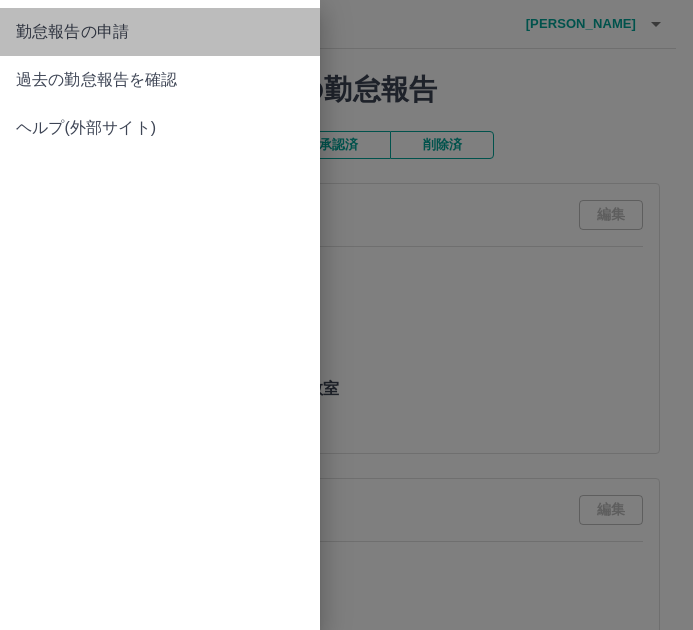 click on "勤怠報告の申請" at bounding box center (160, 32) 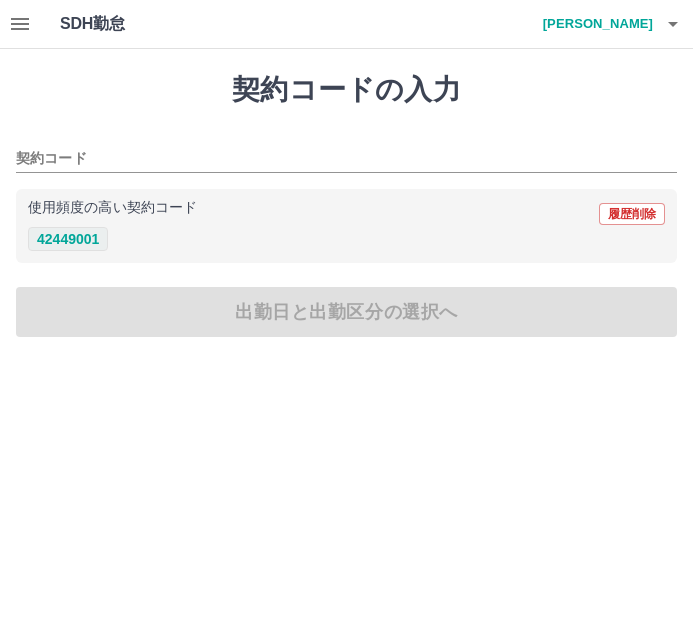 click on "42449001" at bounding box center [68, 239] 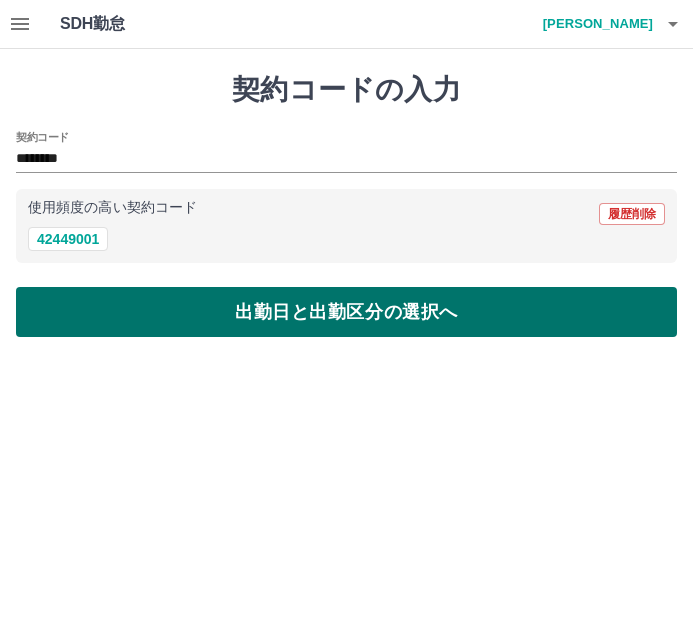 click on "出勤日と出勤区分の選択へ" at bounding box center (346, 312) 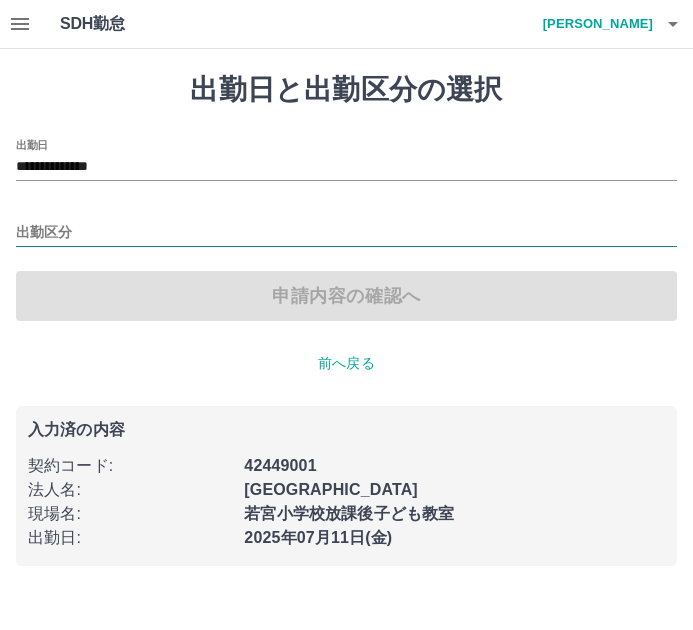 click on "出勤区分" at bounding box center (346, 233) 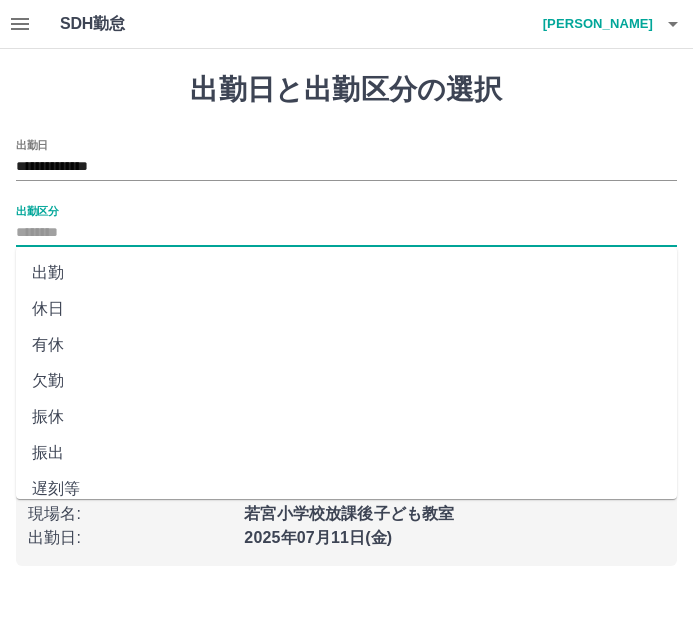 click on "休日" at bounding box center (346, 309) 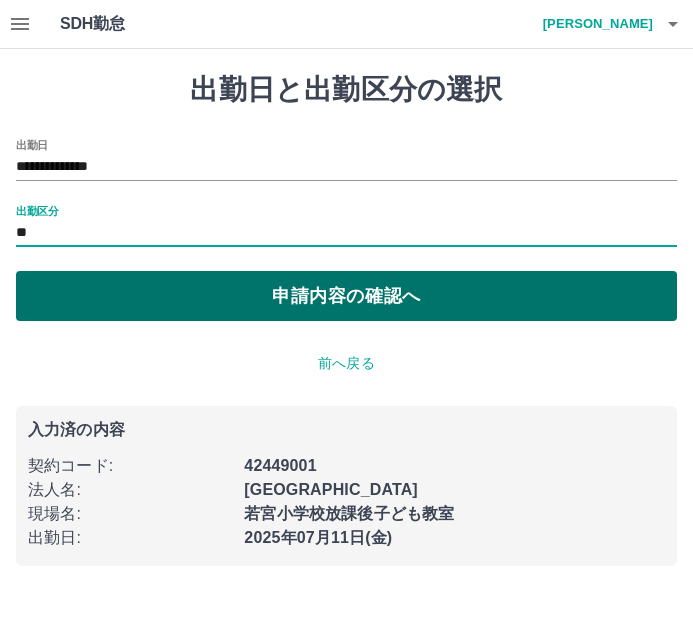 click on "申請内容の確認へ" at bounding box center (346, 296) 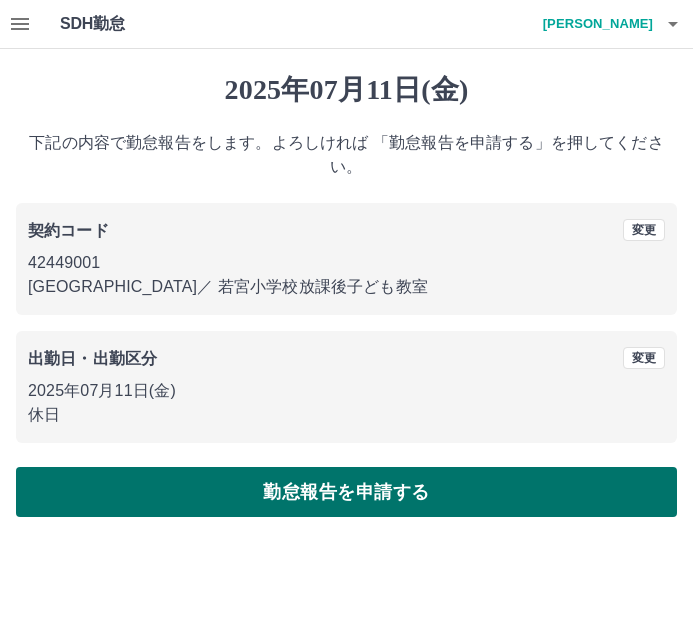 click on "勤怠報告を申請する" at bounding box center [346, 492] 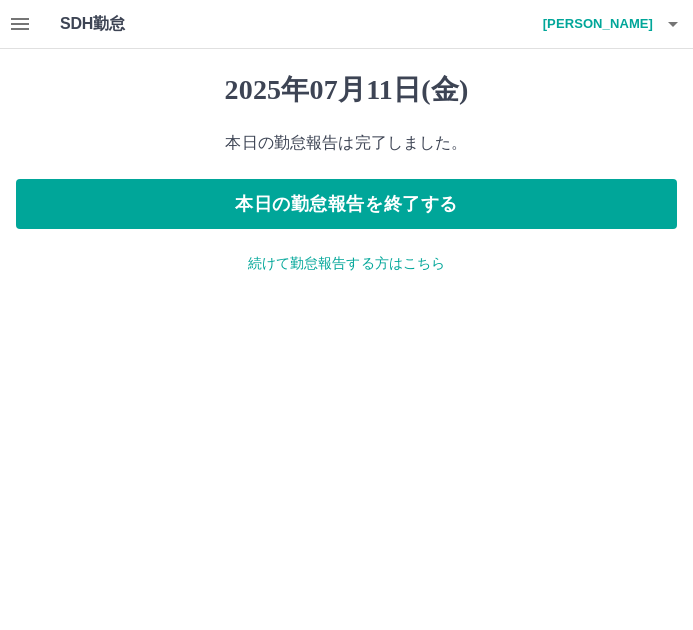 click on "続けて勤怠報告する方はこちら" at bounding box center [346, 263] 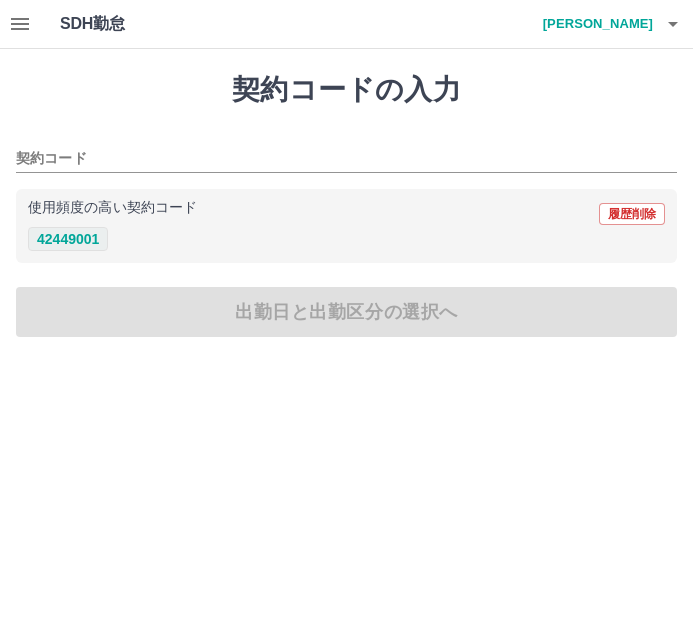 click on "42449001" at bounding box center (68, 239) 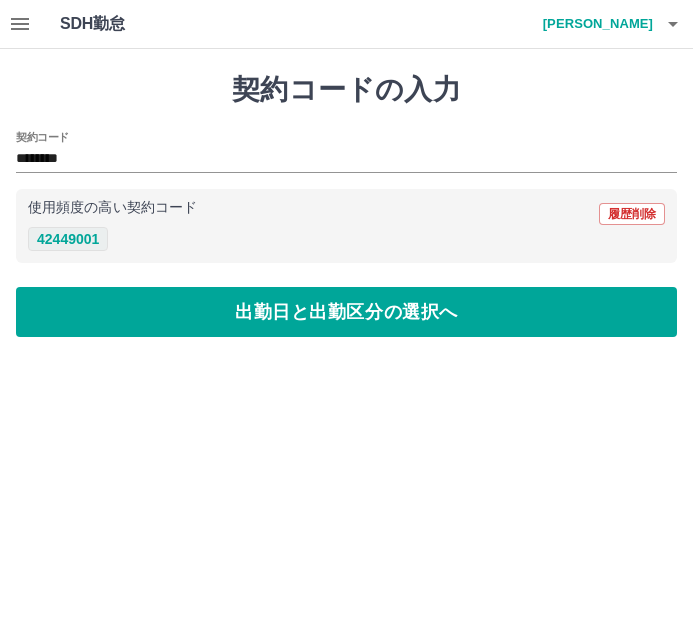 type on "********" 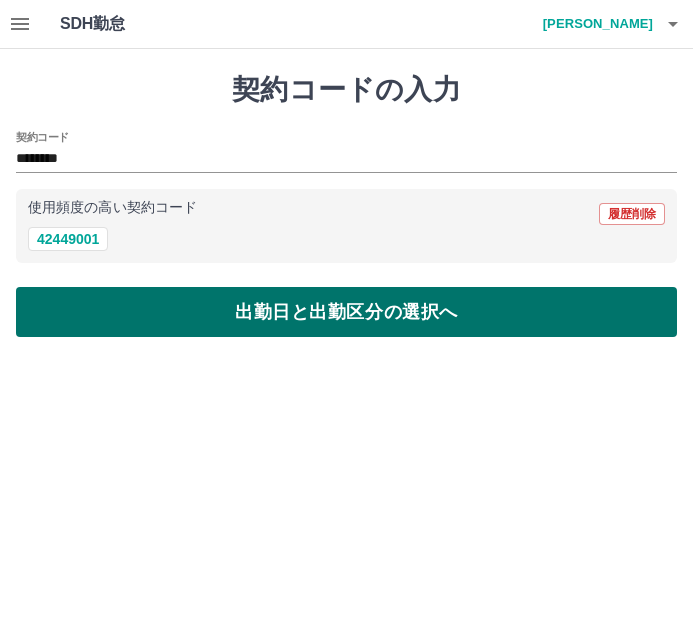 click on "出勤日と出勤区分の選択へ" at bounding box center [346, 312] 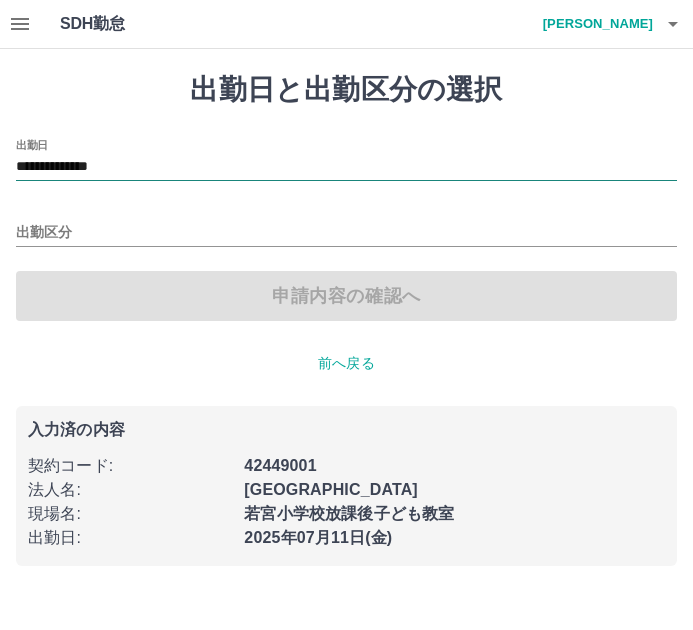 click on "**********" at bounding box center (346, 167) 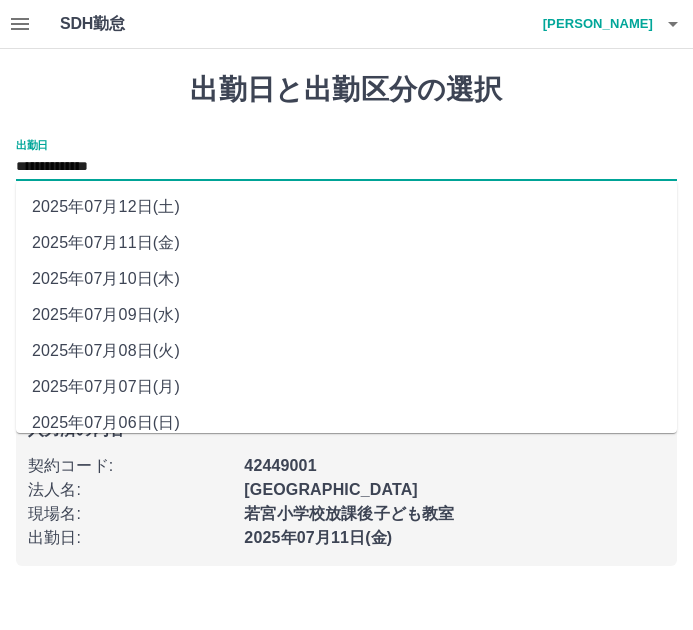 click on "2025年07月12日(土)" at bounding box center (346, 207) 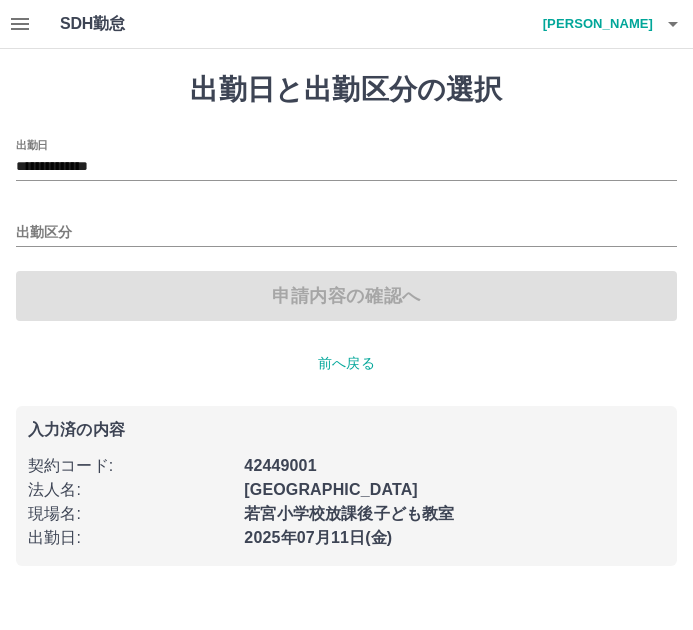 click on "**********" at bounding box center [346, 230] 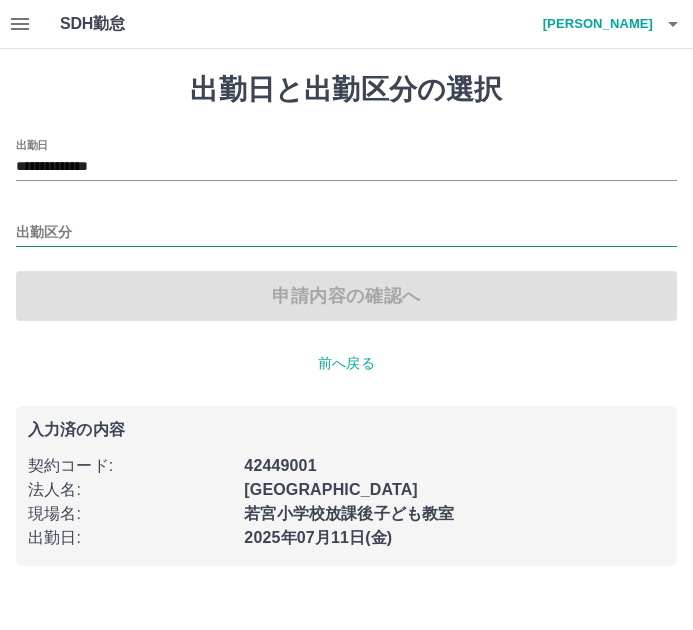 click on "出勤区分" at bounding box center (346, 233) 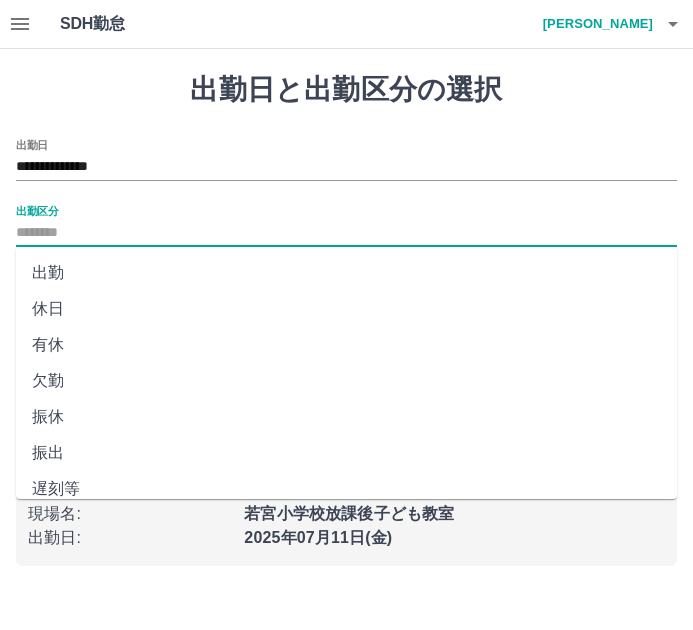 click on "休日" at bounding box center [346, 309] 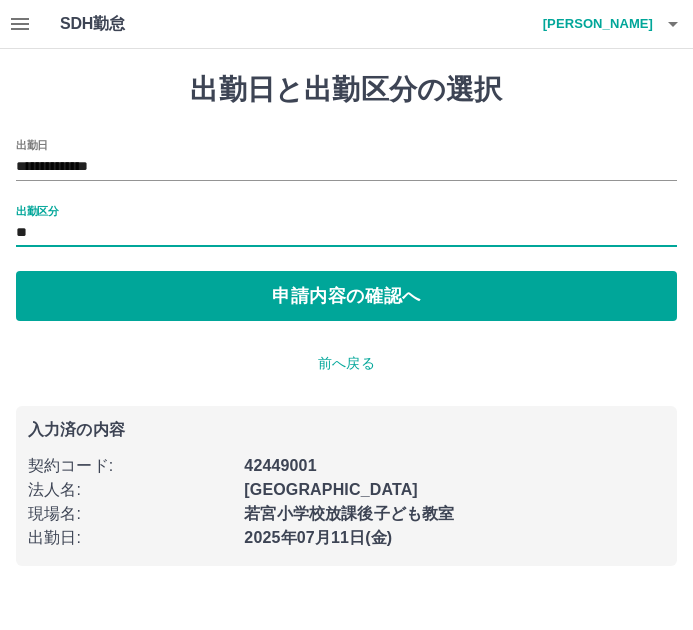 type on "**" 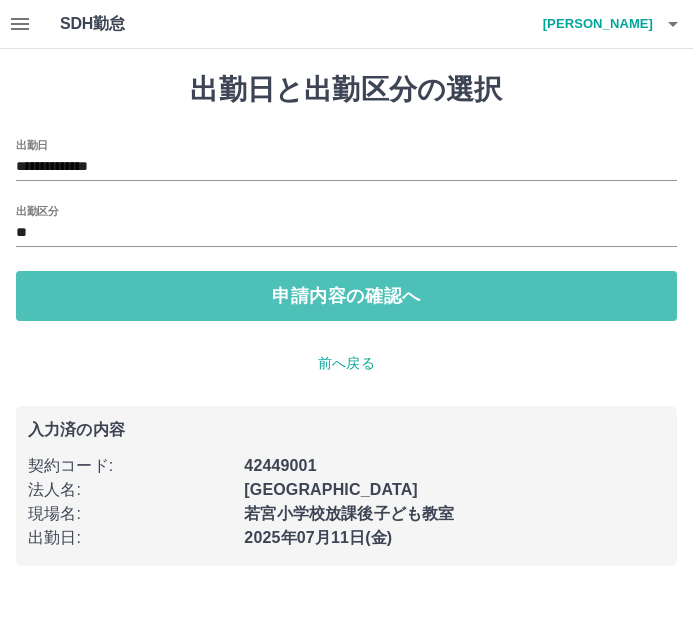 click on "申請内容の確認へ" at bounding box center (346, 296) 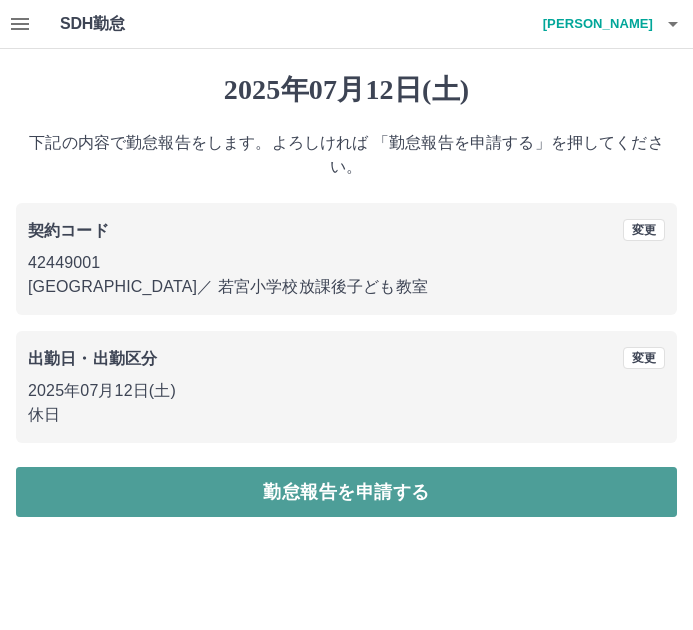 click on "勤怠報告を申請する" at bounding box center [346, 492] 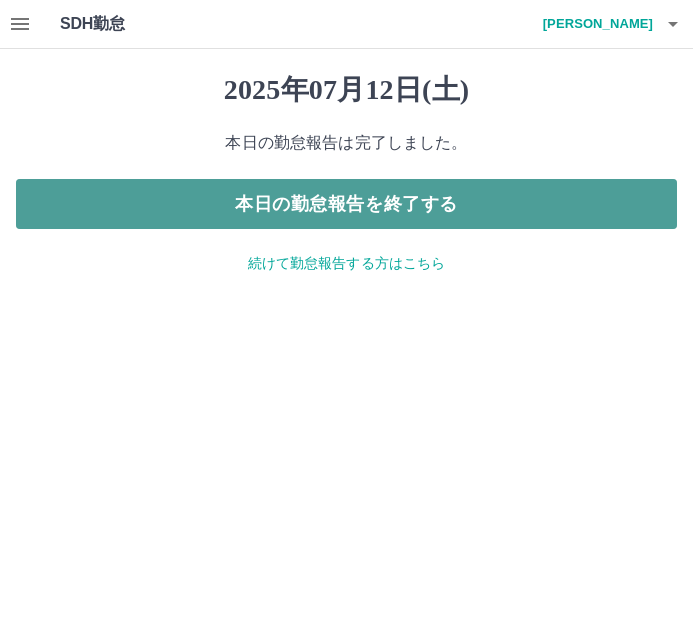 click on "本日の勤怠報告を終了する" at bounding box center (346, 204) 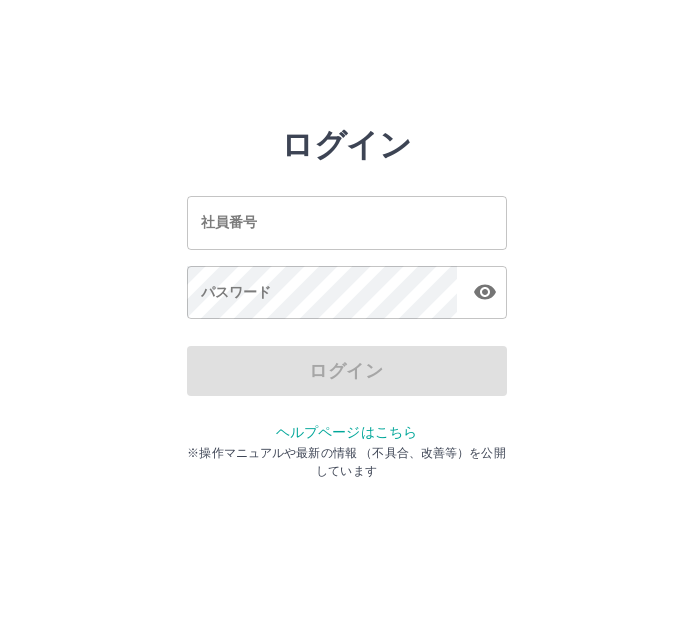 scroll, scrollTop: 0, scrollLeft: 0, axis: both 